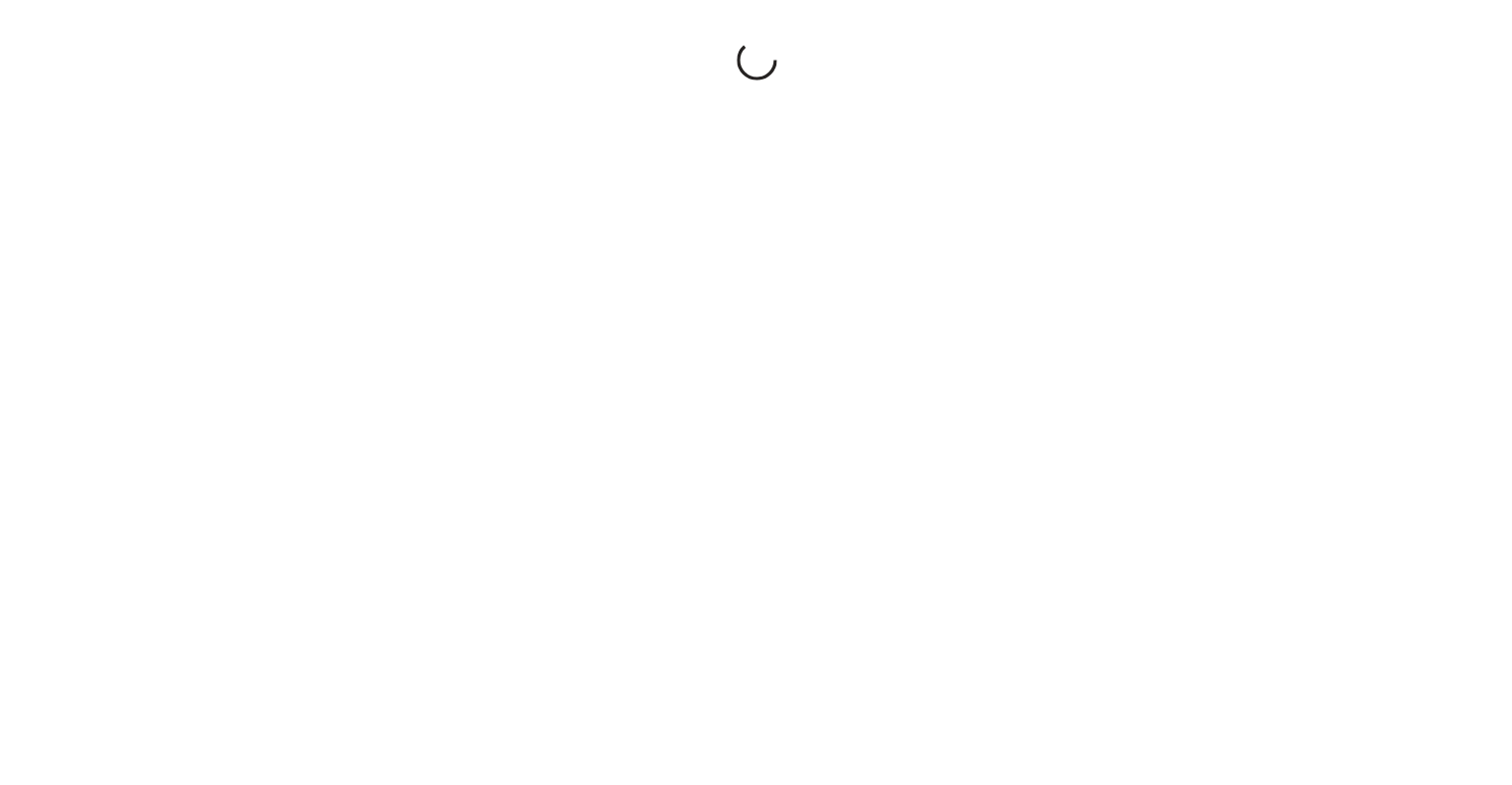 scroll, scrollTop: 0, scrollLeft: 0, axis: both 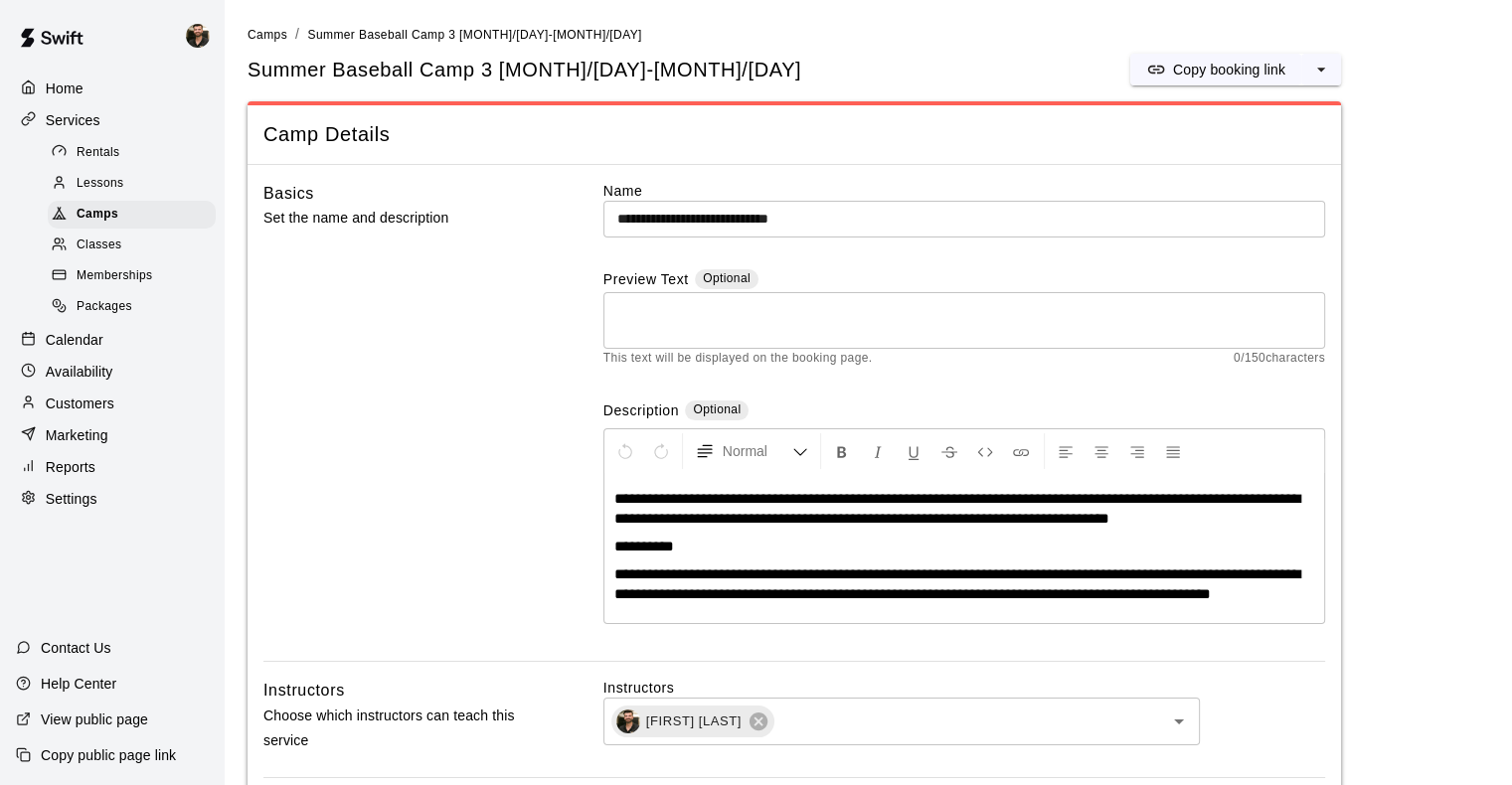 click on "Calendar" at bounding box center [75, 340] 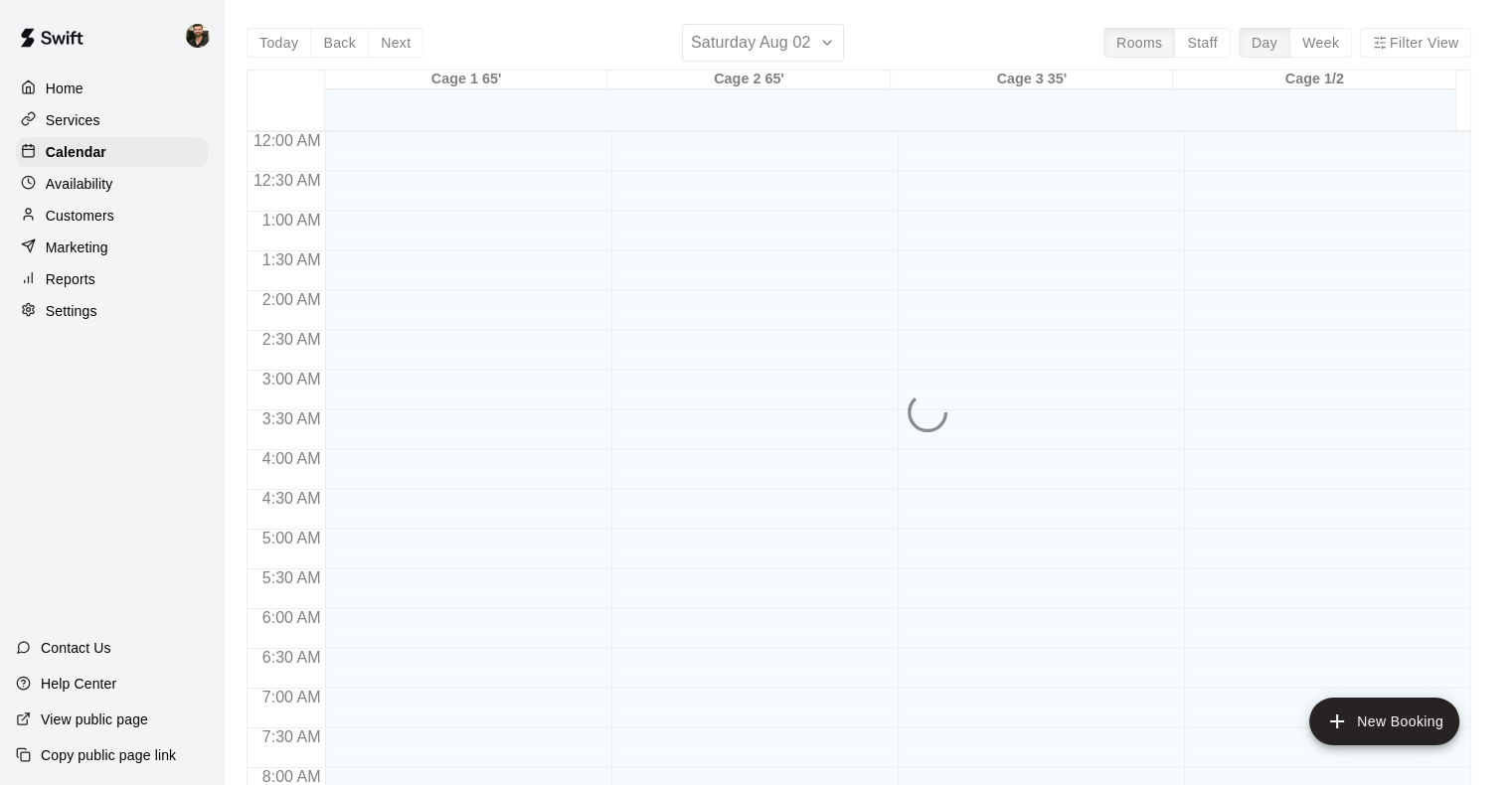 scroll, scrollTop: 814, scrollLeft: 0, axis: vertical 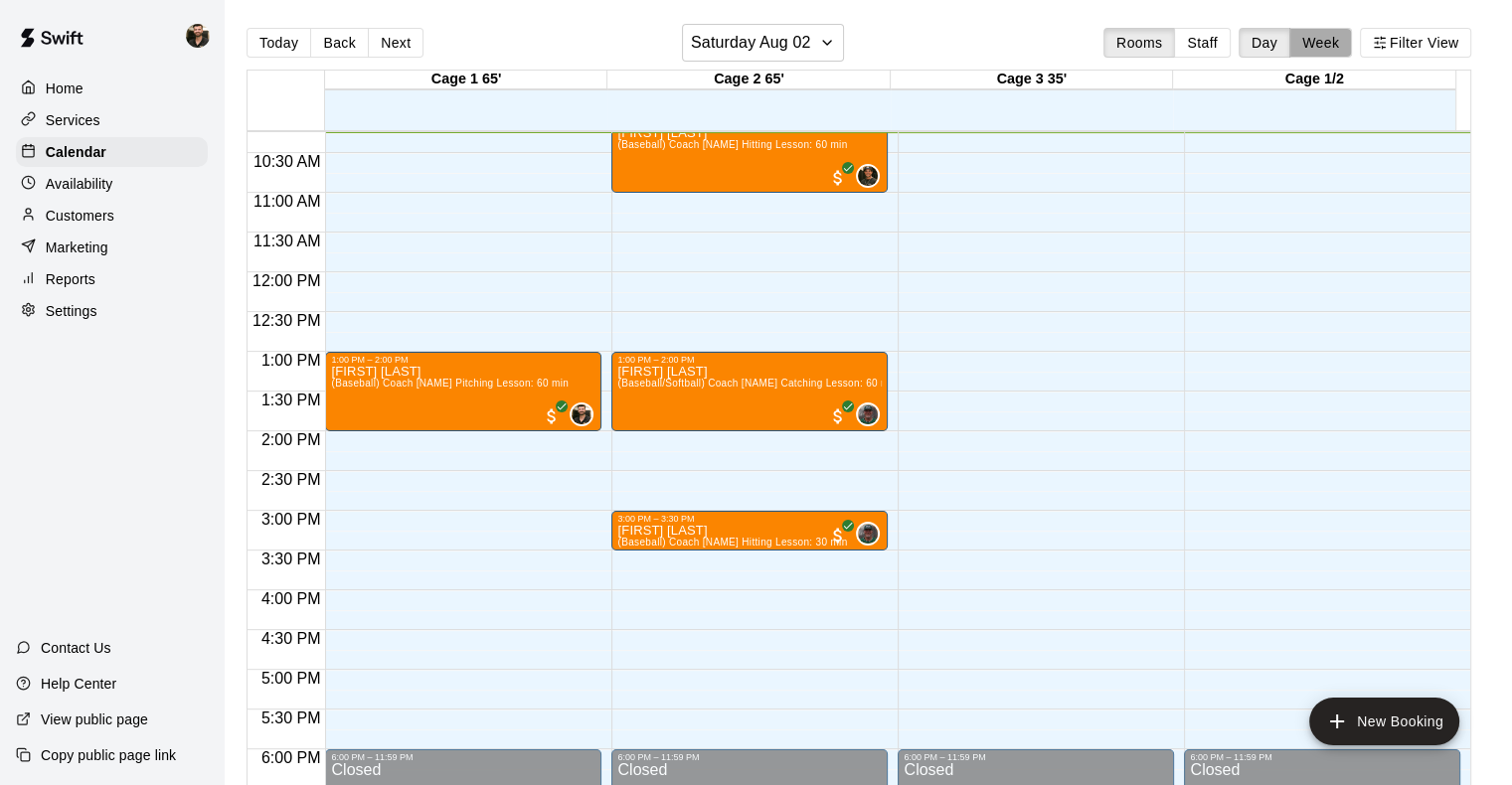 click on "Week" at bounding box center [1320, 43] 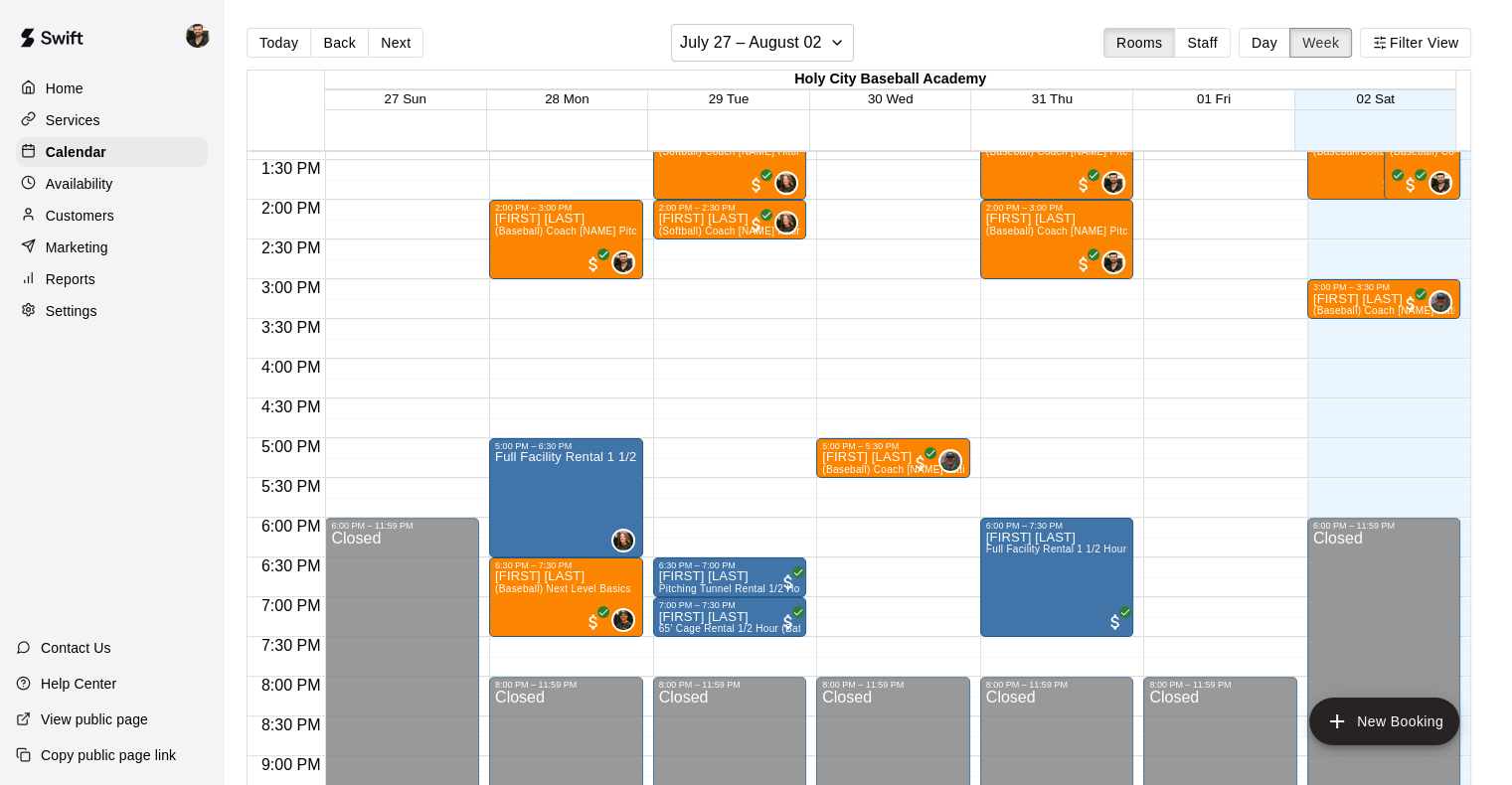 scroll, scrollTop: 1064, scrollLeft: 0, axis: vertical 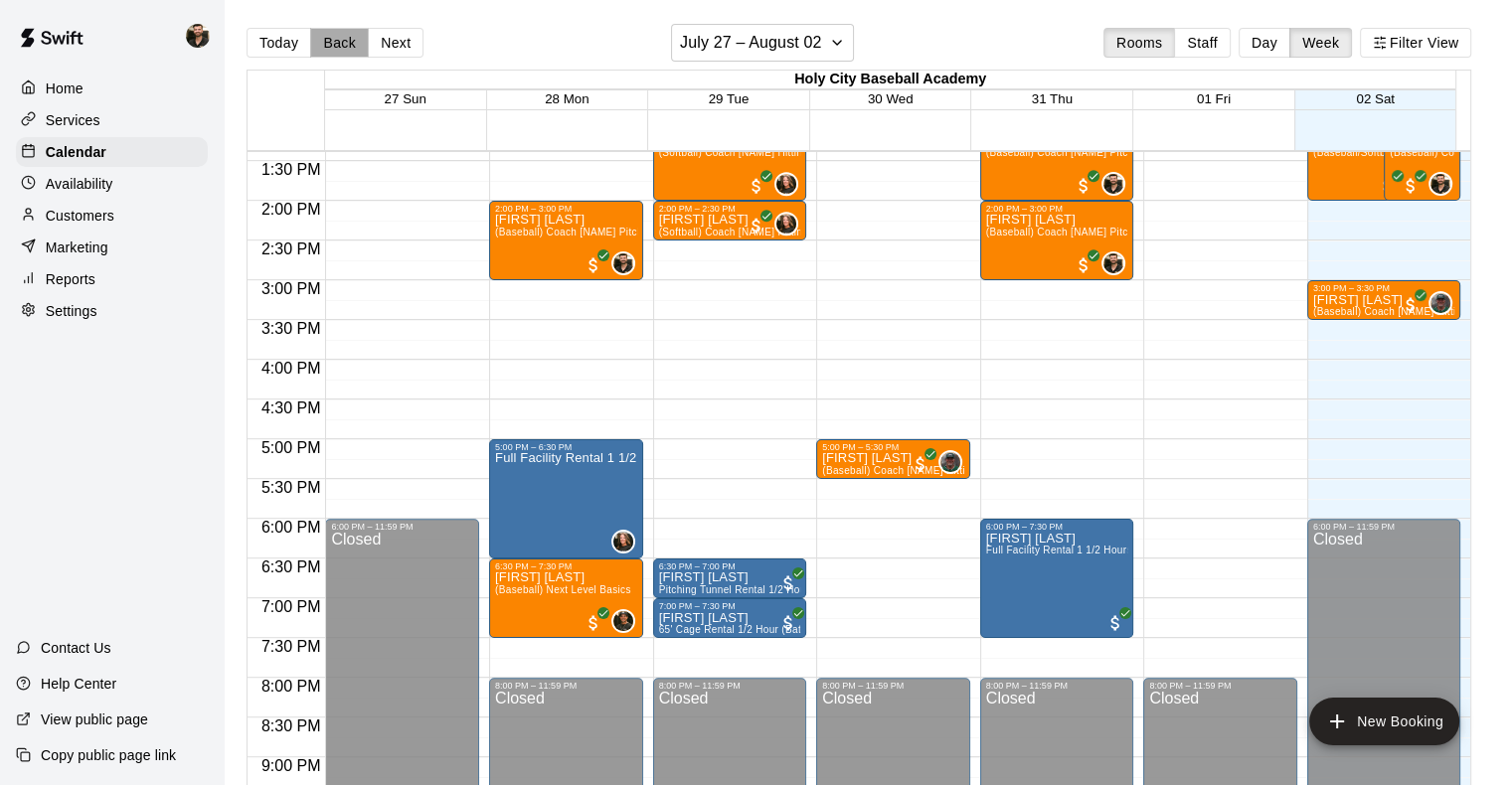 click on "Back" at bounding box center [339, 43] 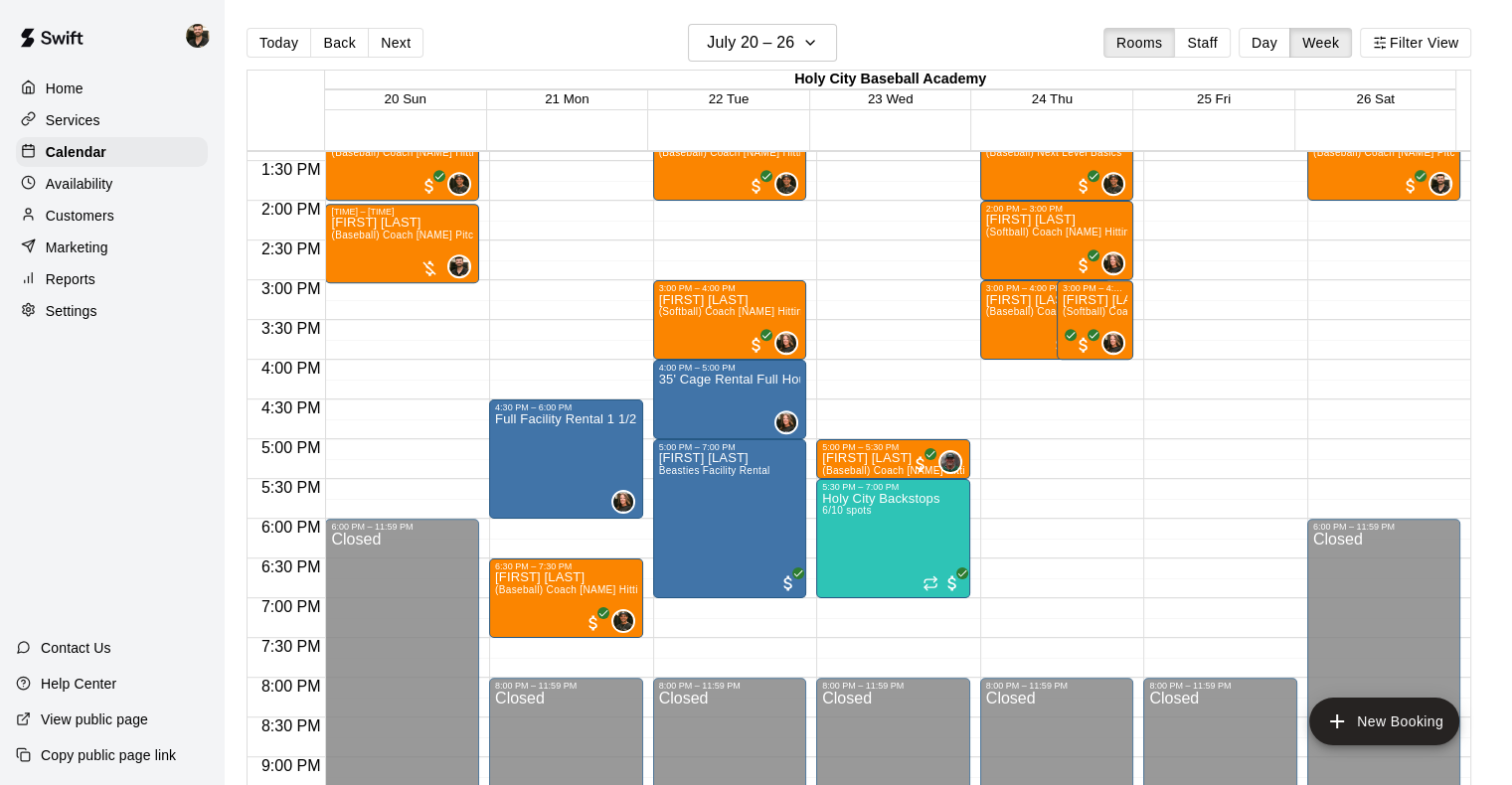 scroll, scrollTop: 833, scrollLeft: 0, axis: vertical 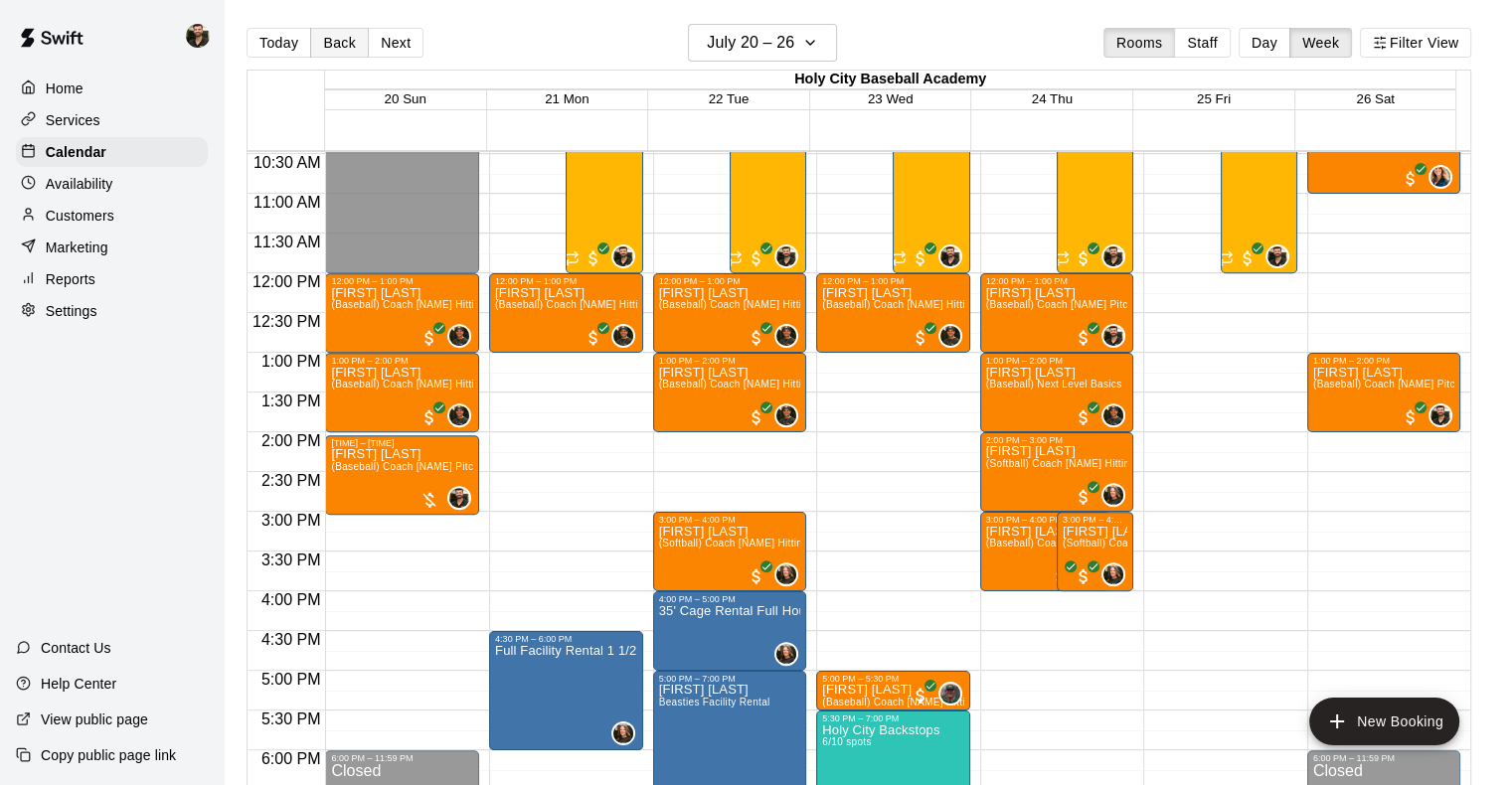 click on "Back" at bounding box center [339, 43] 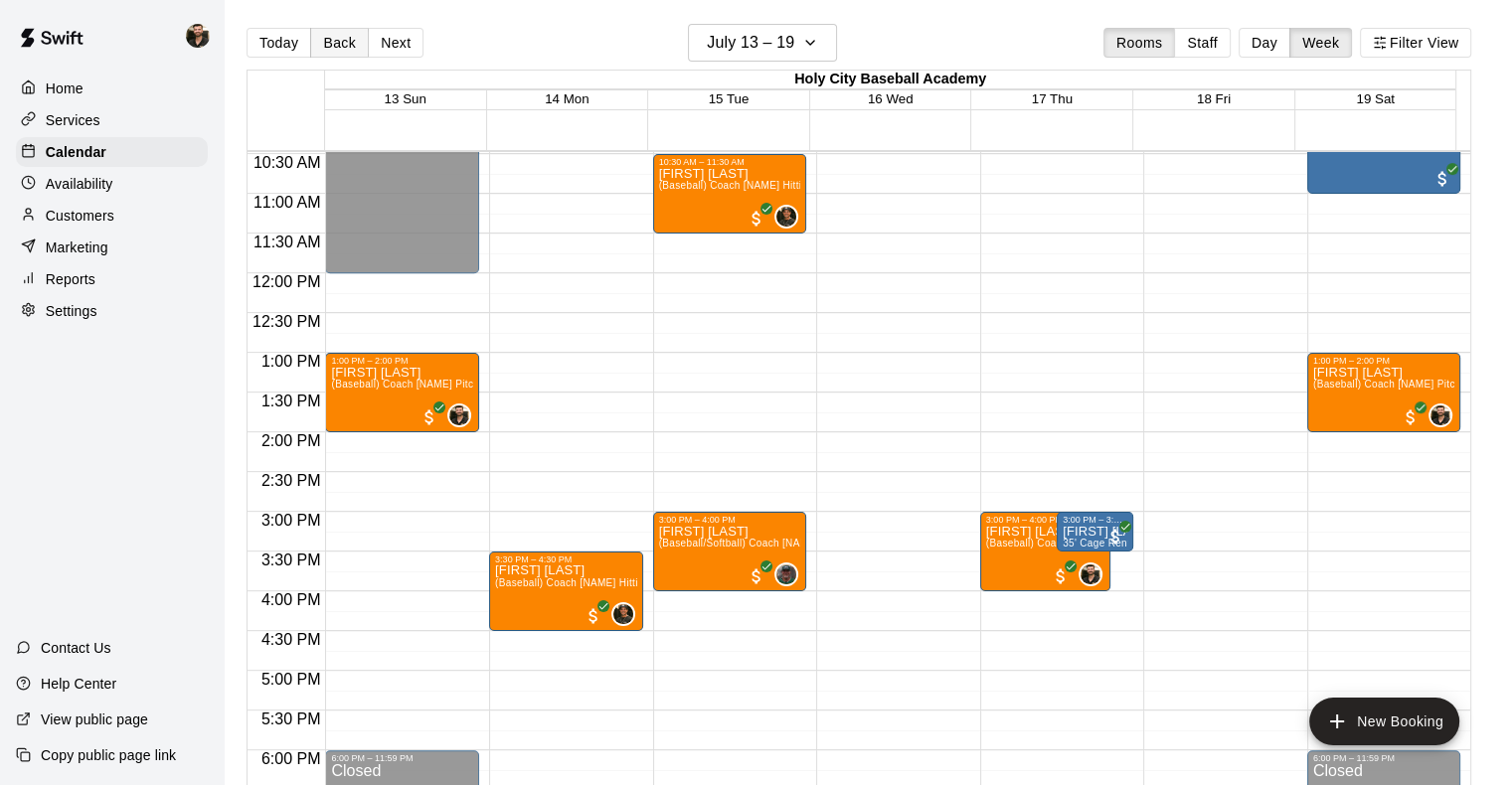 click on "Back" at bounding box center (339, 43) 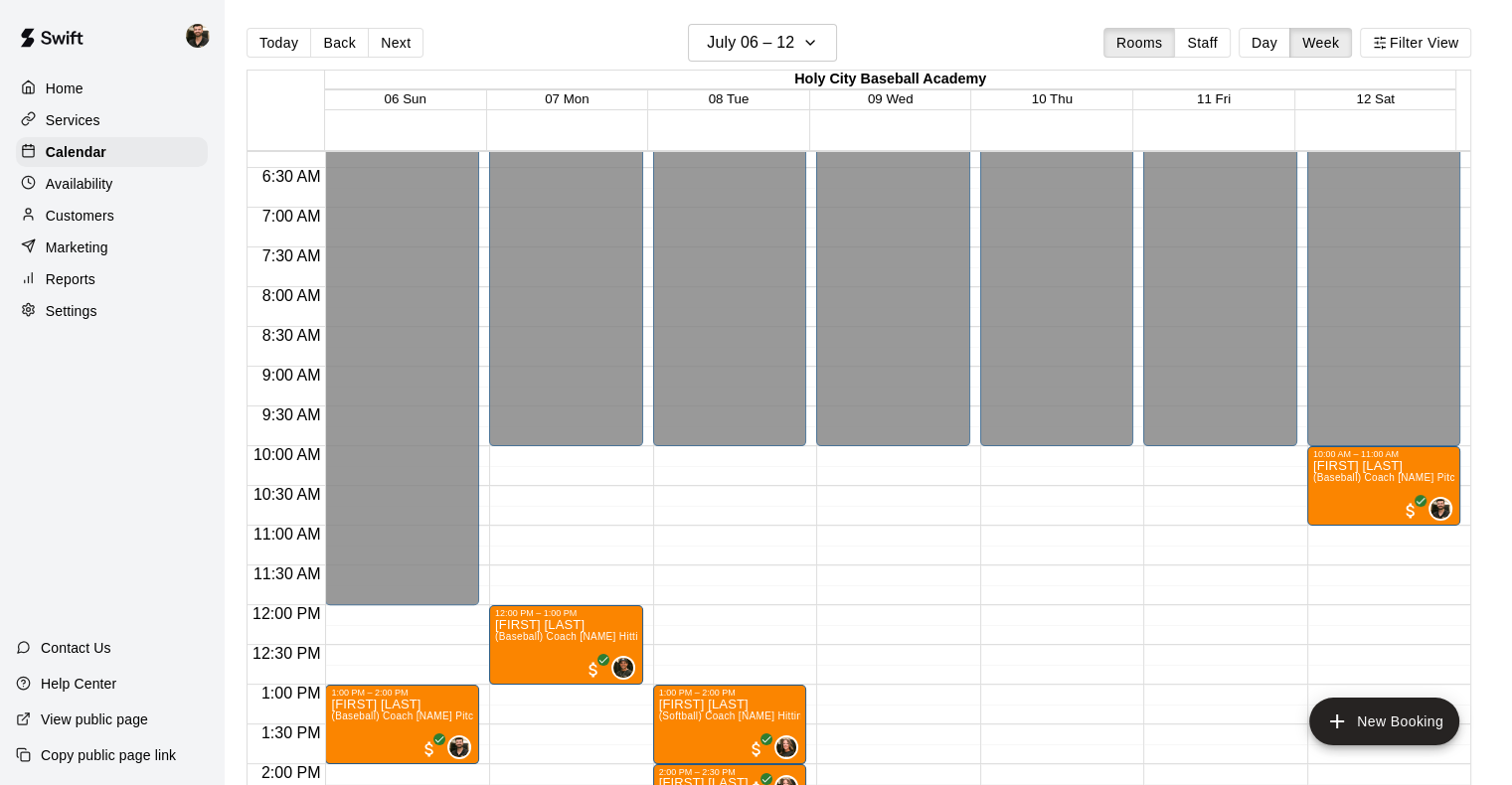 scroll, scrollTop: 1020, scrollLeft: 0, axis: vertical 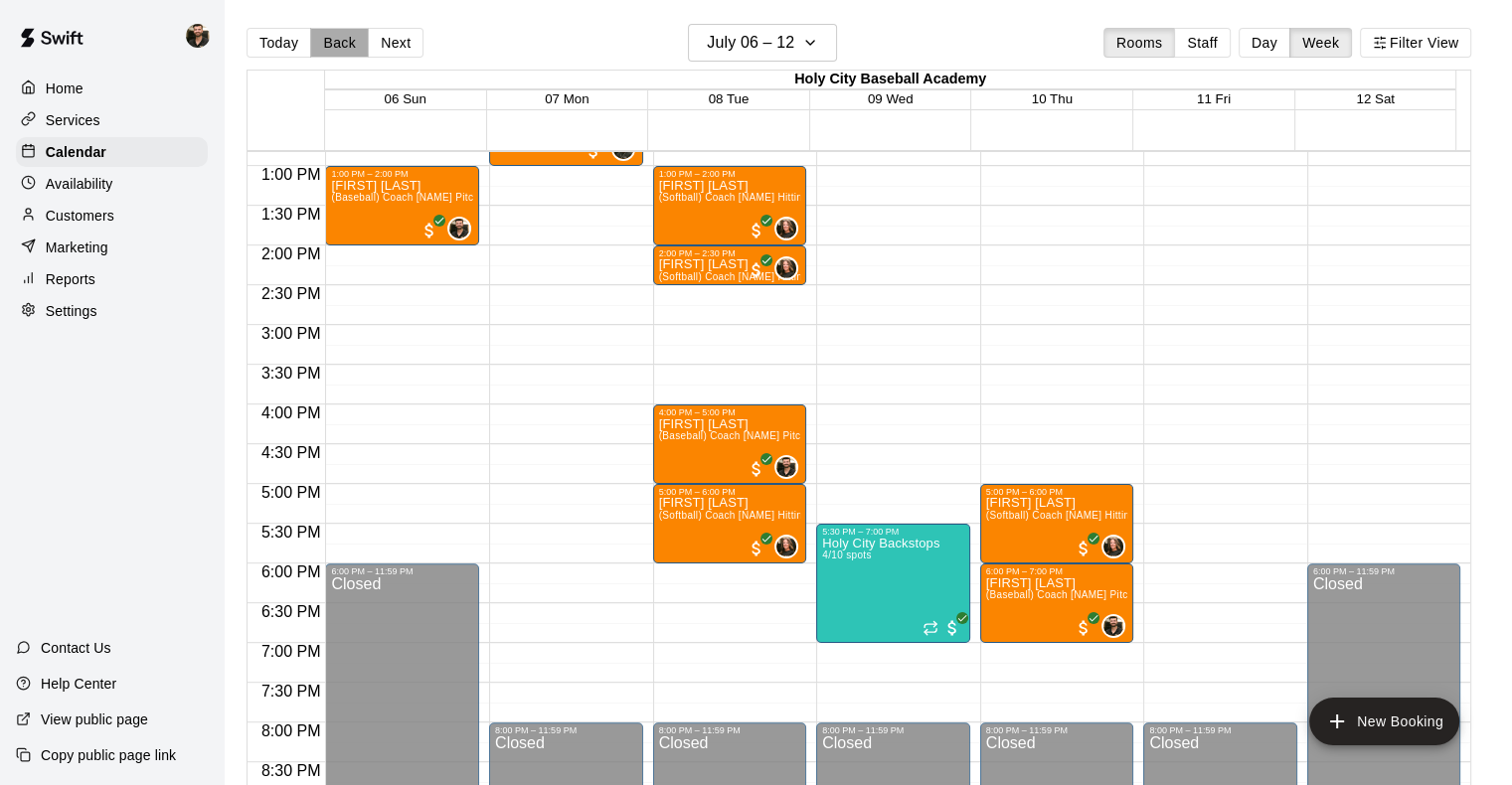 click on "Back" at bounding box center (339, 43) 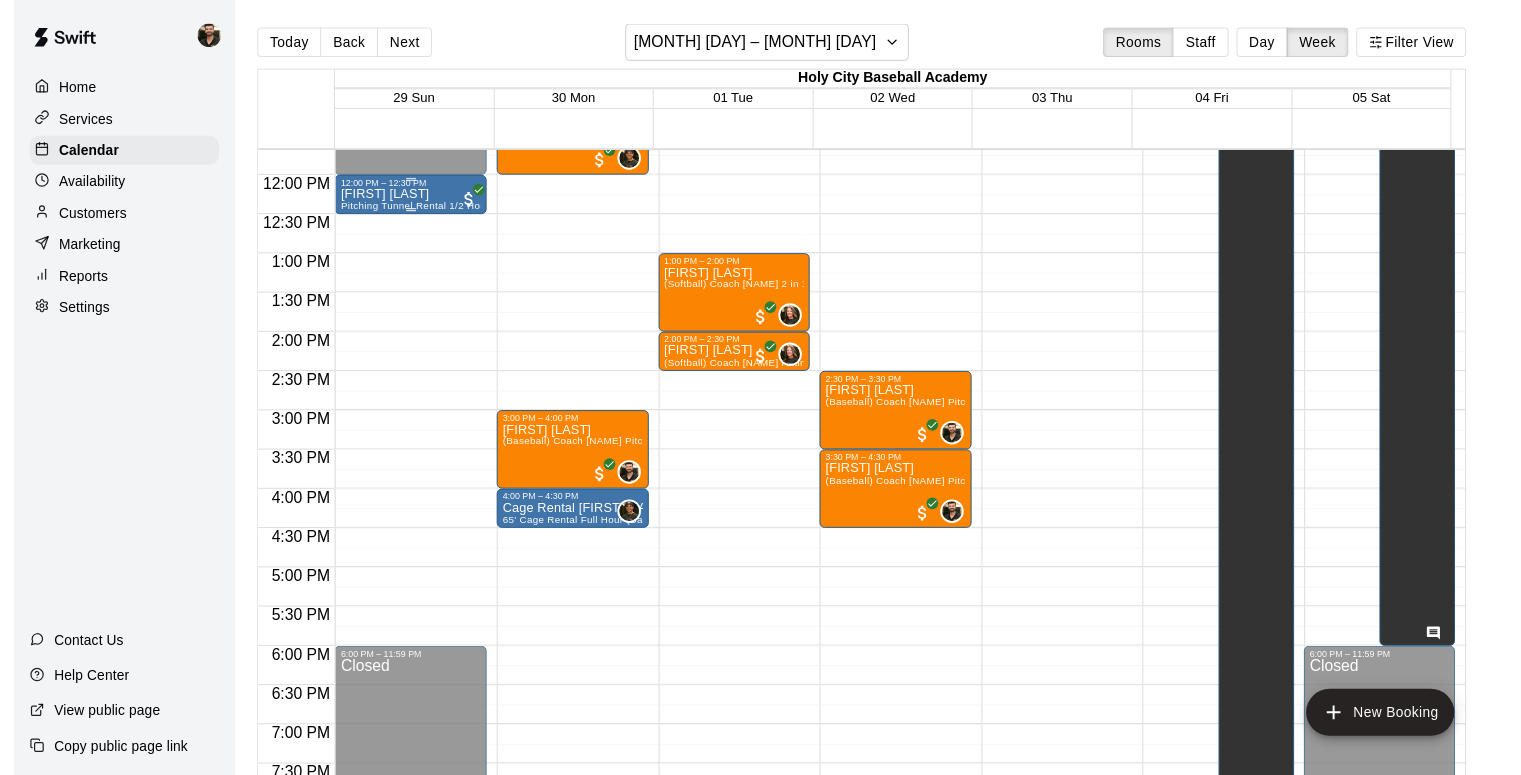 scroll, scrollTop: 903, scrollLeft: 0, axis: vertical 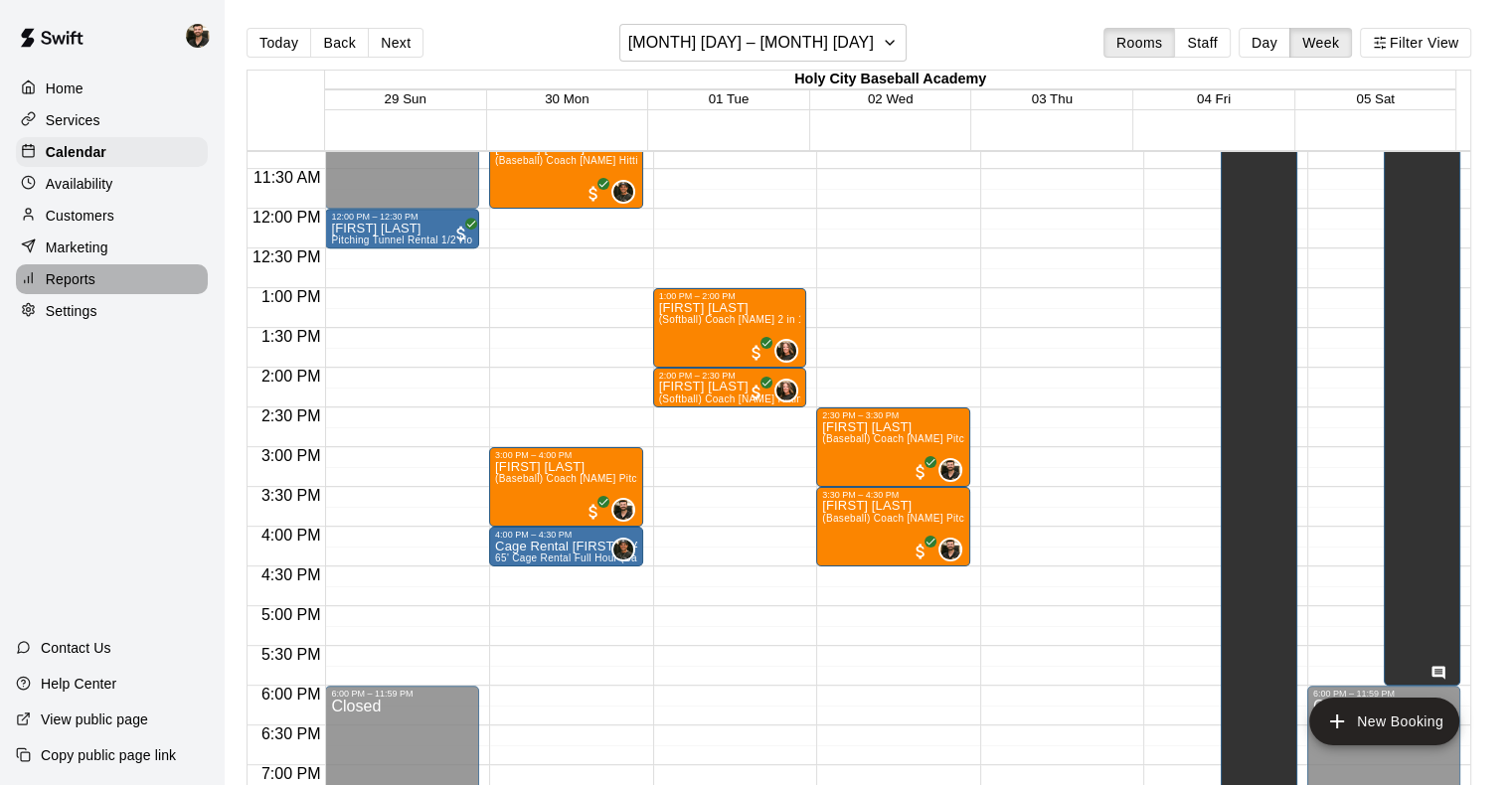 click on "Reports" at bounding box center [71, 279] 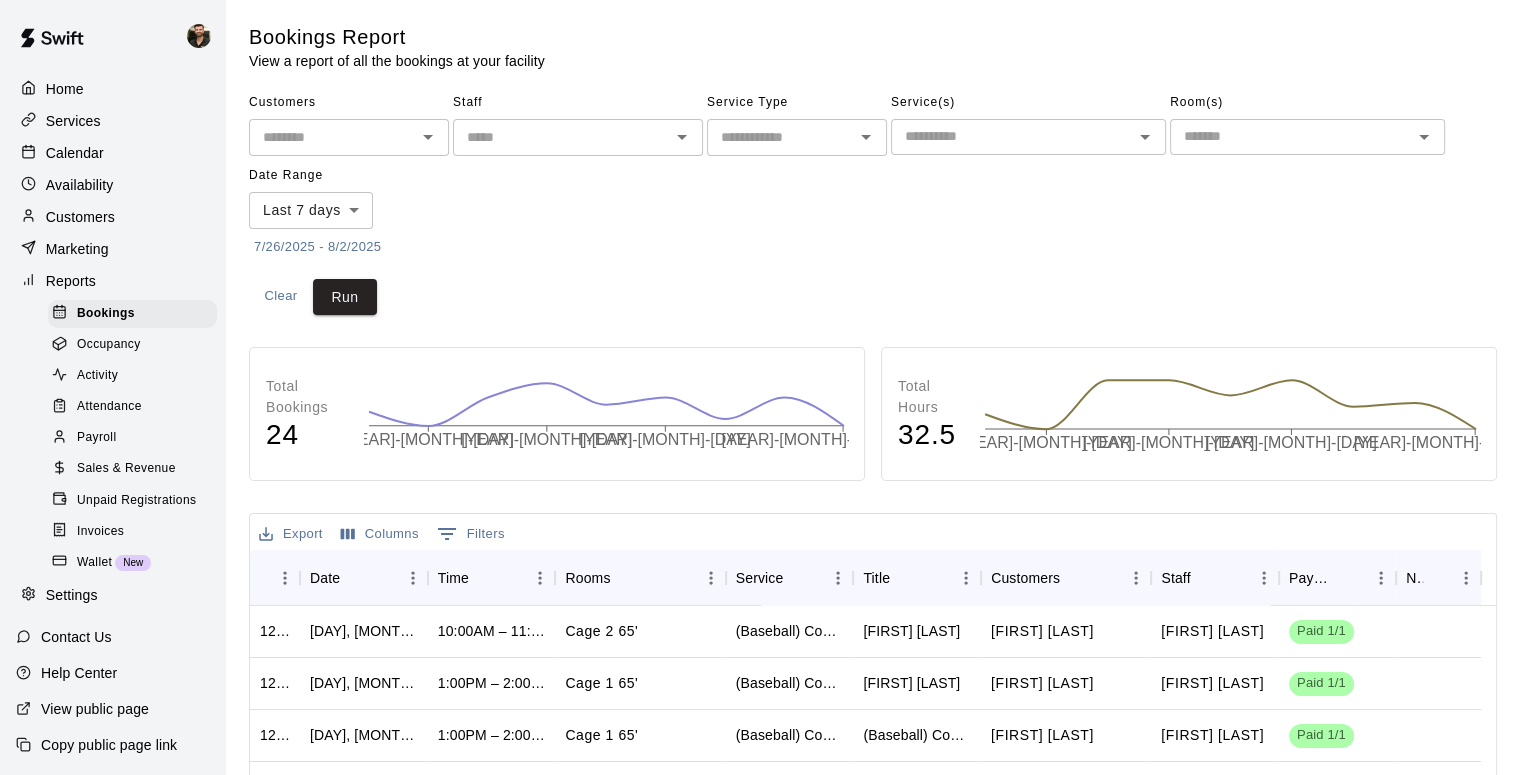click on "Payroll" at bounding box center [132, 438] 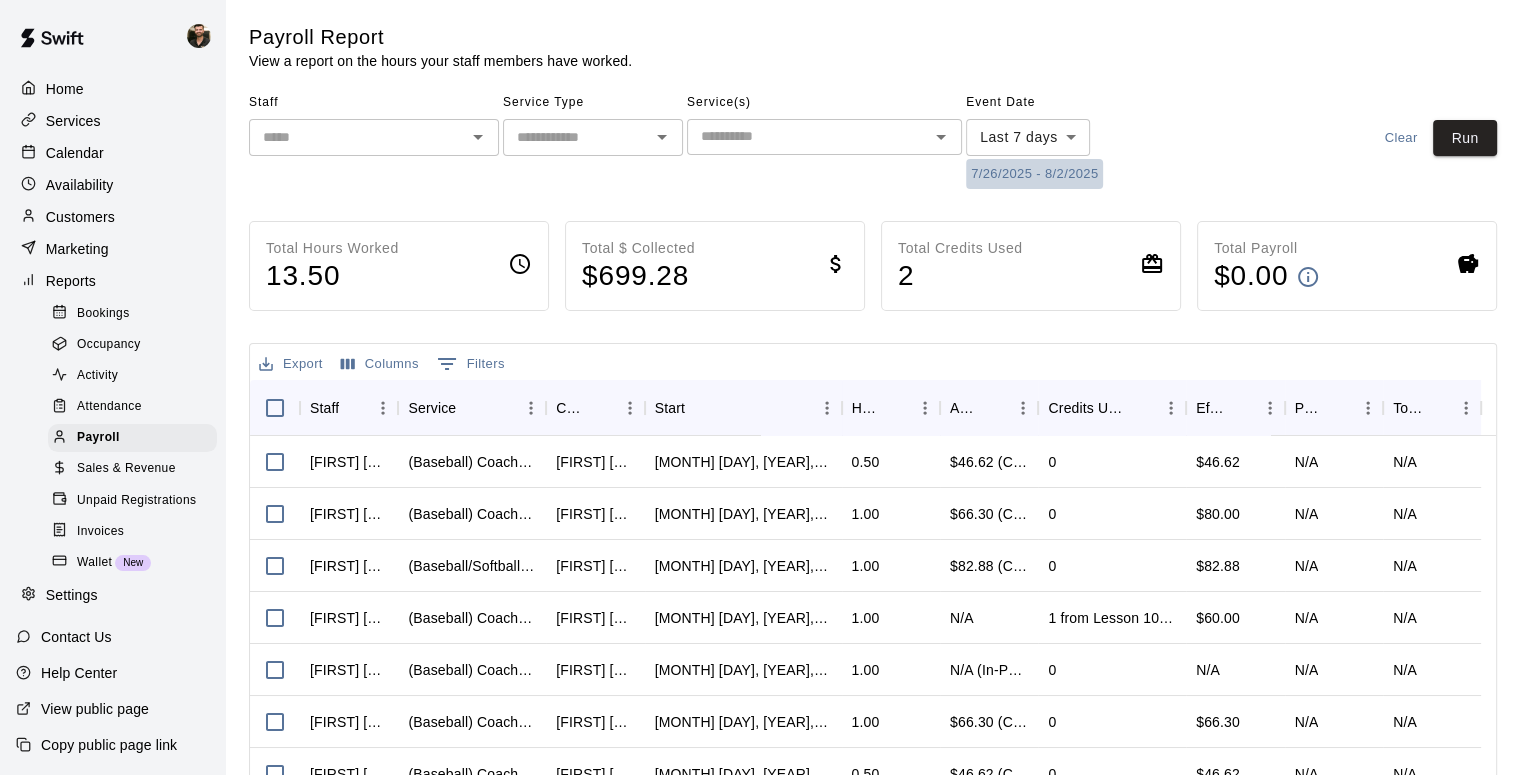 click on "7/26/2025 - 8/2/2025" at bounding box center (1034, 174) 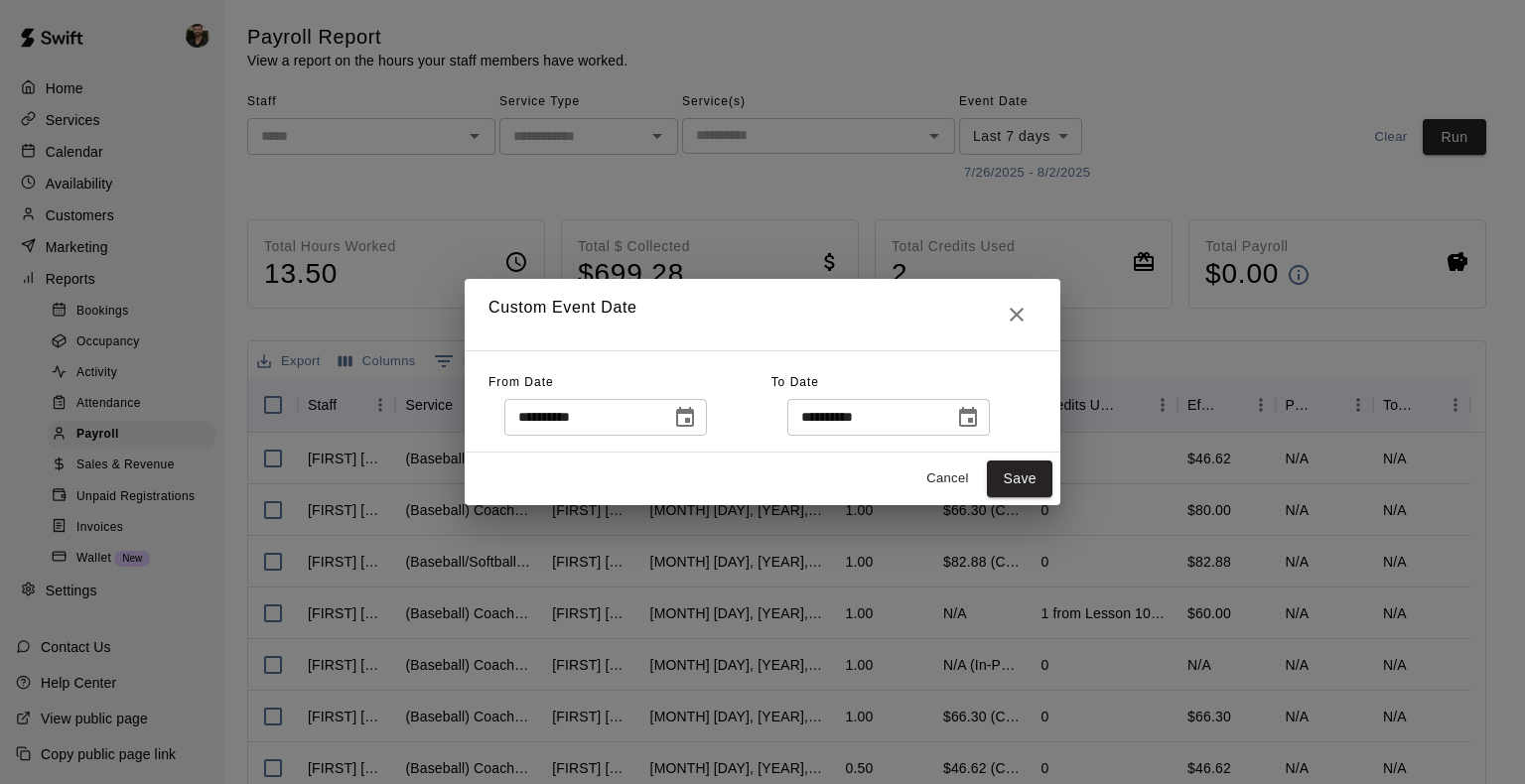 click 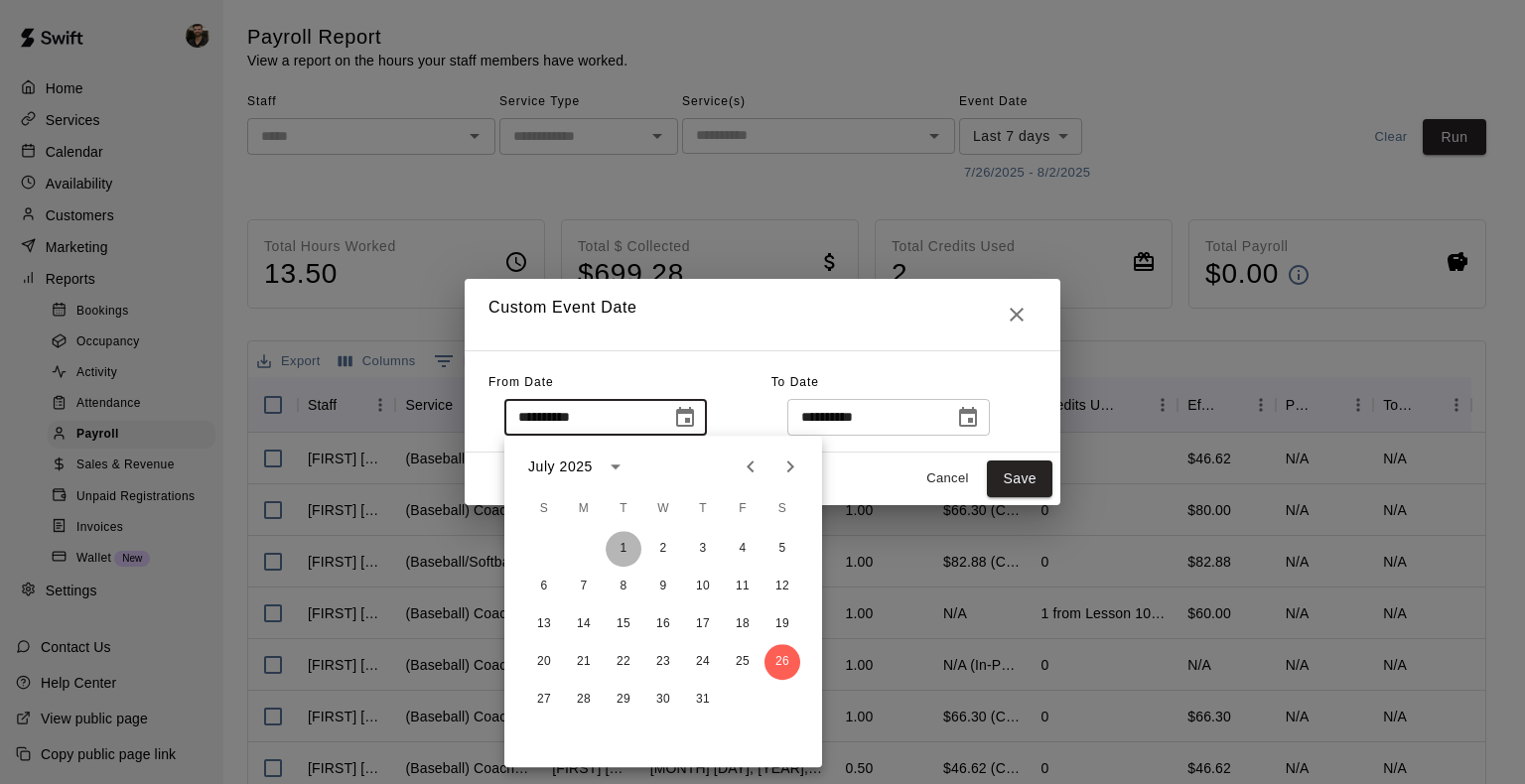 click on "1" at bounding box center [624, 549] 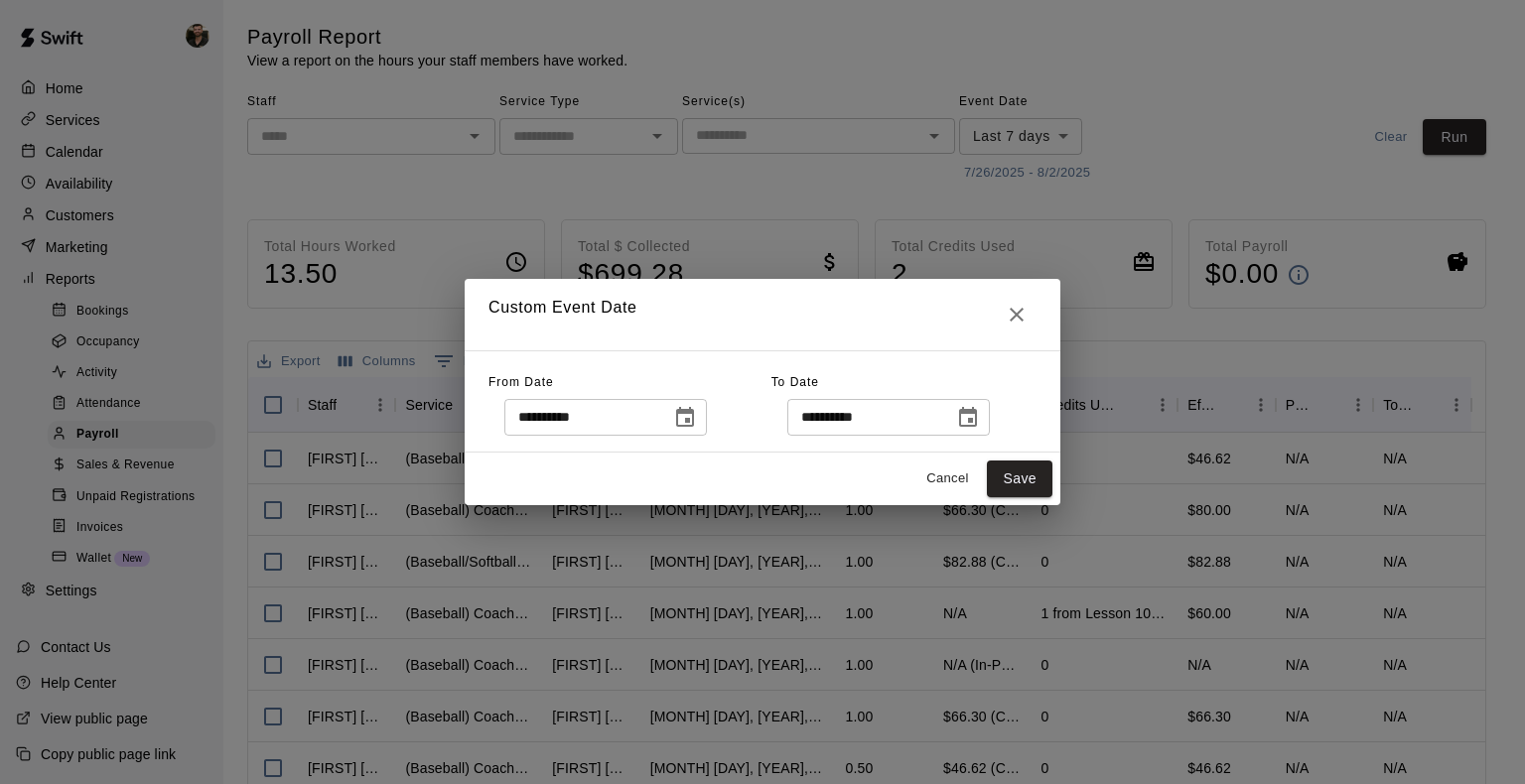 click 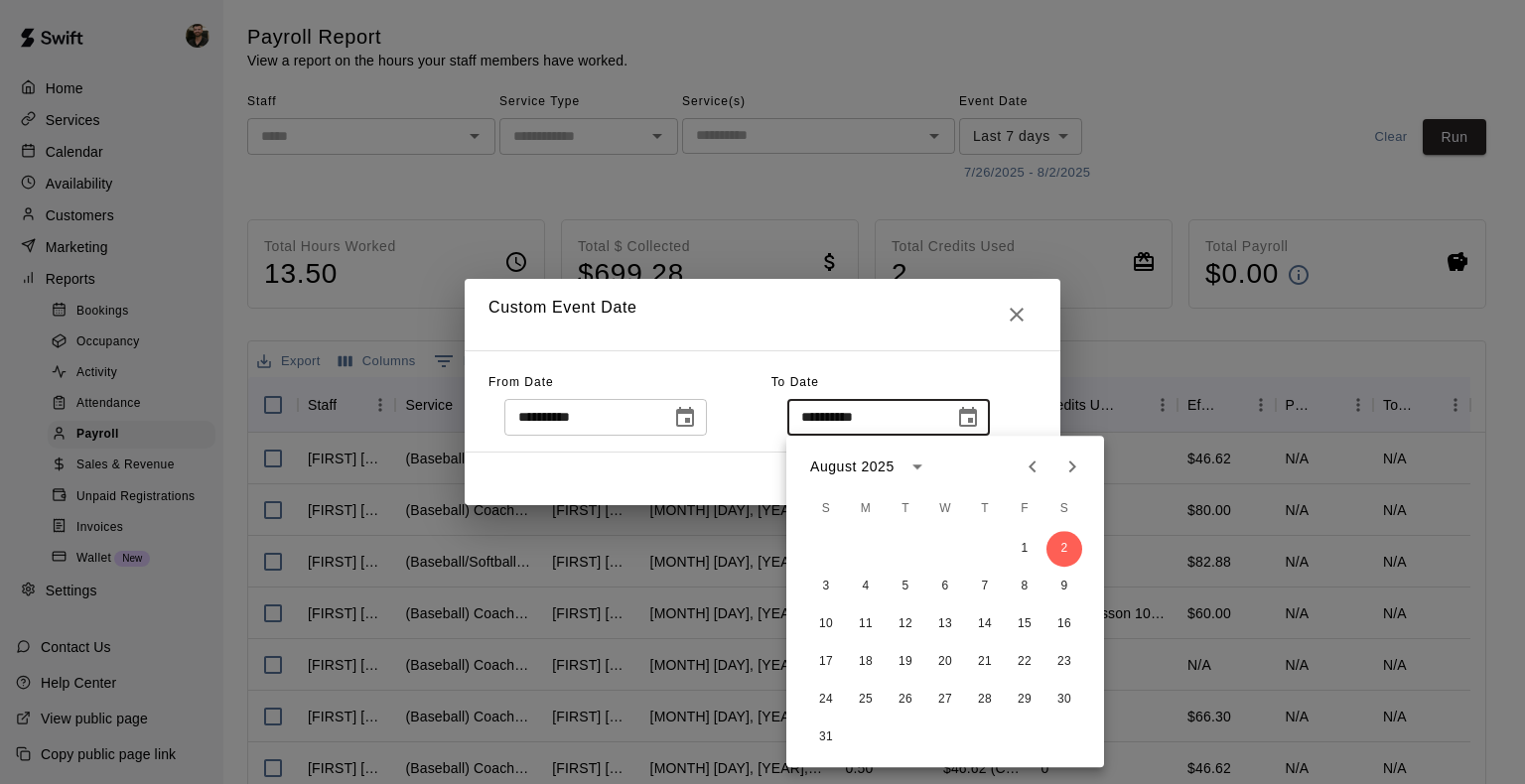 click 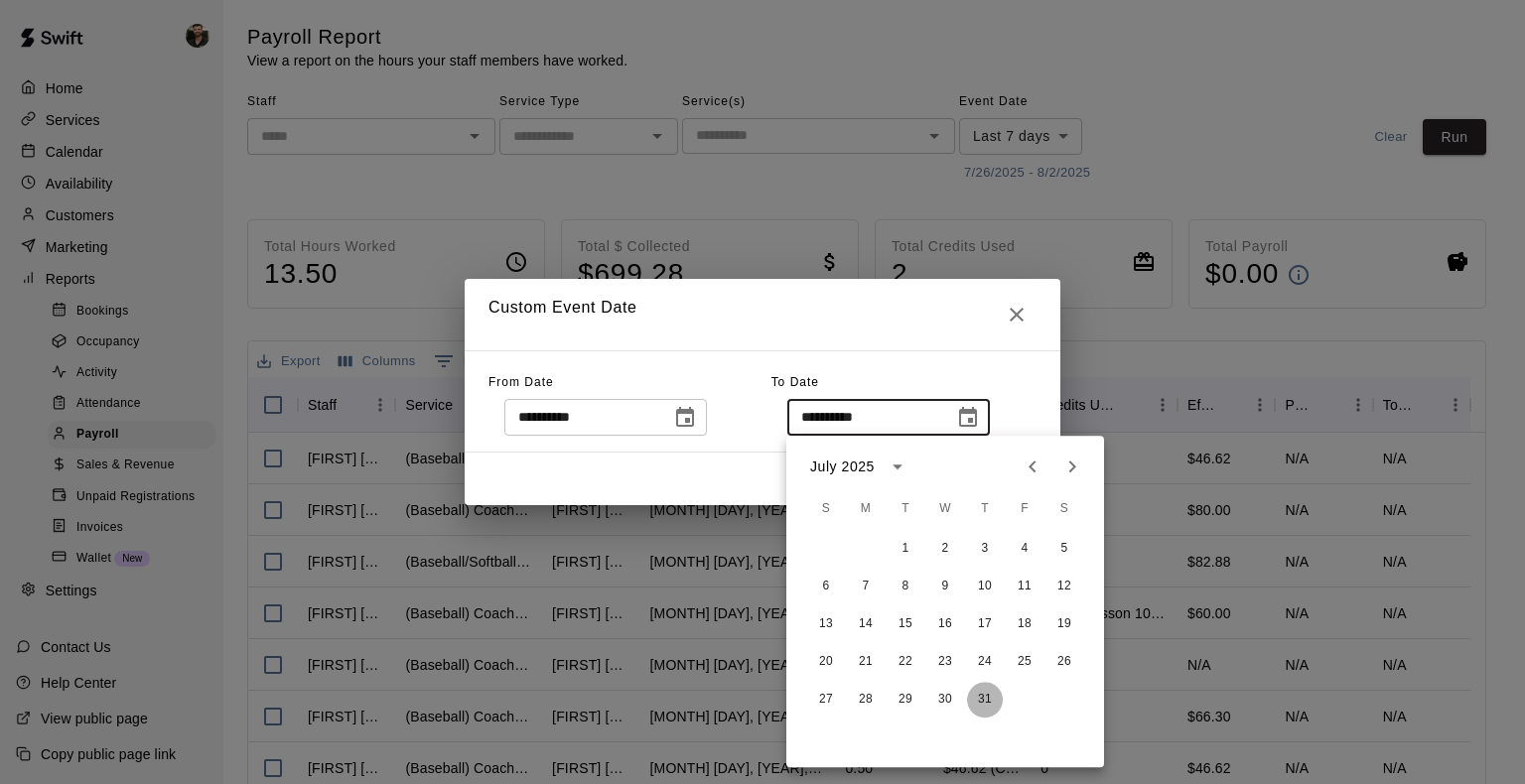 click on "31" at bounding box center [985, 700] 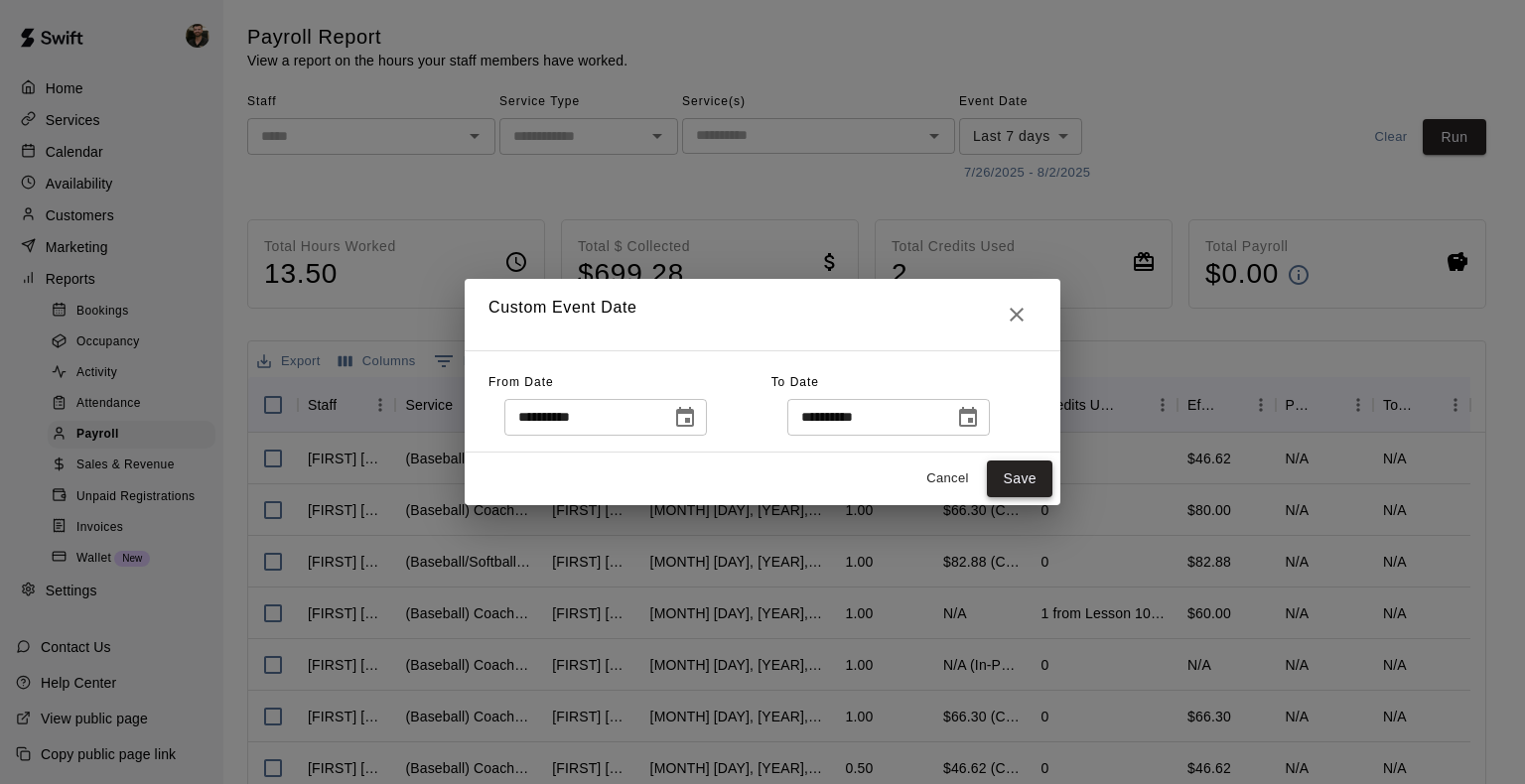 click on "Save" at bounding box center (1020, 478) 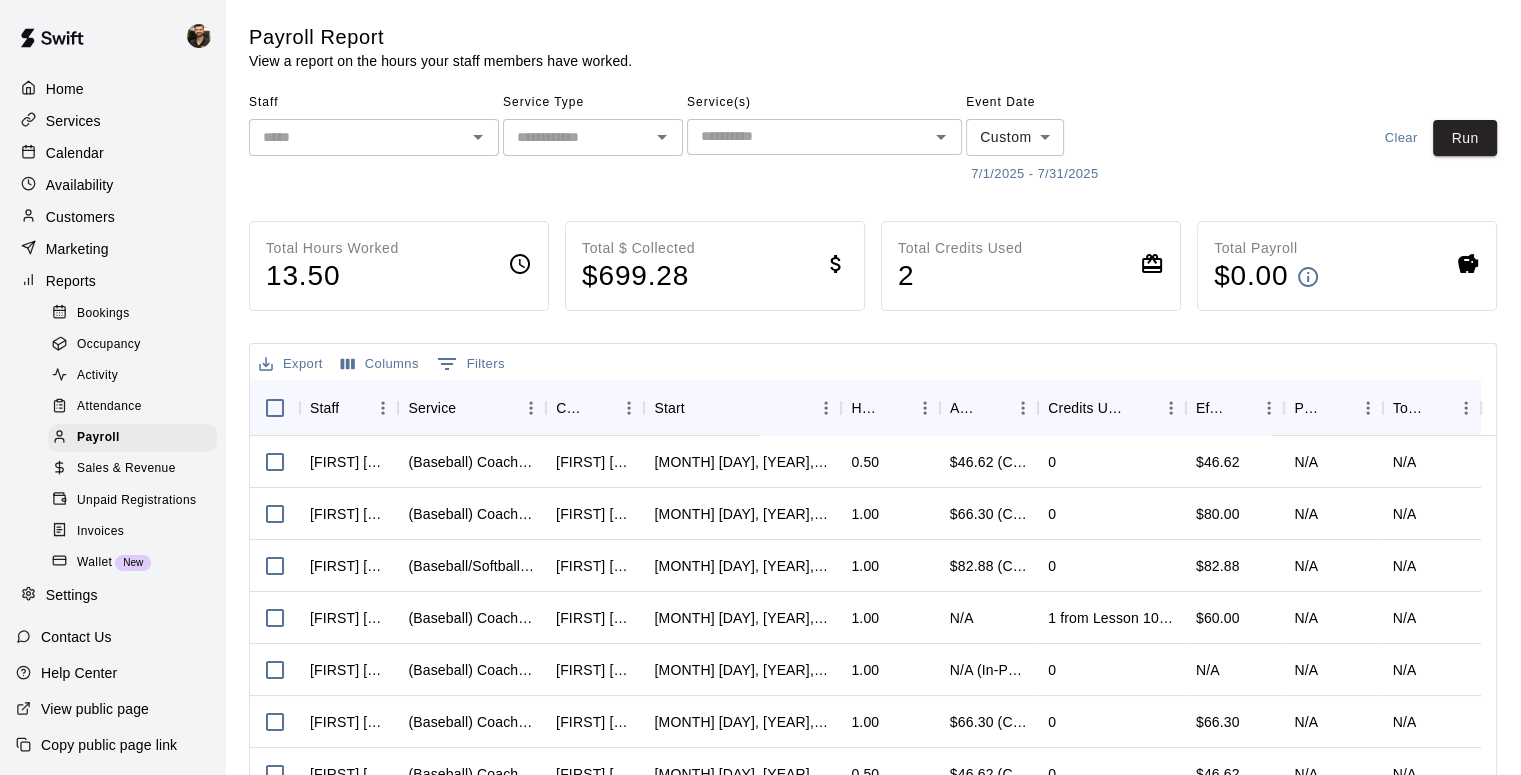 click 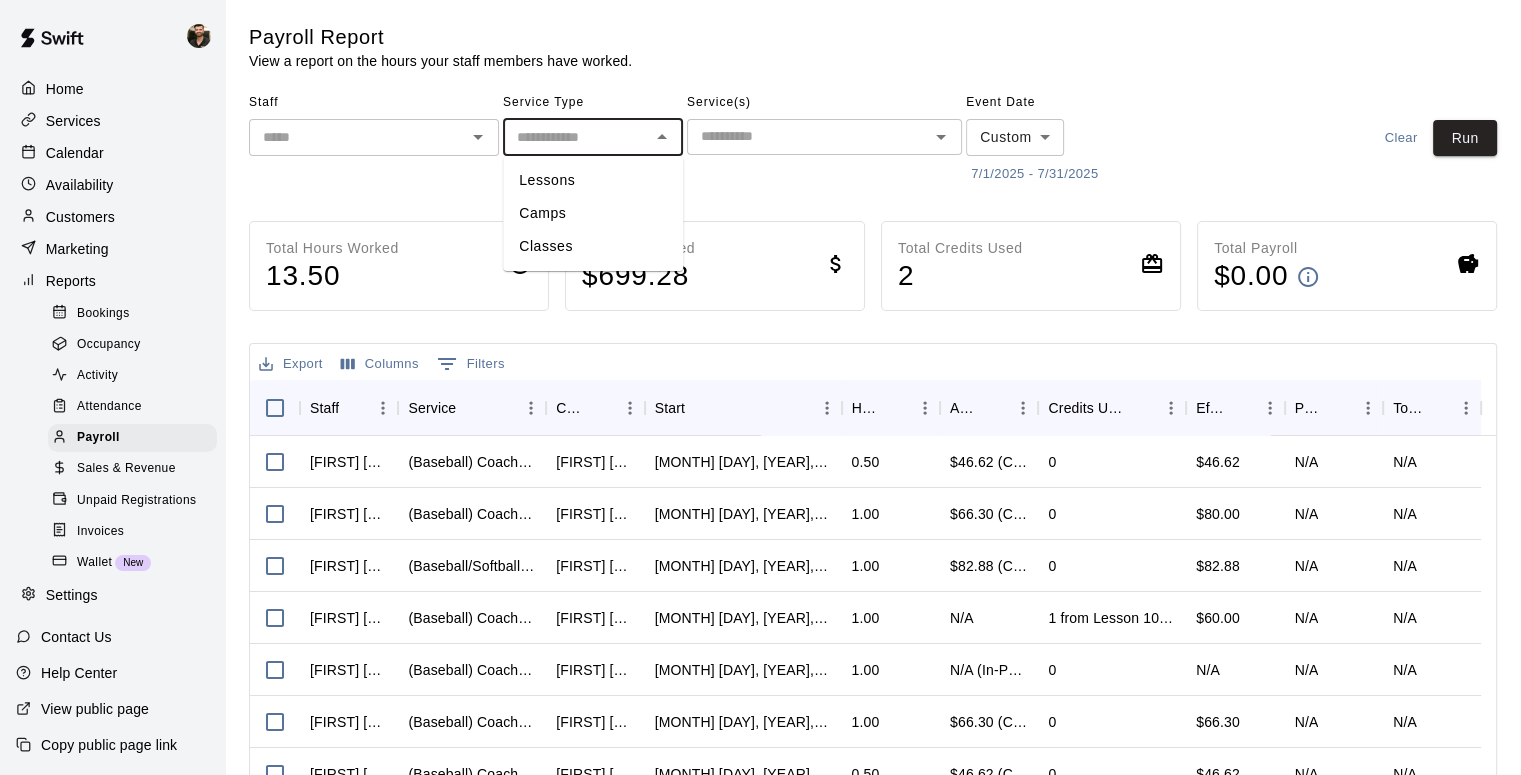 click on "Lessons" at bounding box center [593, 180] 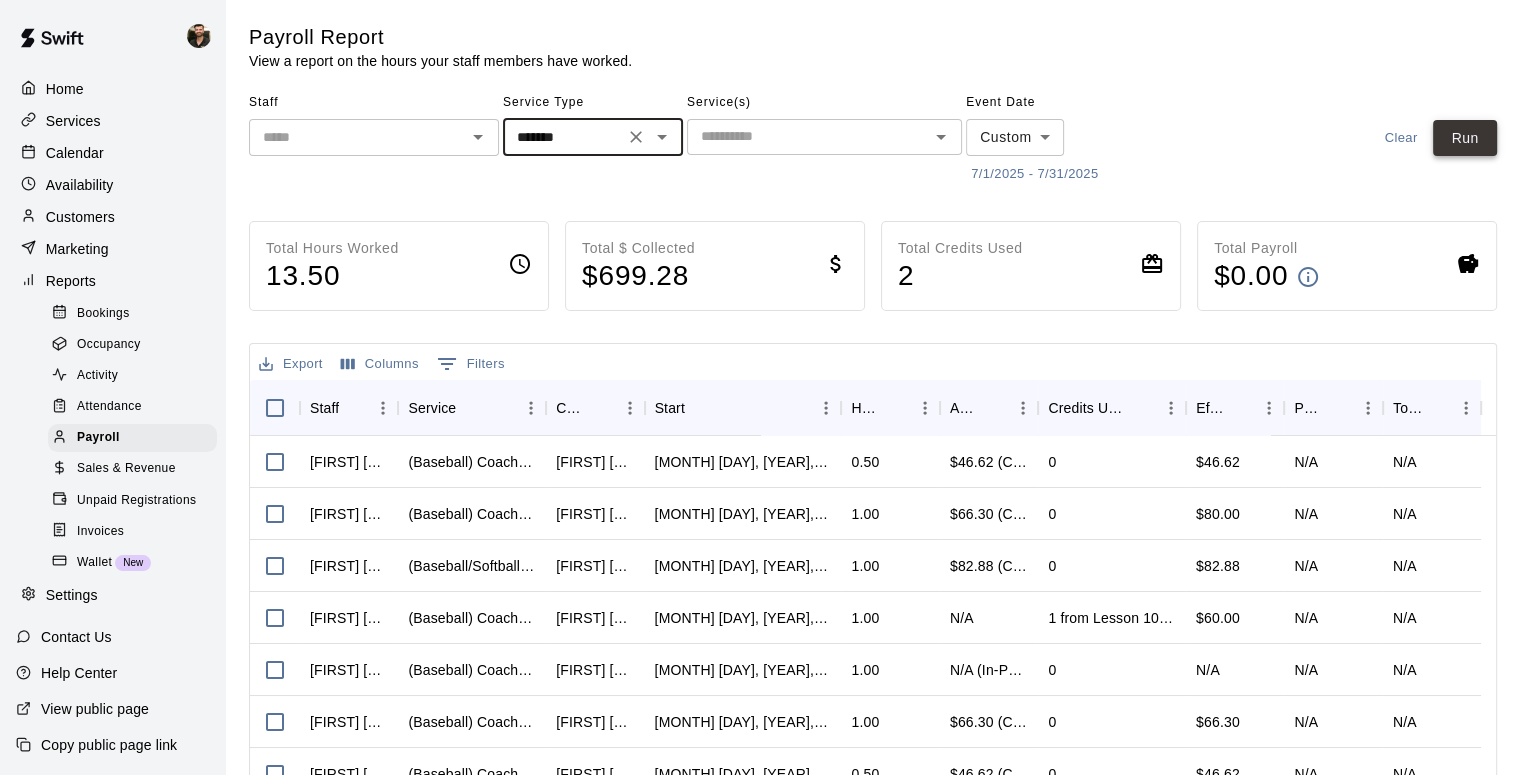 click on "Run" at bounding box center [1465, 138] 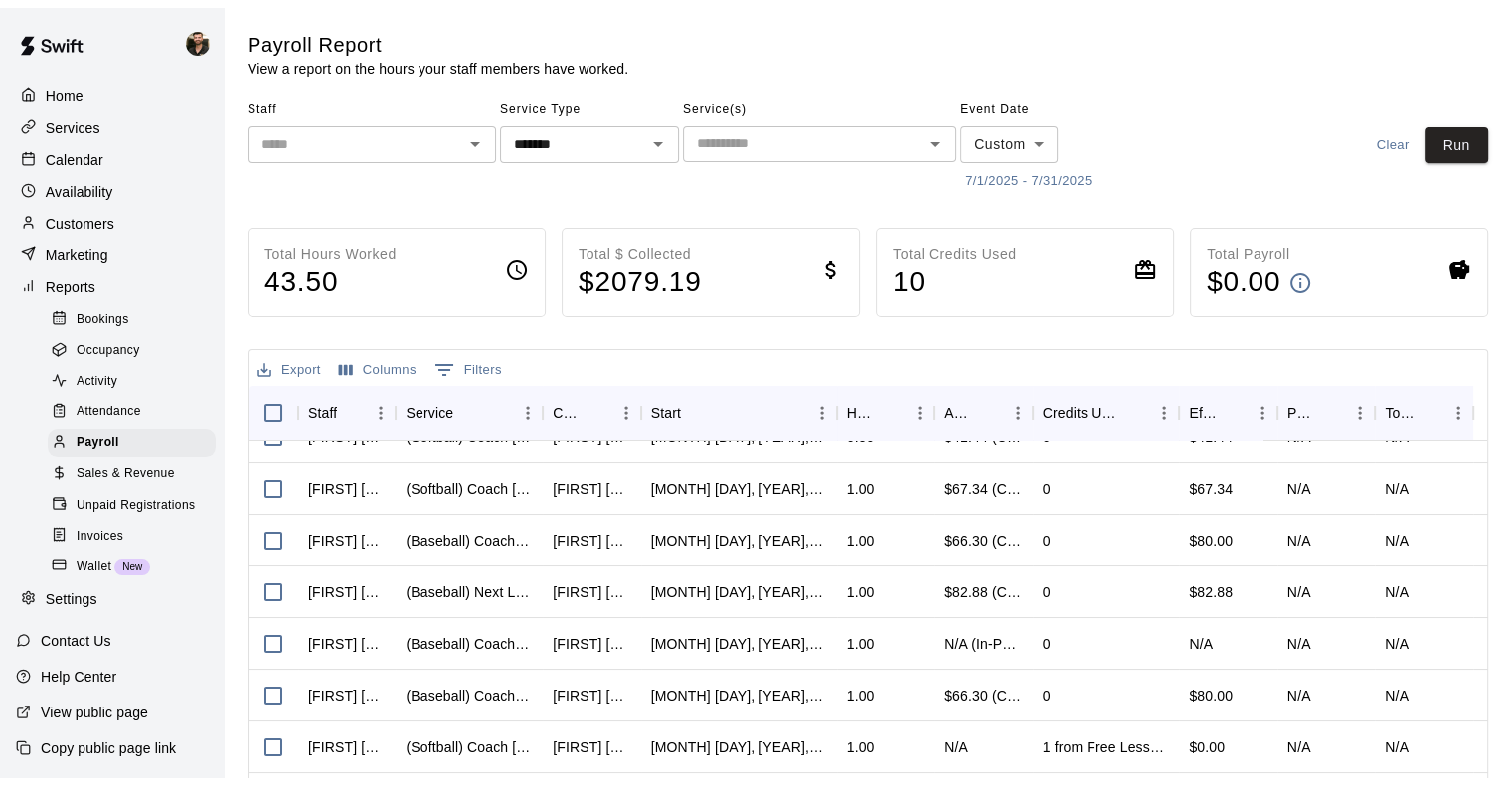 scroll, scrollTop: 0, scrollLeft: 0, axis: both 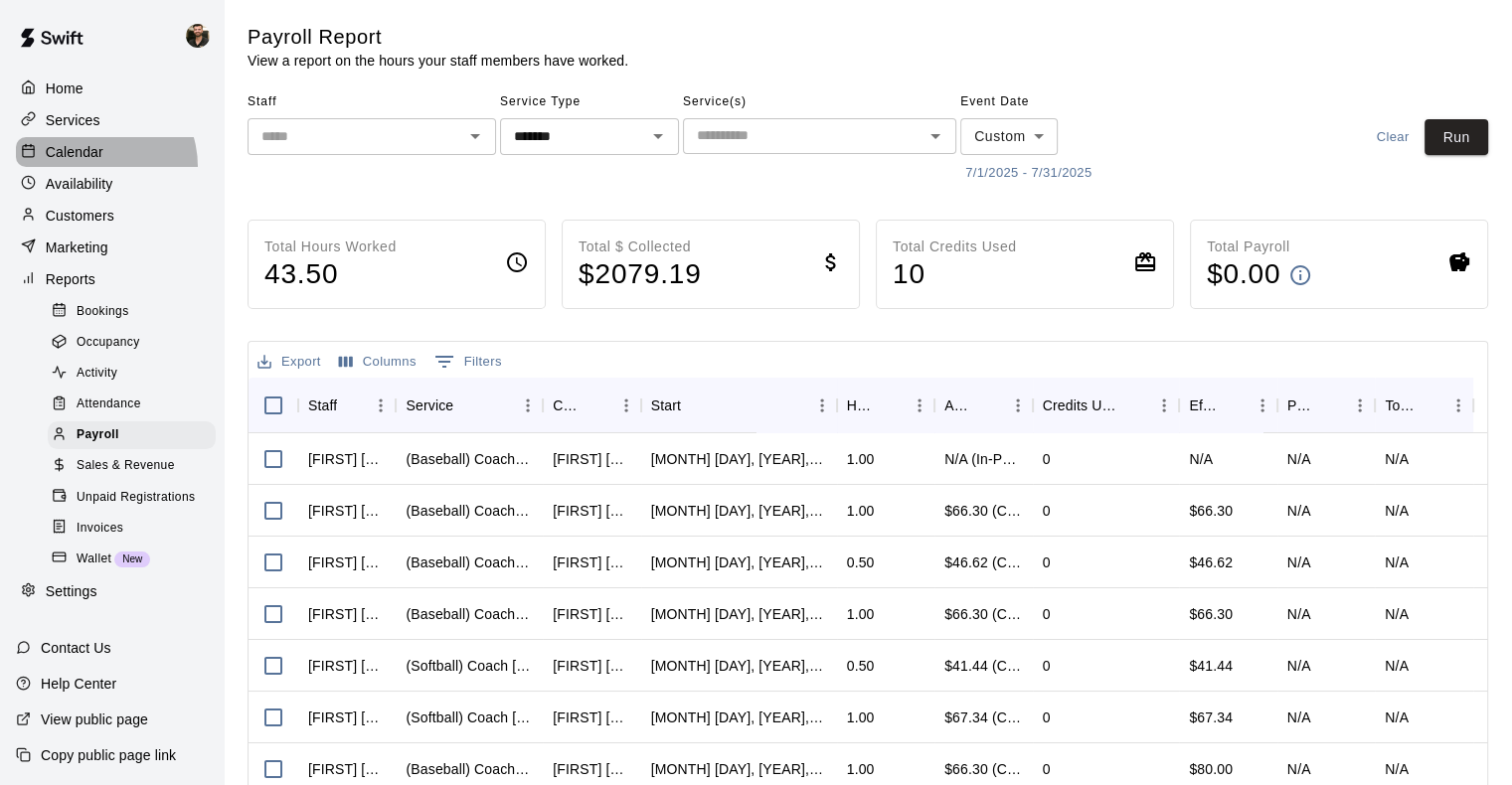 click on "Calendar" at bounding box center (111, 152) 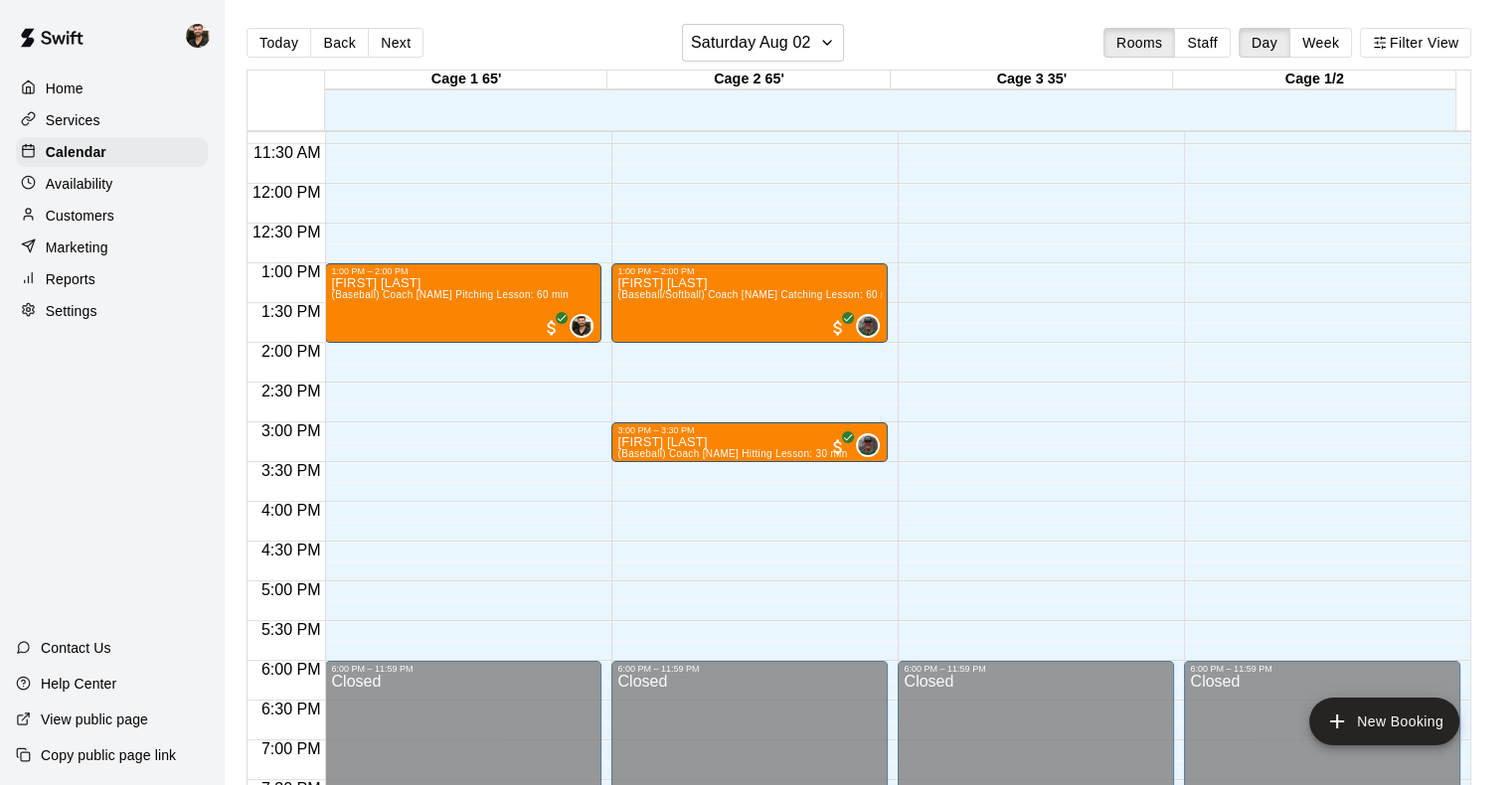 scroll, scrollTop: 916, scrollLeft: 0, axis: vertical 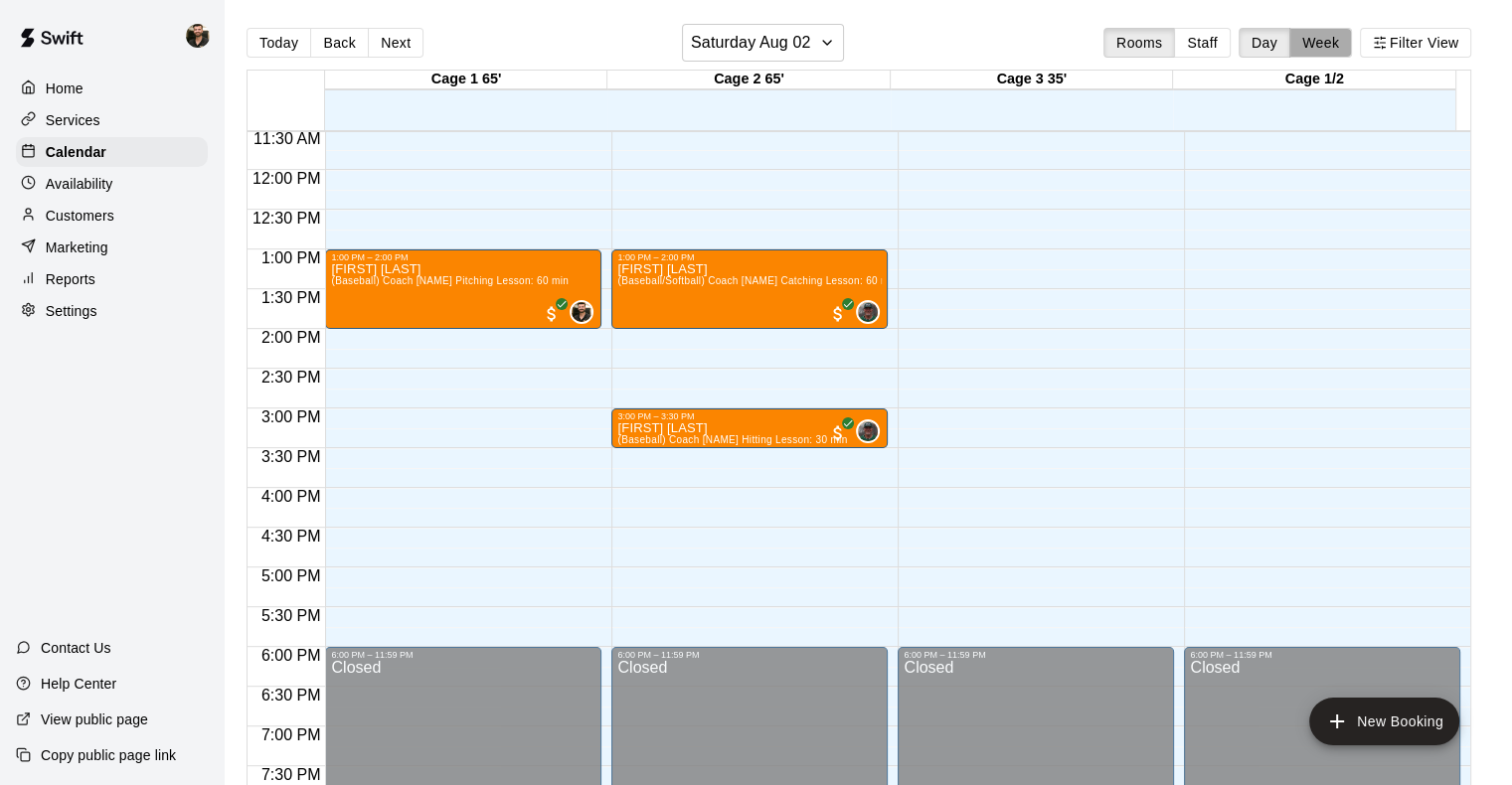 click on "Week" at bounding box center (1320, 43) 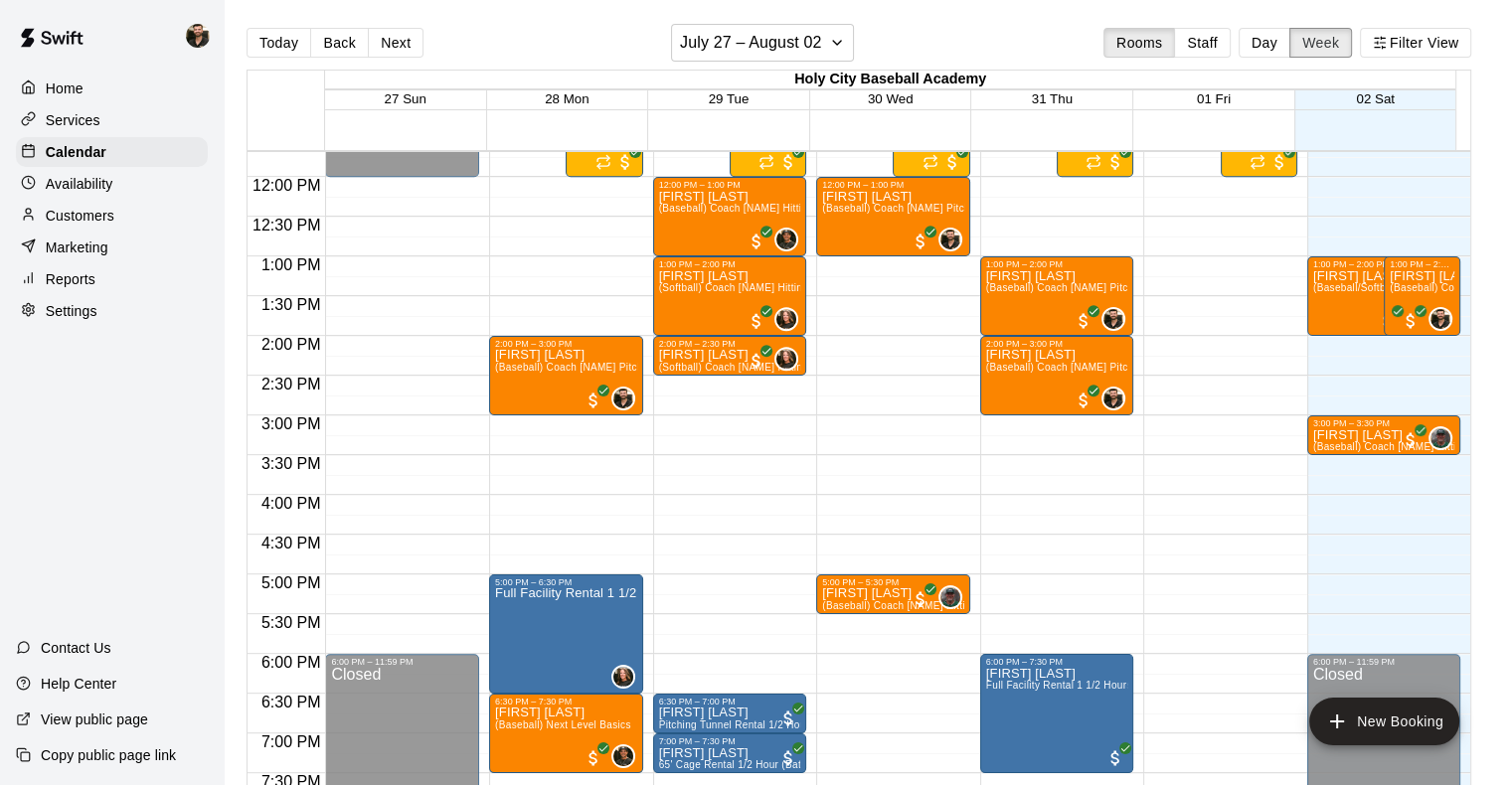 scroll, scrollTop: 927, scrollLeft: 0, axis: vertical 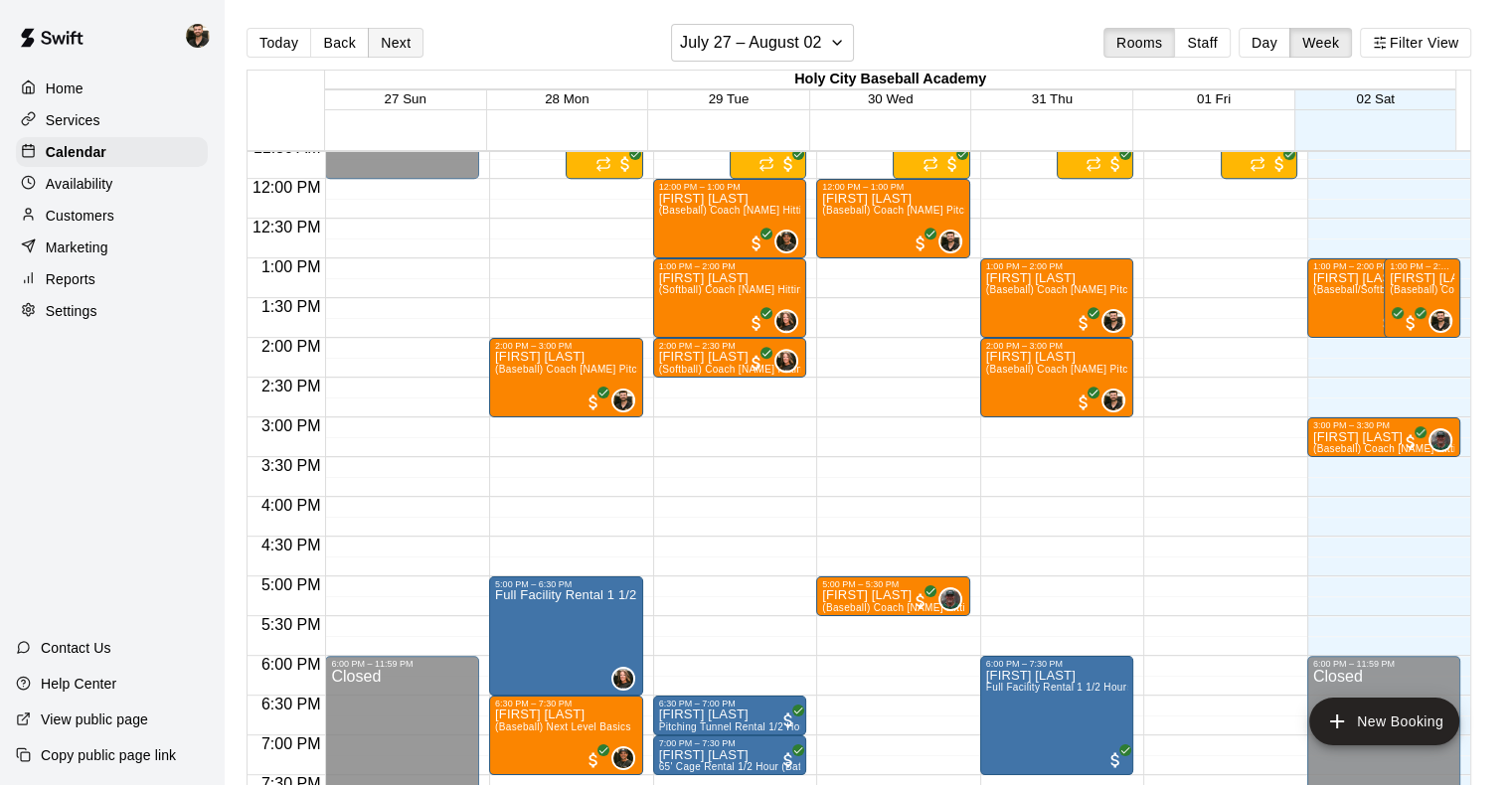 click on "Next" at bounding box center (396, 43) 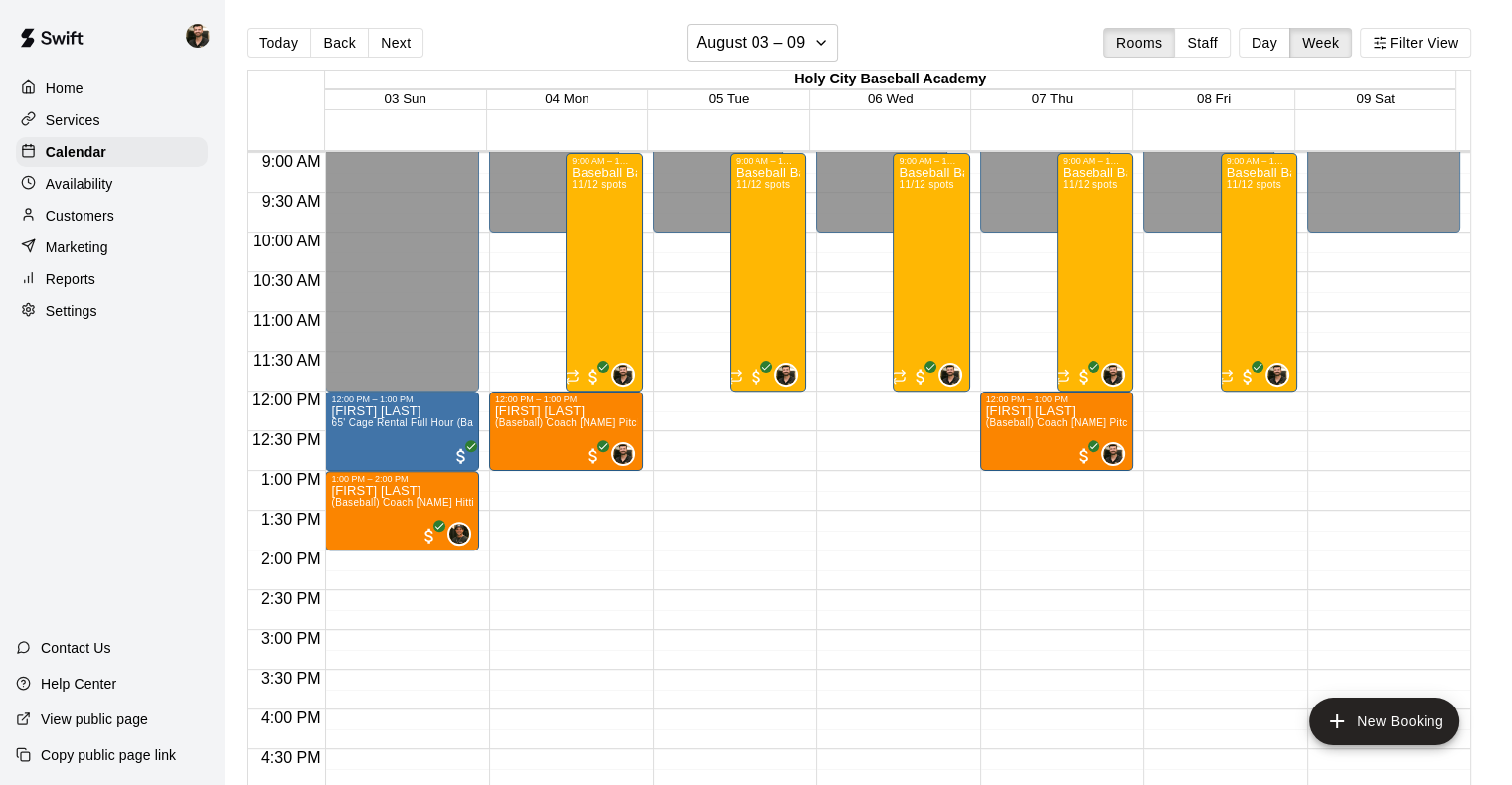scroll, scrollTop: 715, scrollLeft: 0, axis: vertical 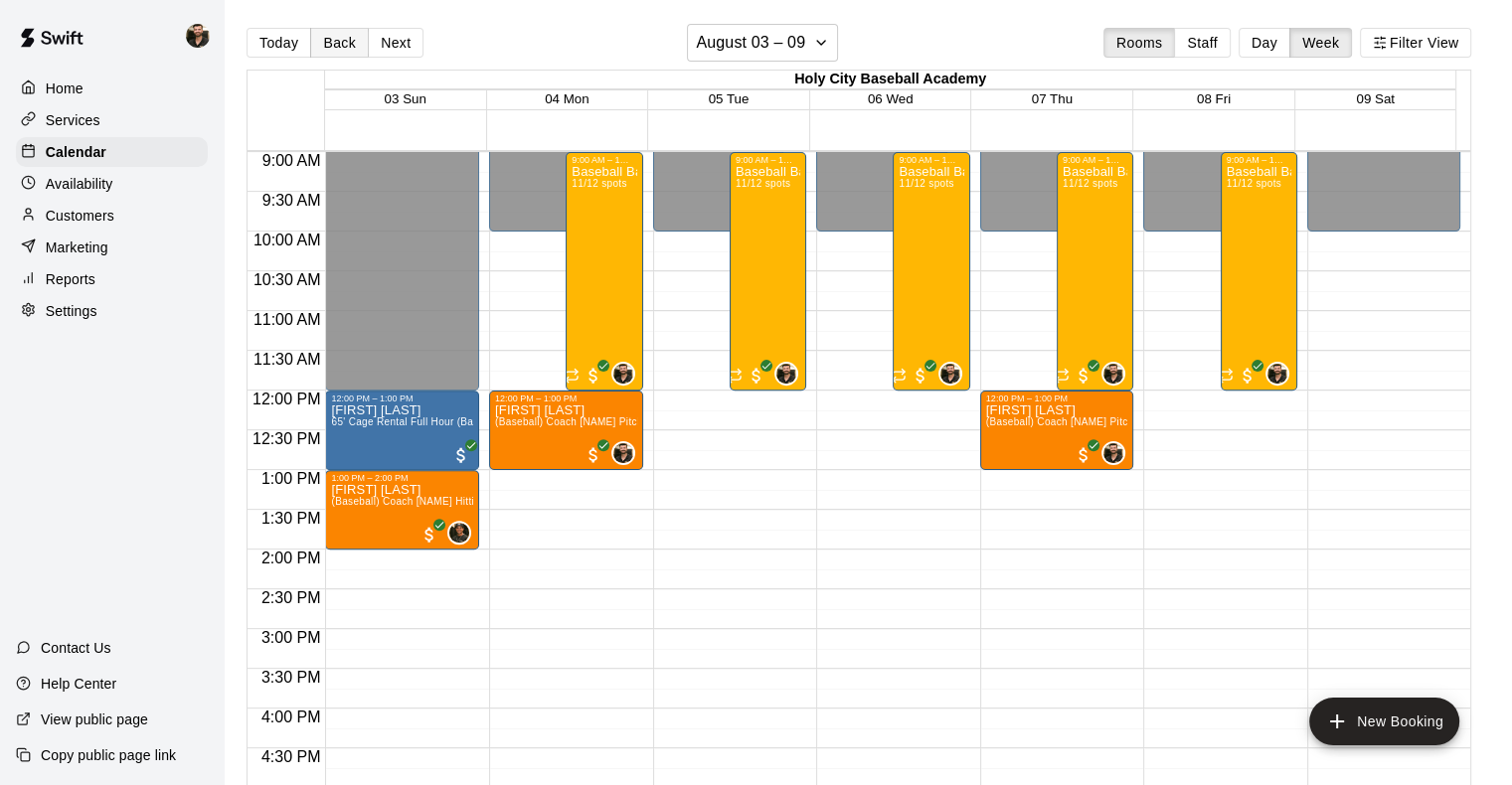 click on "Back" at bounding box center [339, 43] 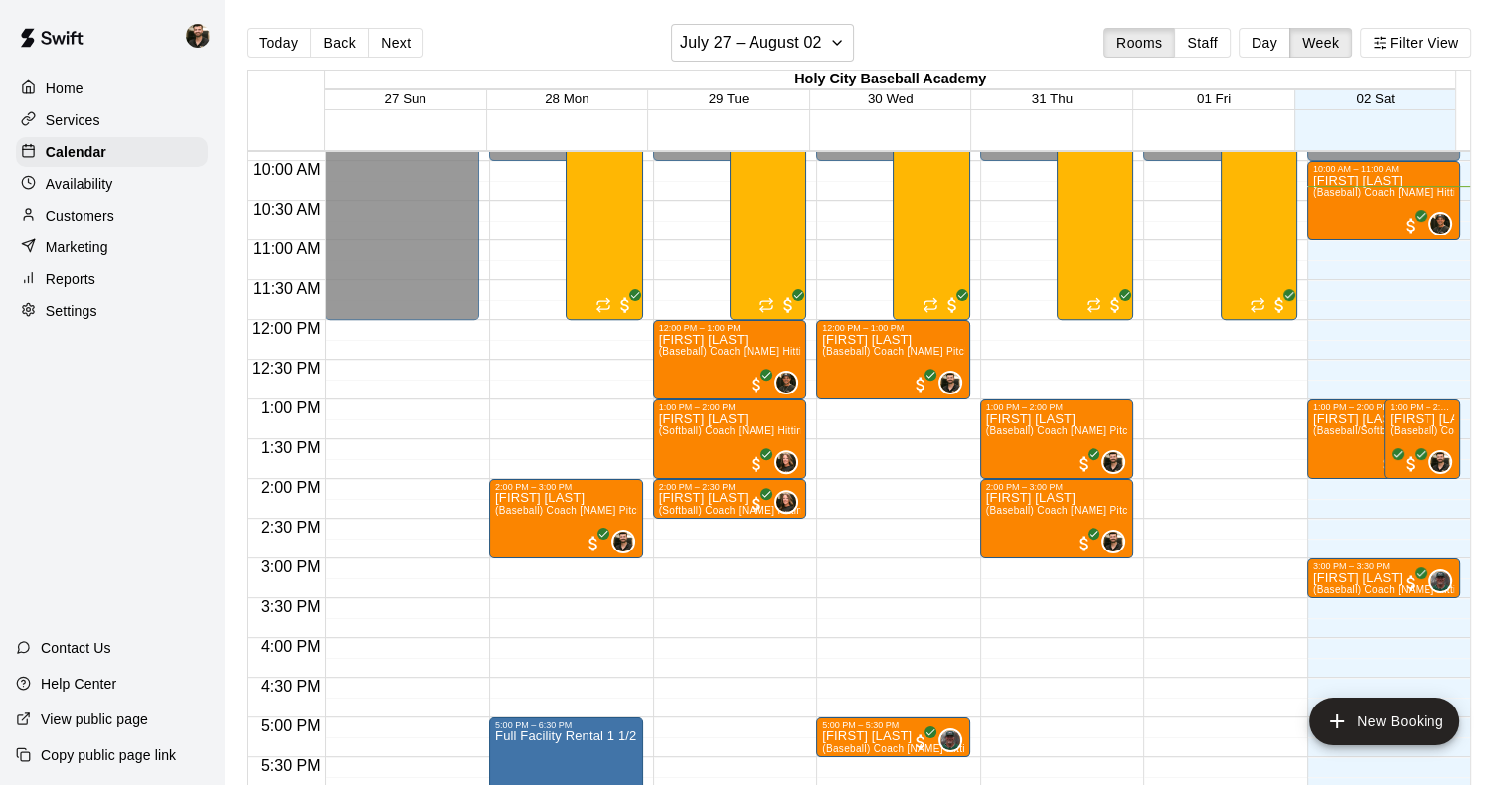scroll, scrollTop: 787, scrollLeft: 0, axis: vertical 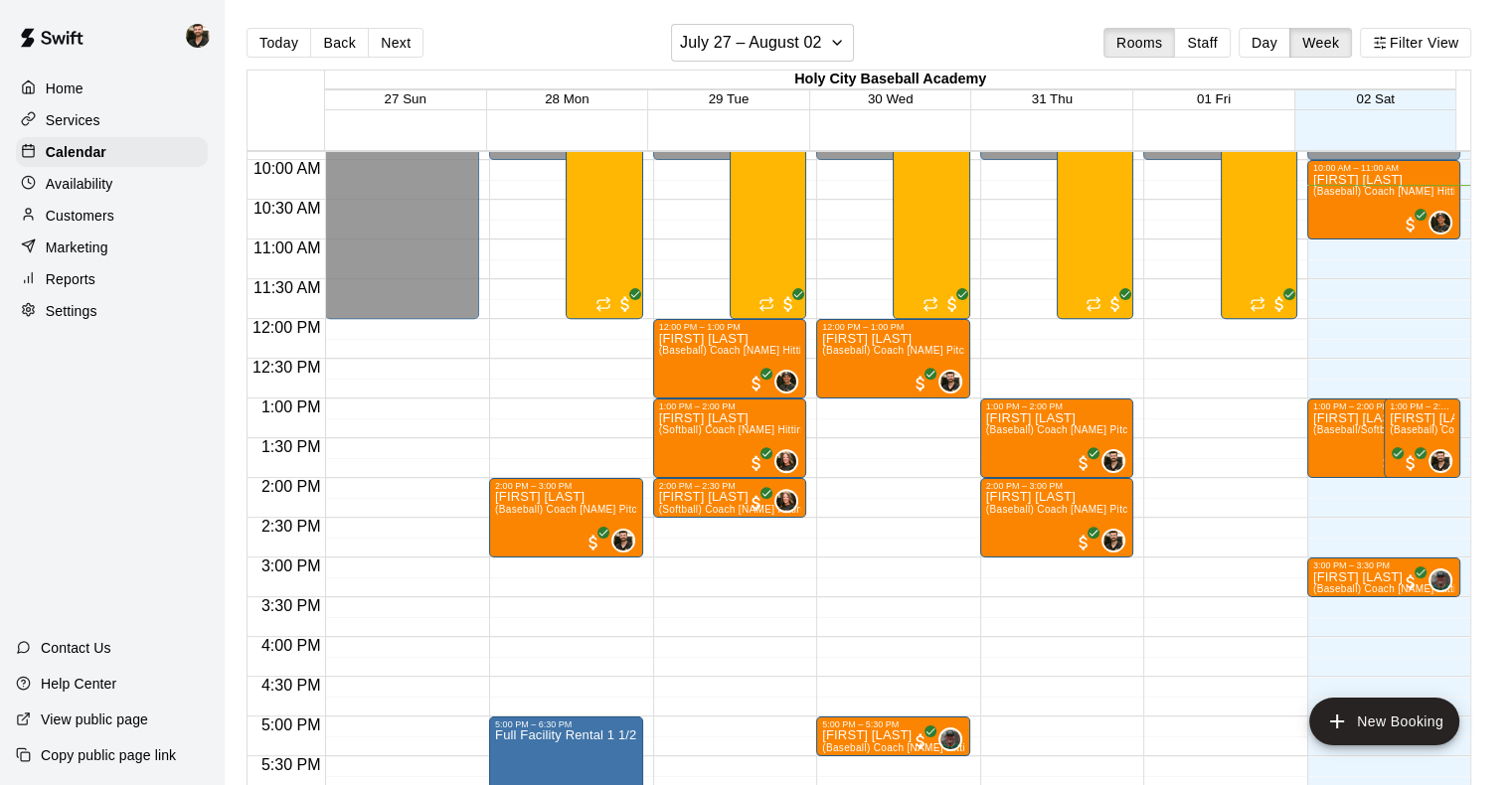 click on "Reports" at bounding box center [111, 279] 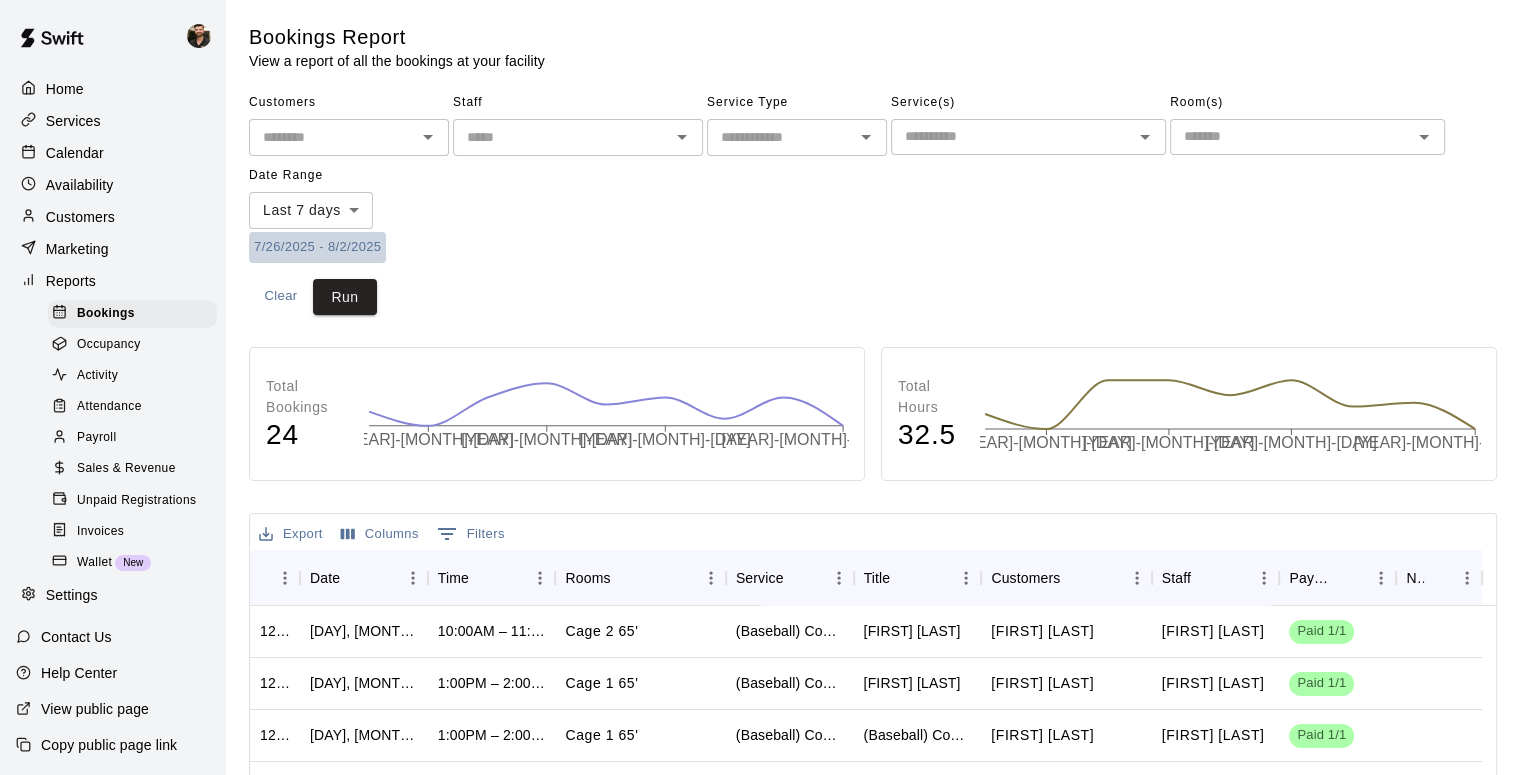 click on "7/26/2025 - 8/2/2025" at bounding box center (317, 247) 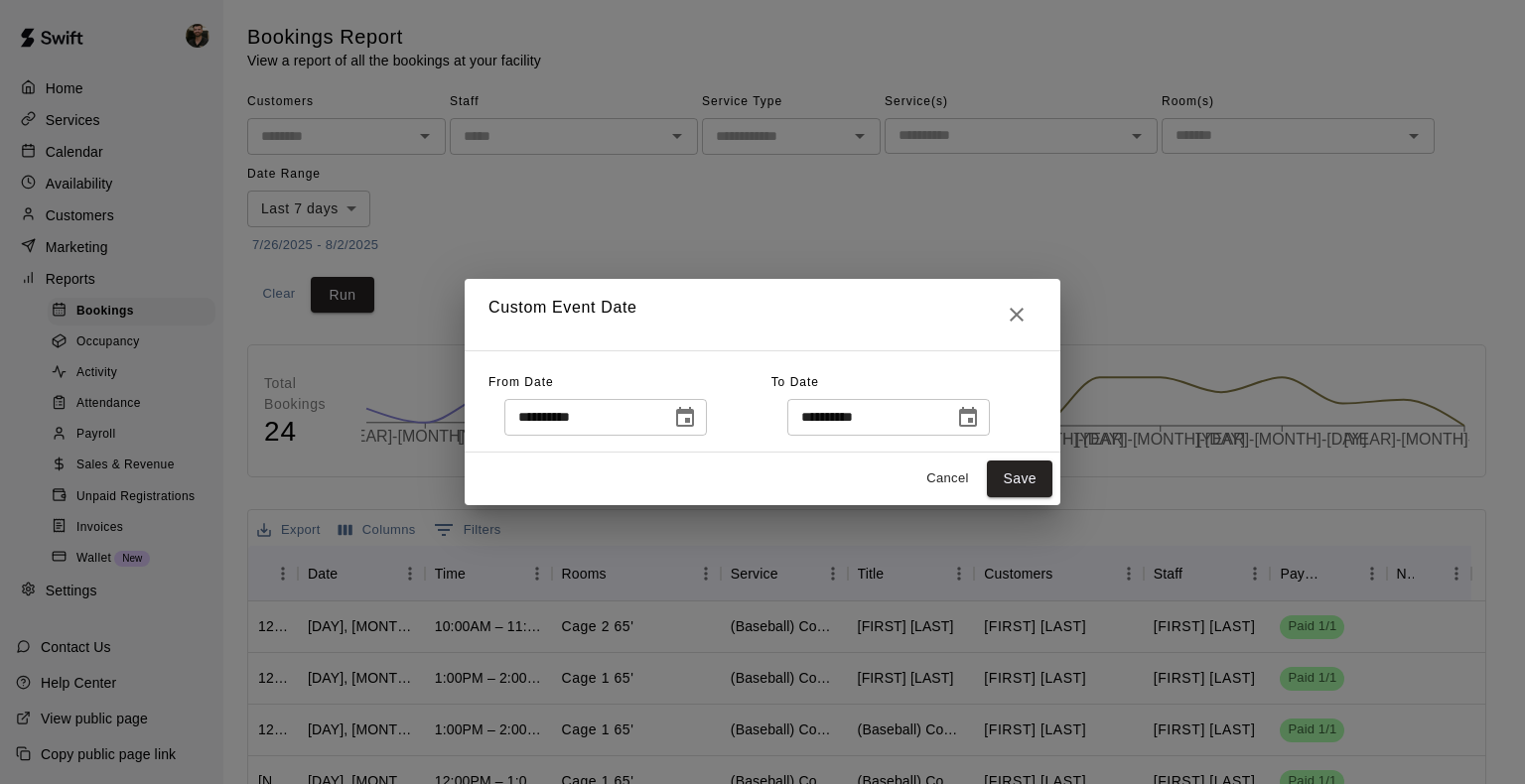click on "**********" at bounding box center [606, 417] 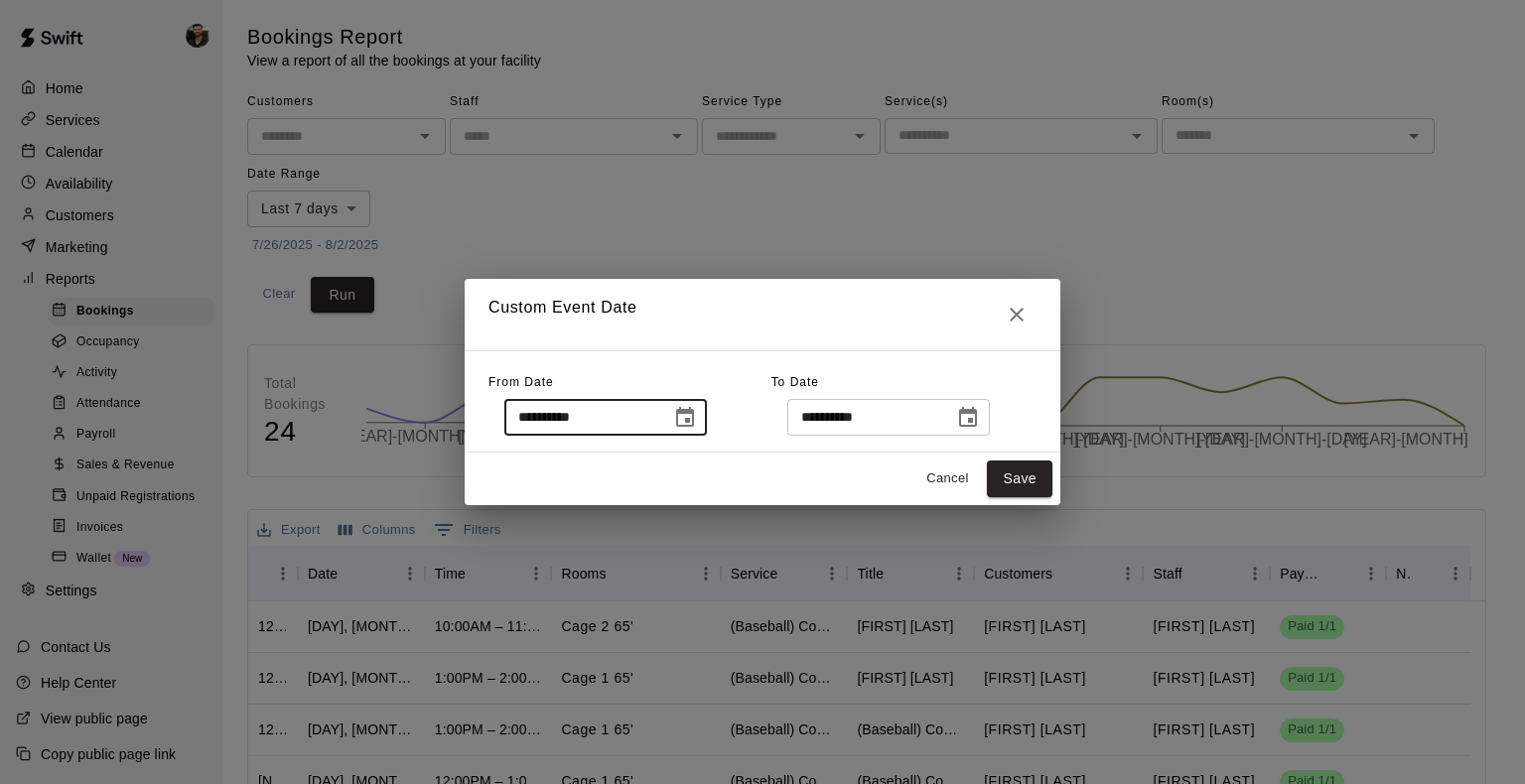 click 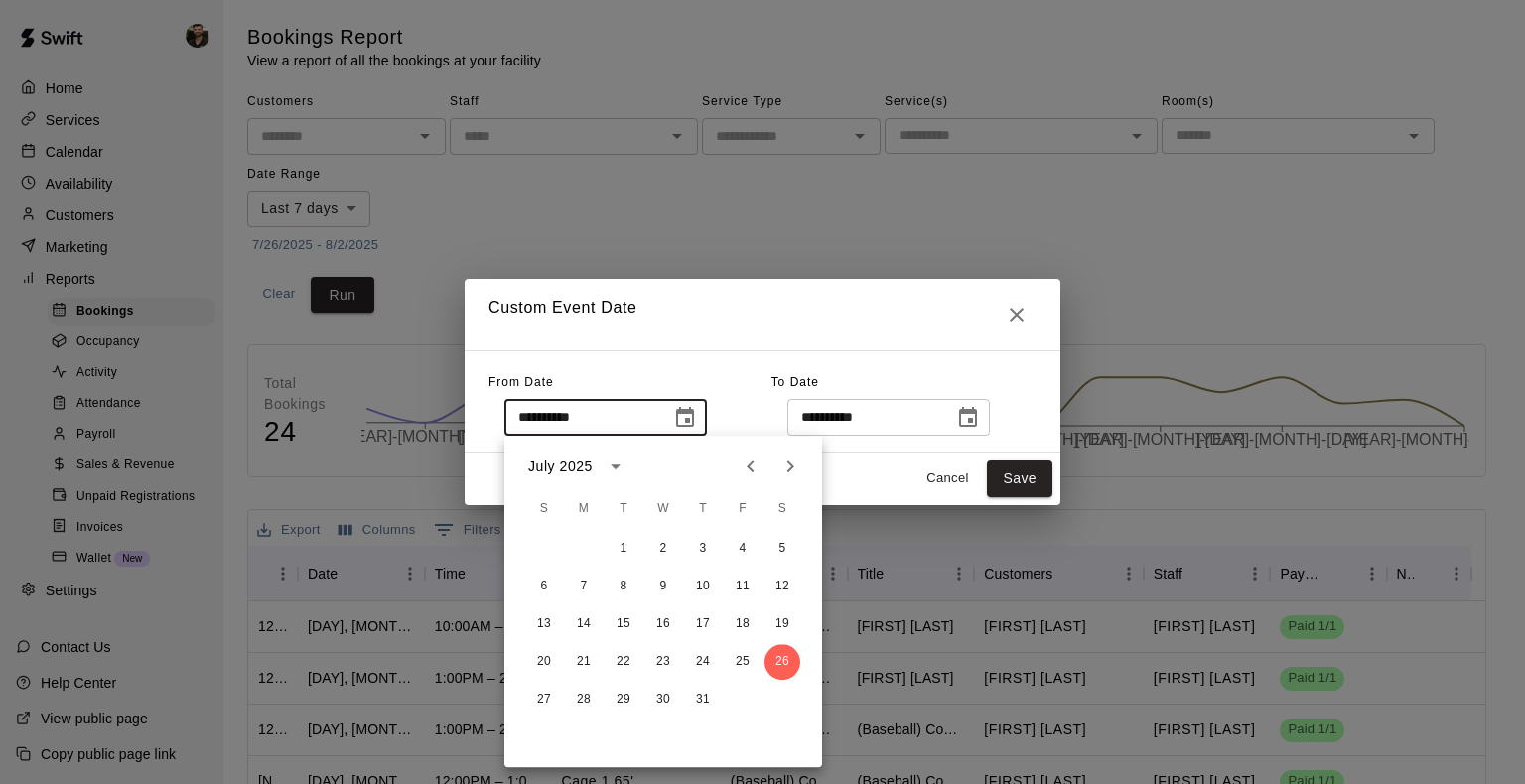 click on "**********" at bounding box center (762, 392) 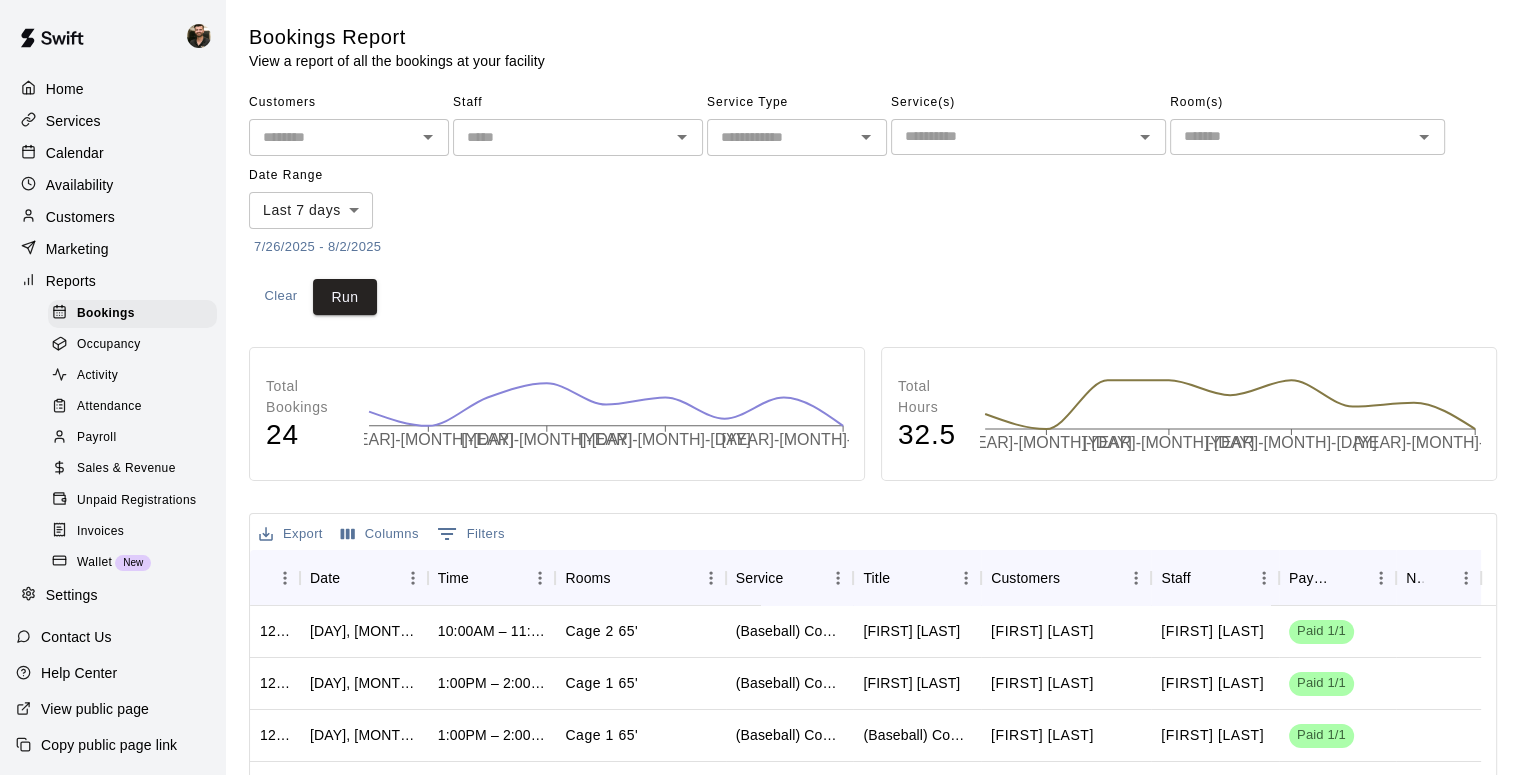click on "Payroll" at bounding box center (132, 438) 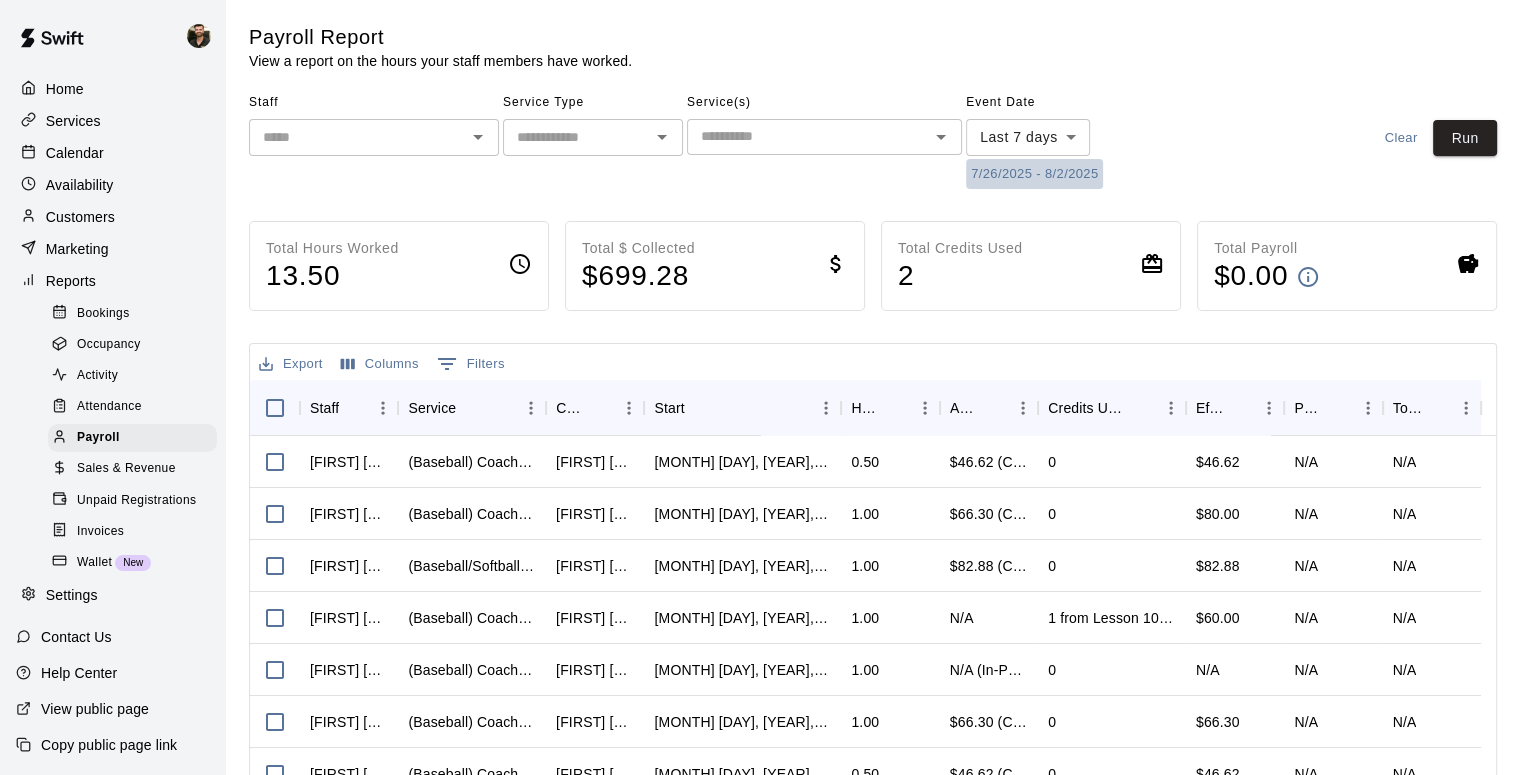click on "7/26/2025 - 8/2/2025" at bounding box center [1034, 174] 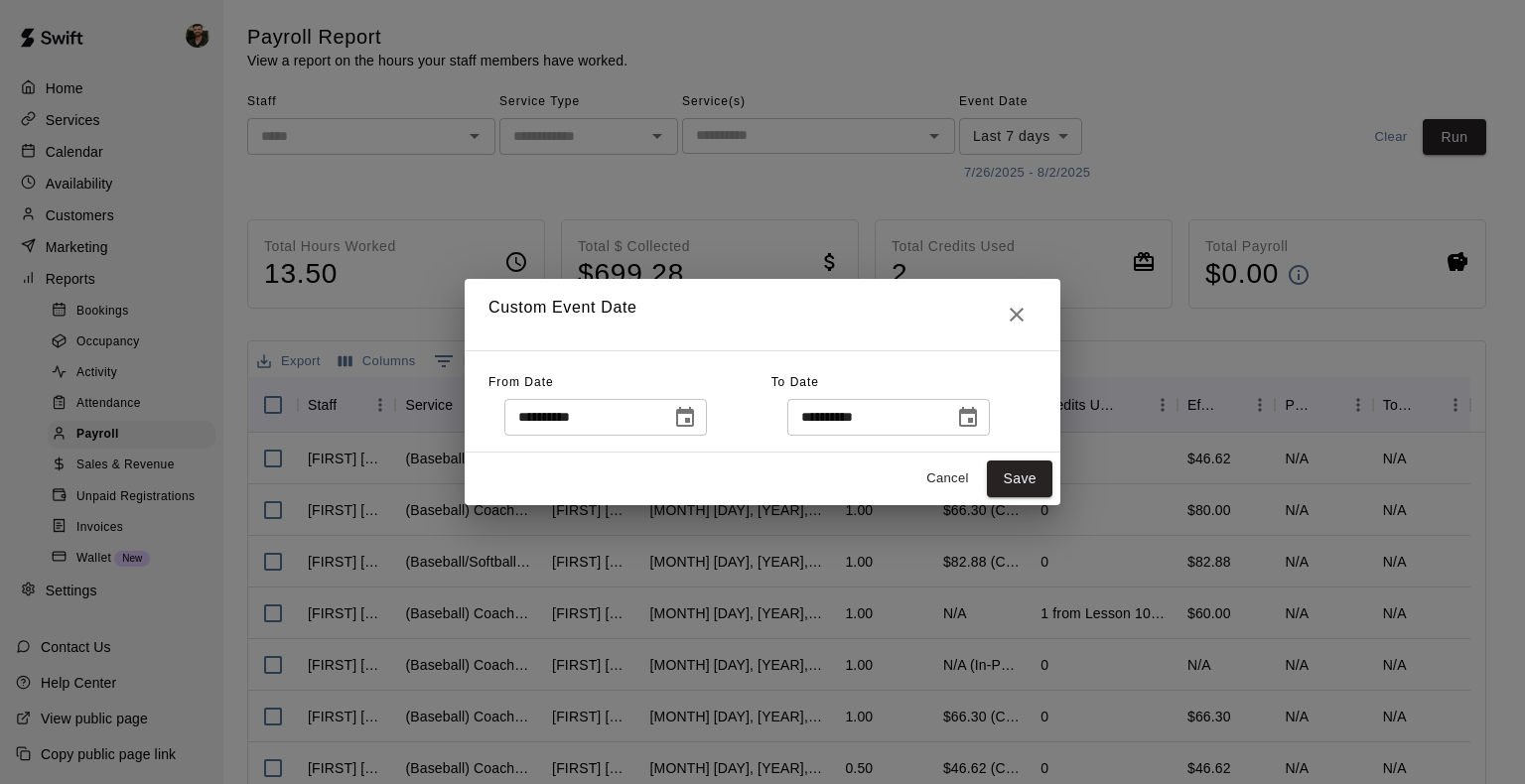 click on "**********" at bounding box center (762, 401) 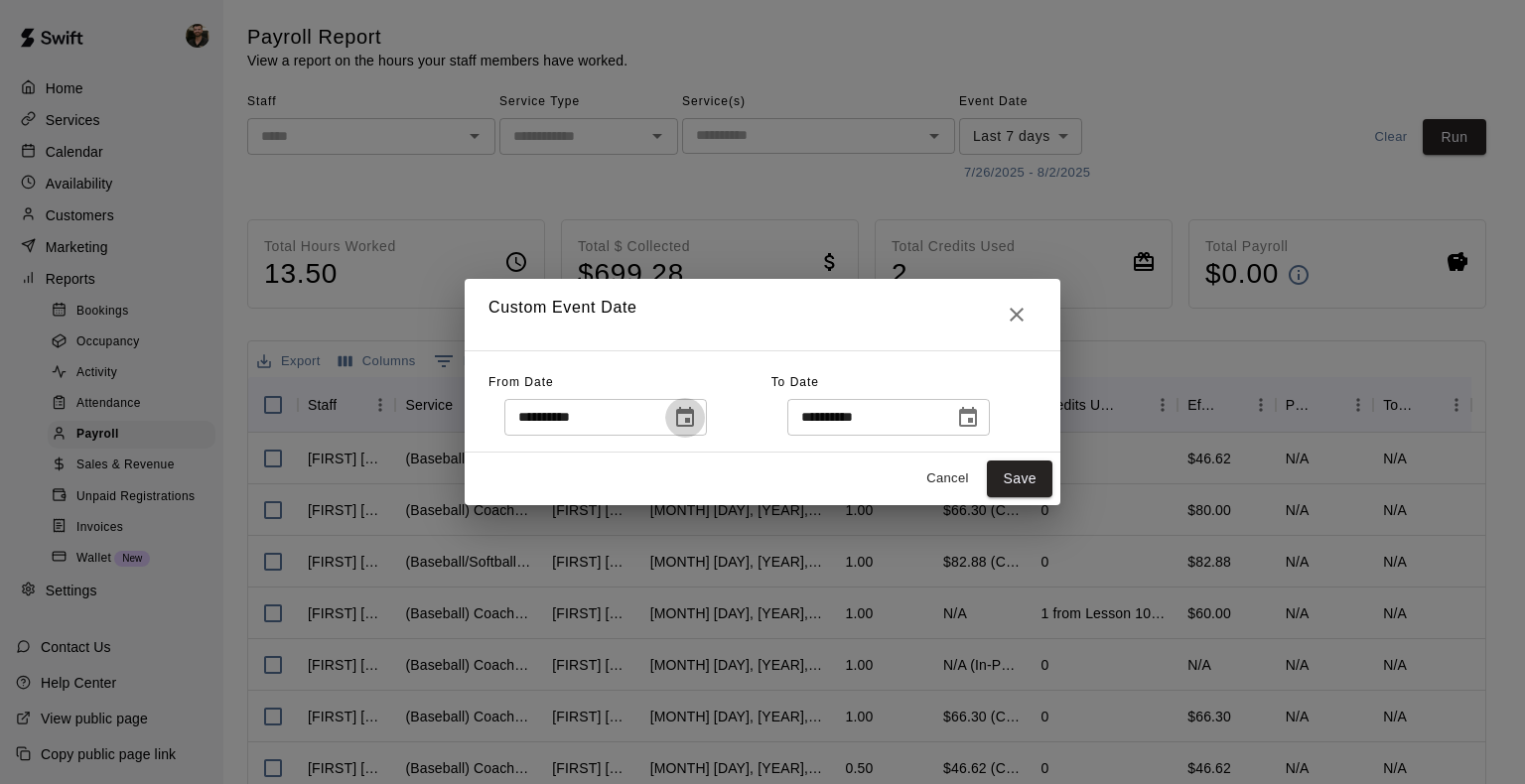 click at bounding box center [685, 418] 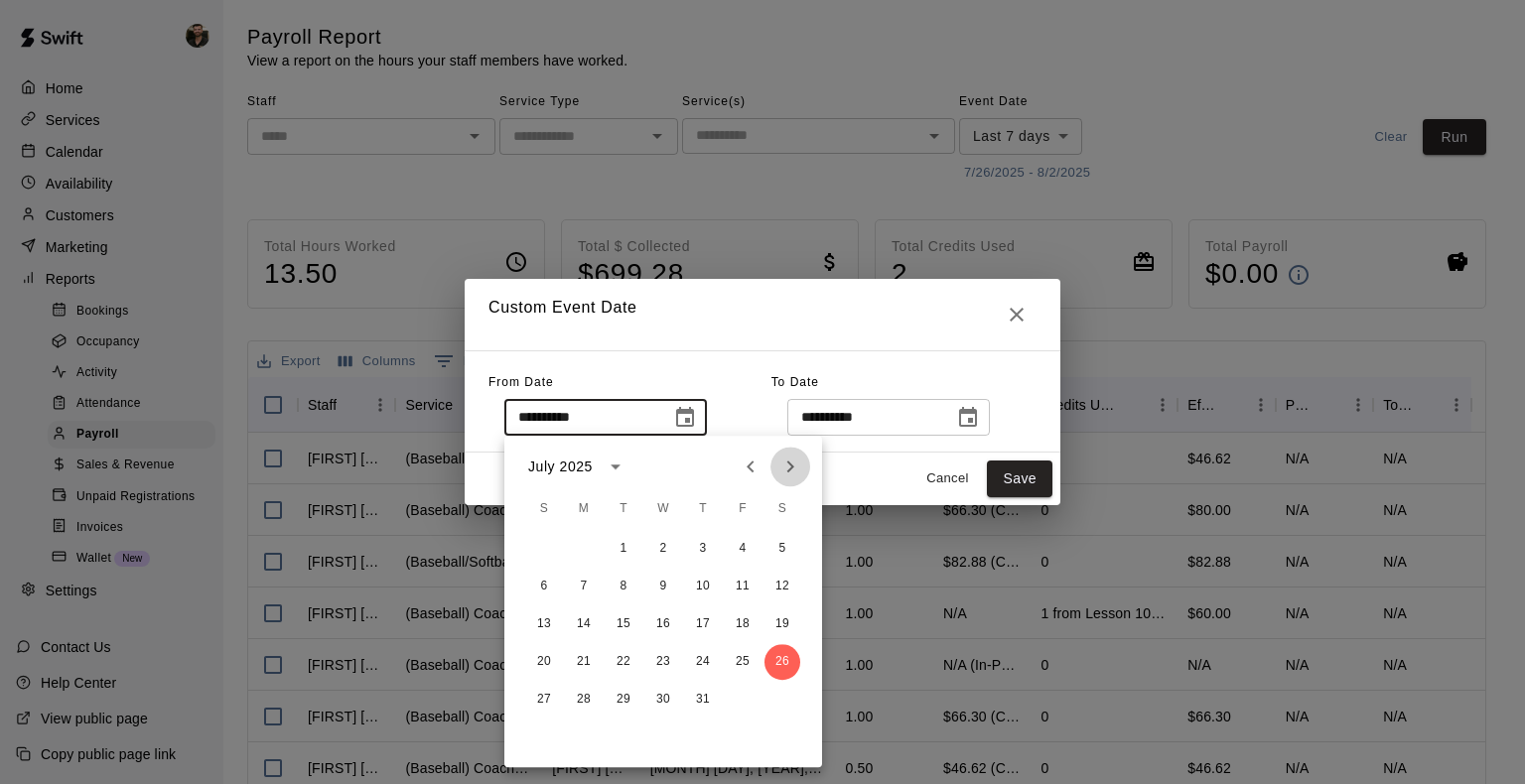 click 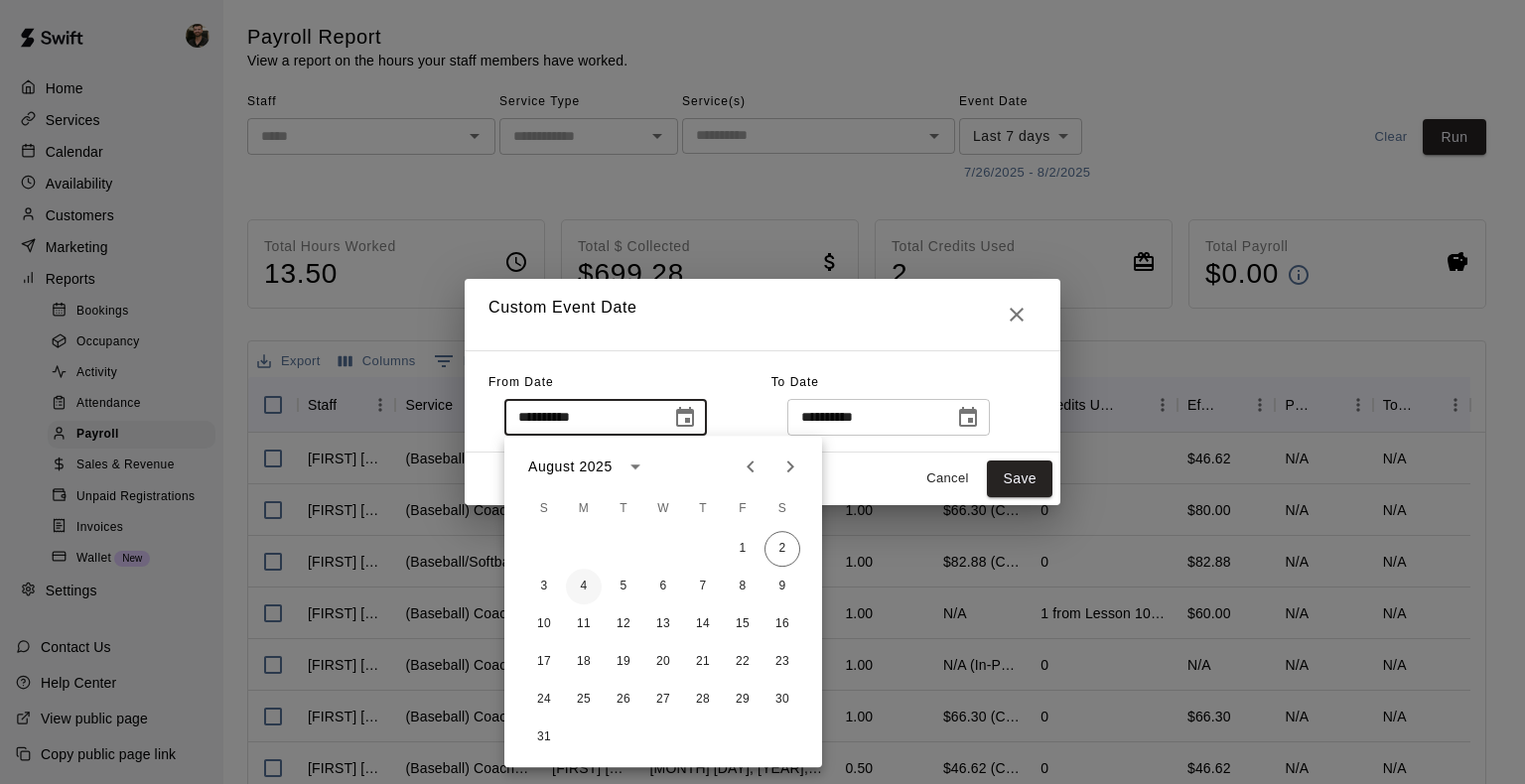 click on "4" at bounding box center [584, 587] 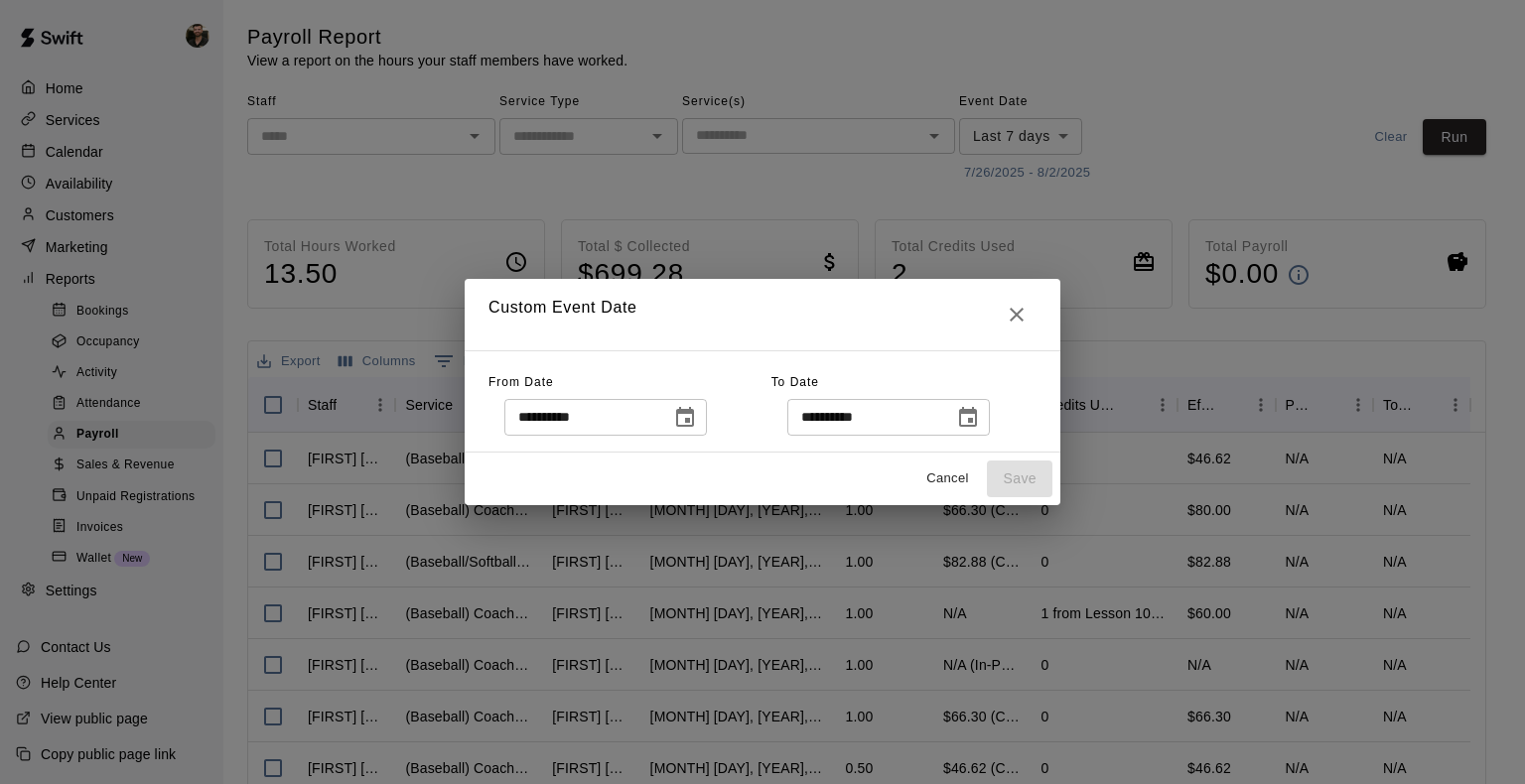 click on "**********" at bounding box center (762, 401) 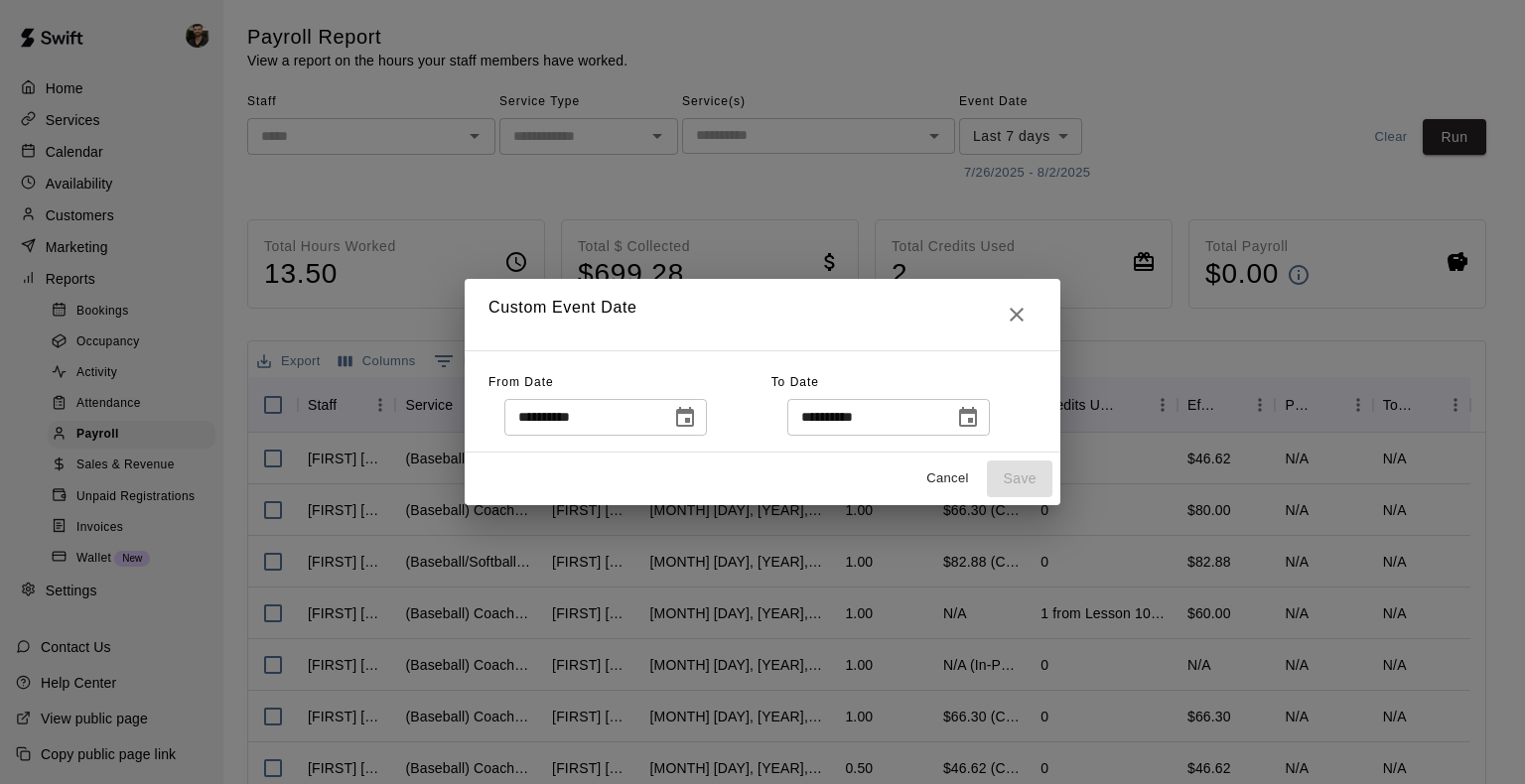 click 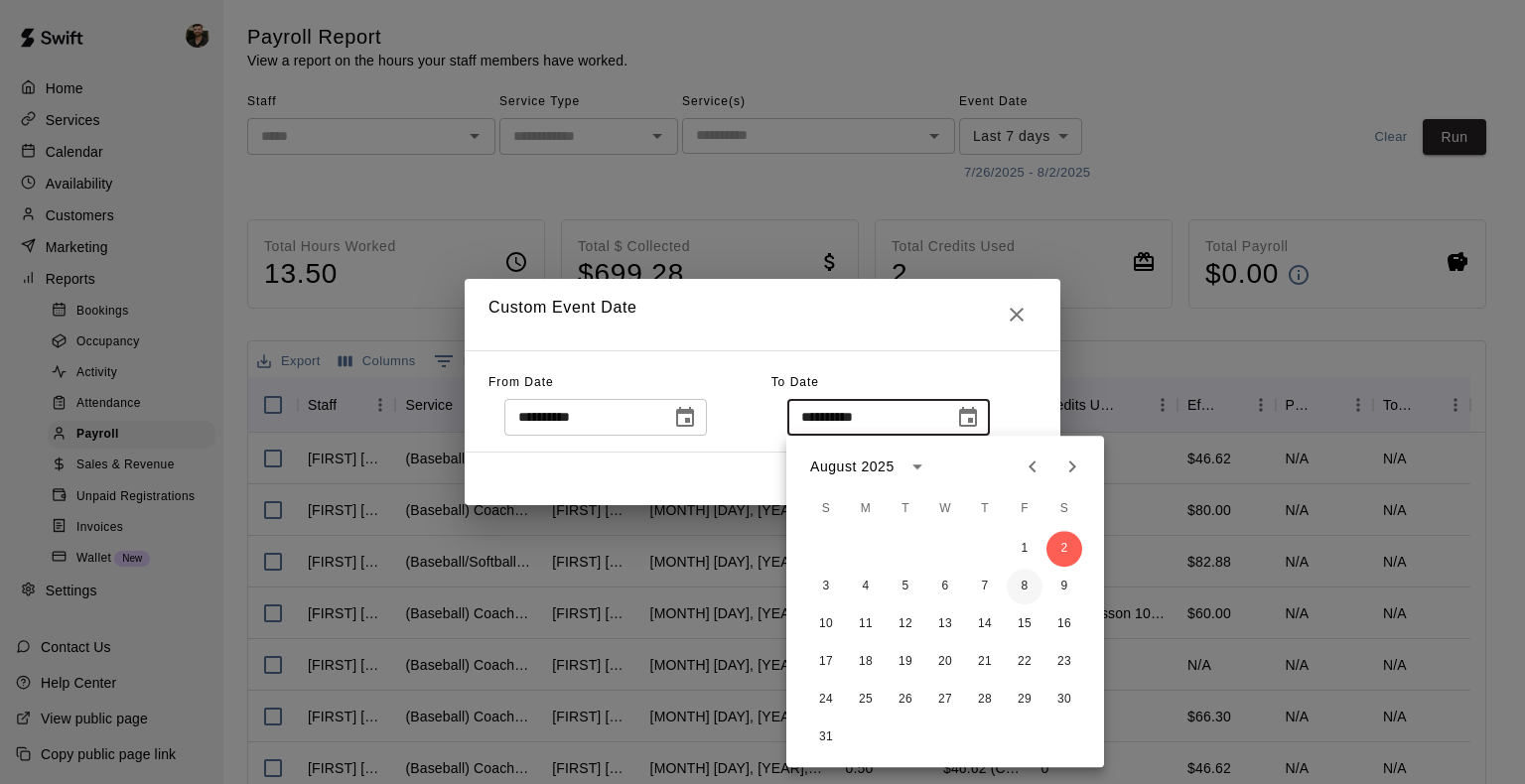 click on "8" at bounding box center (1025, 587) 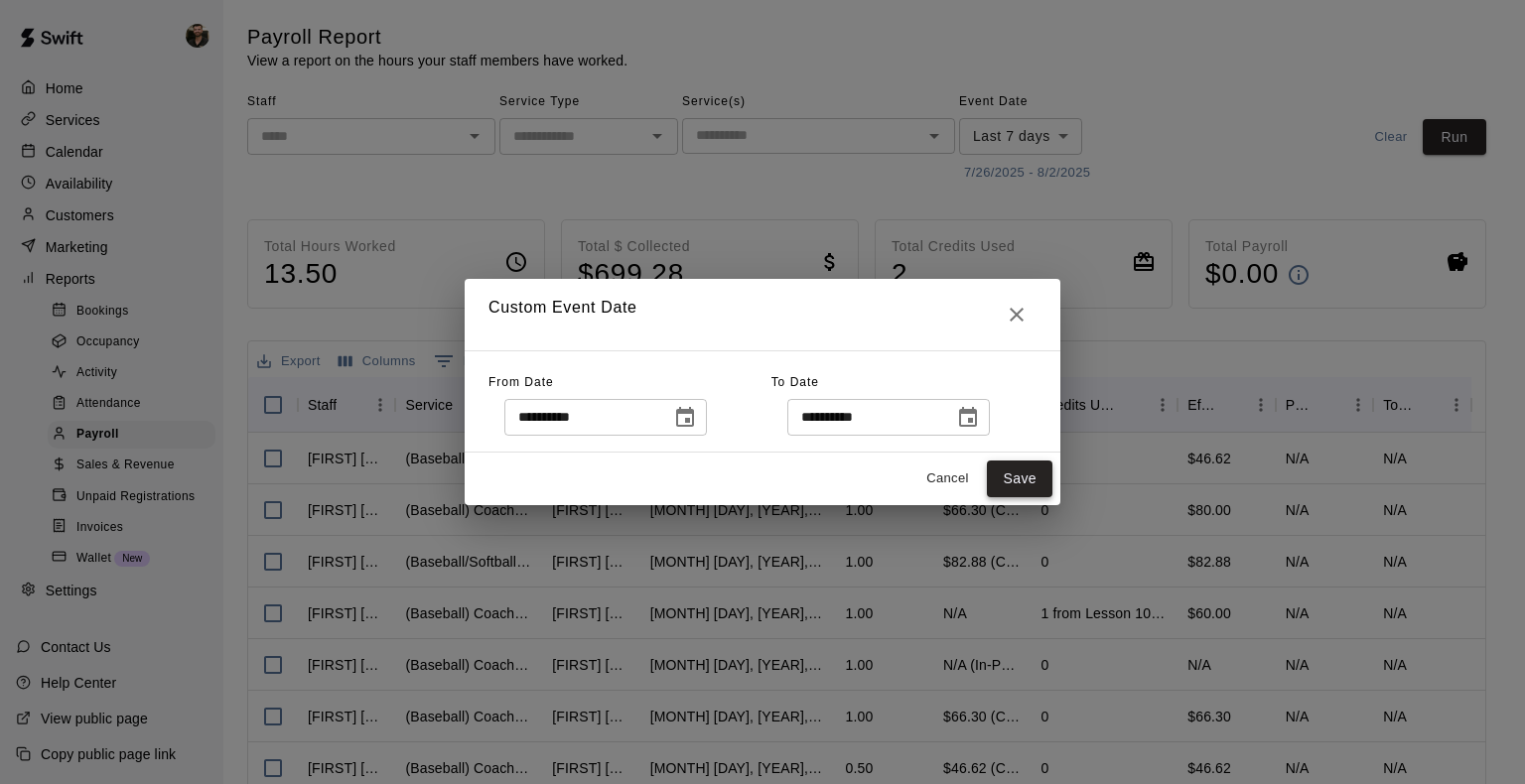 click on "Save" at bounding box center [1020, 478] 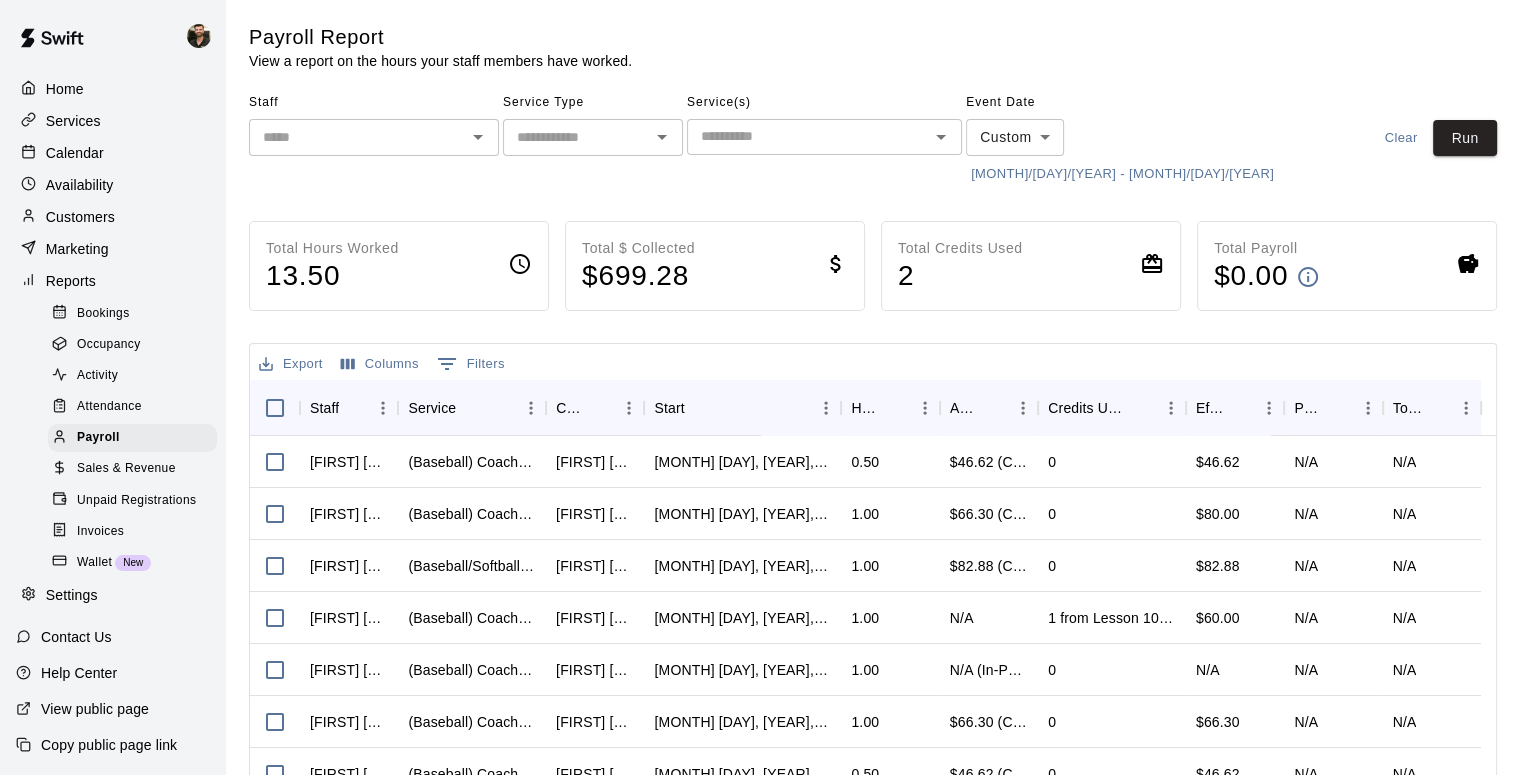 click at bounding box center [576, 137] 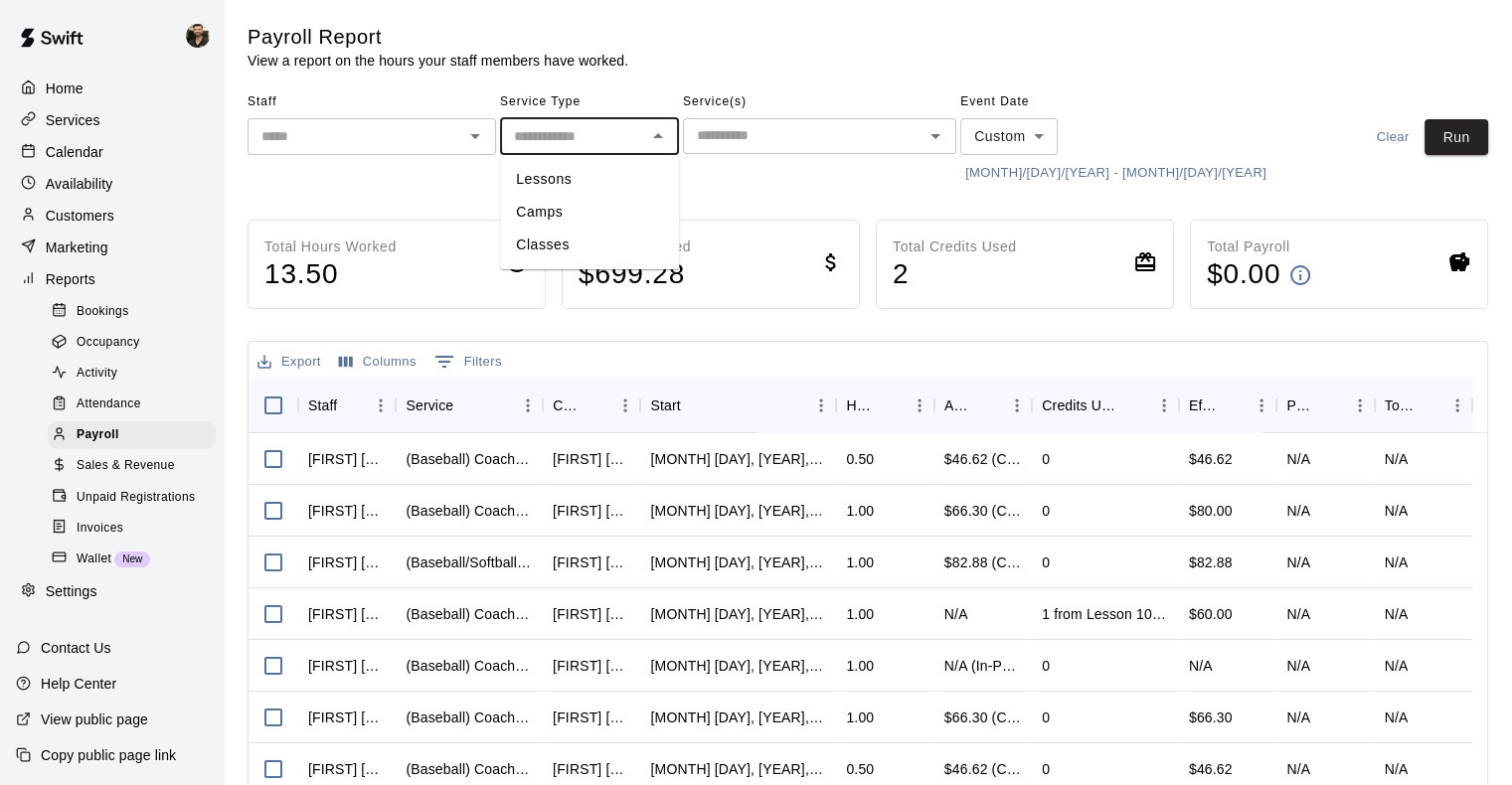 click on "Camps" at bounding box center (589, 212) 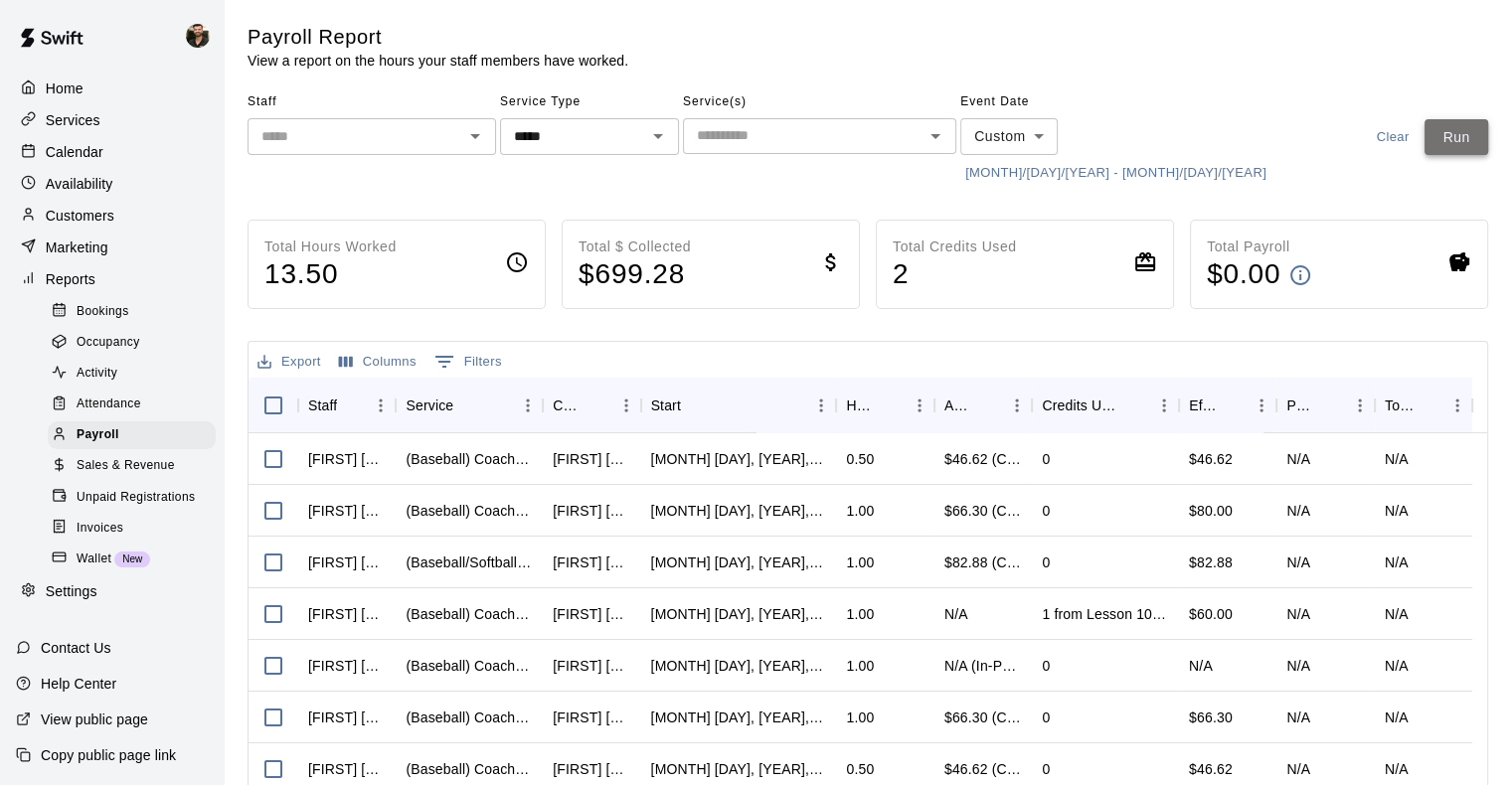 click on "Run" at bounding box center (1456, 137) 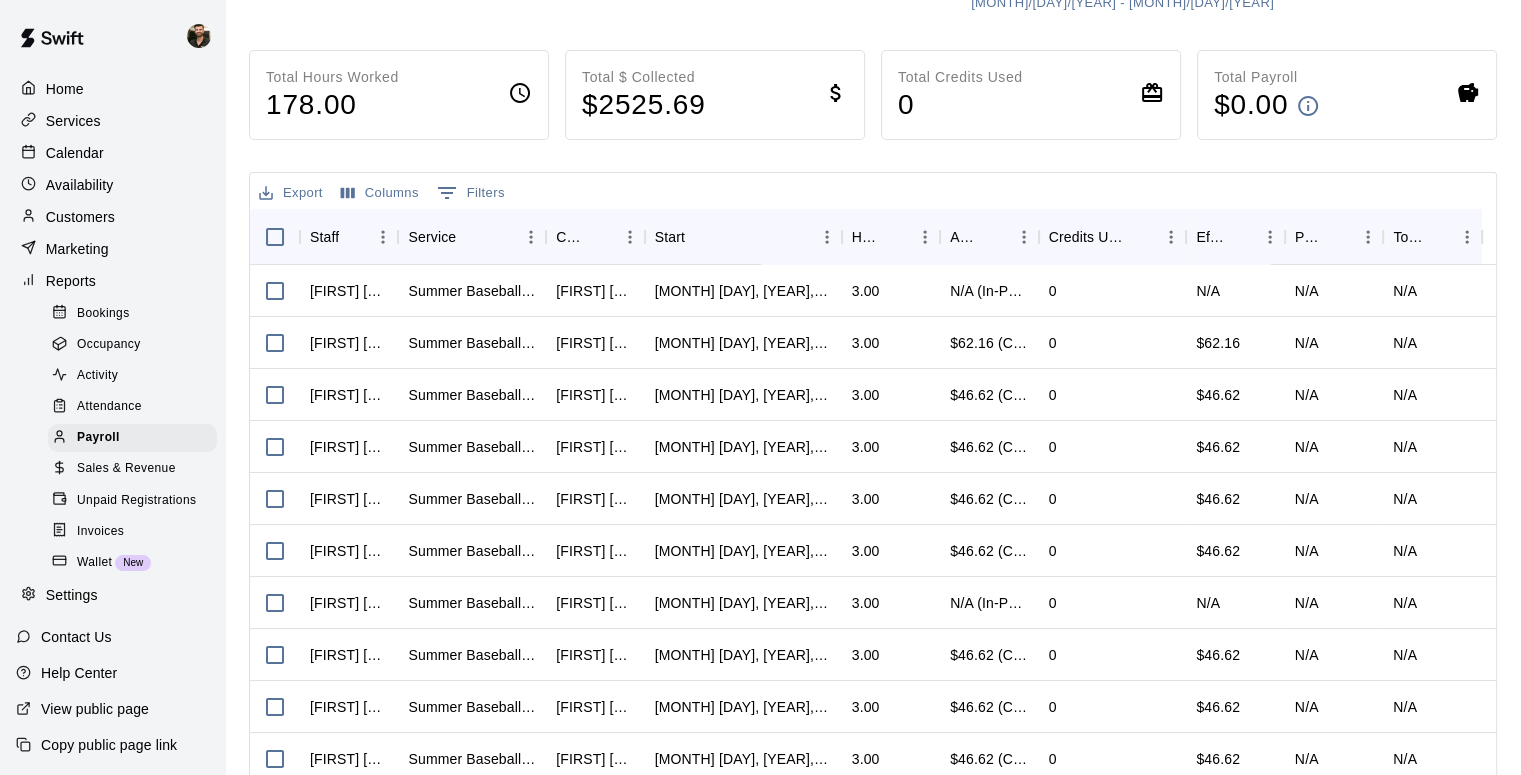 scroll, scrollTop: 172, scrollLeft: 0, axis: vertical 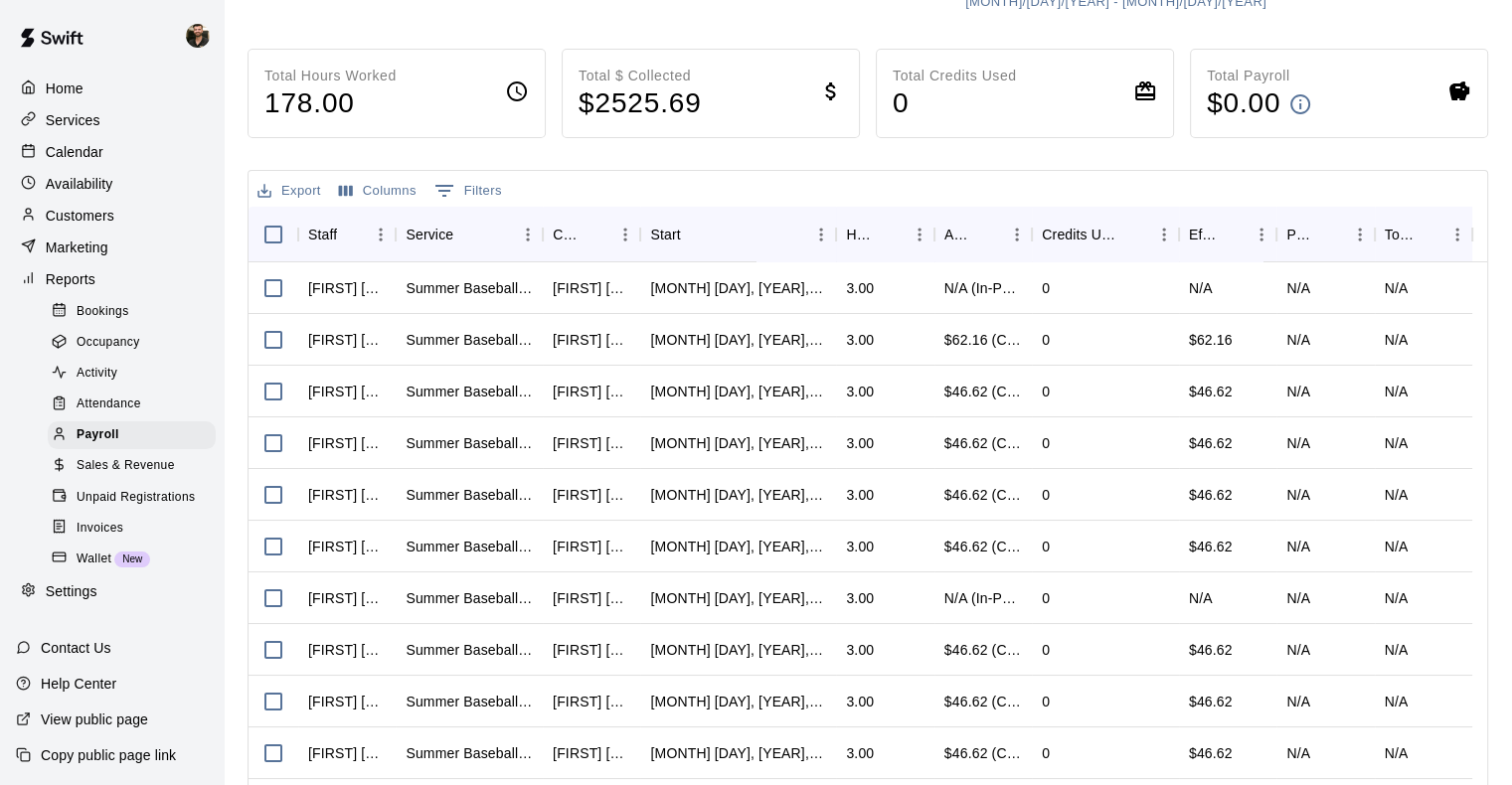 click on "Columns" at bounding box center [378, 191] 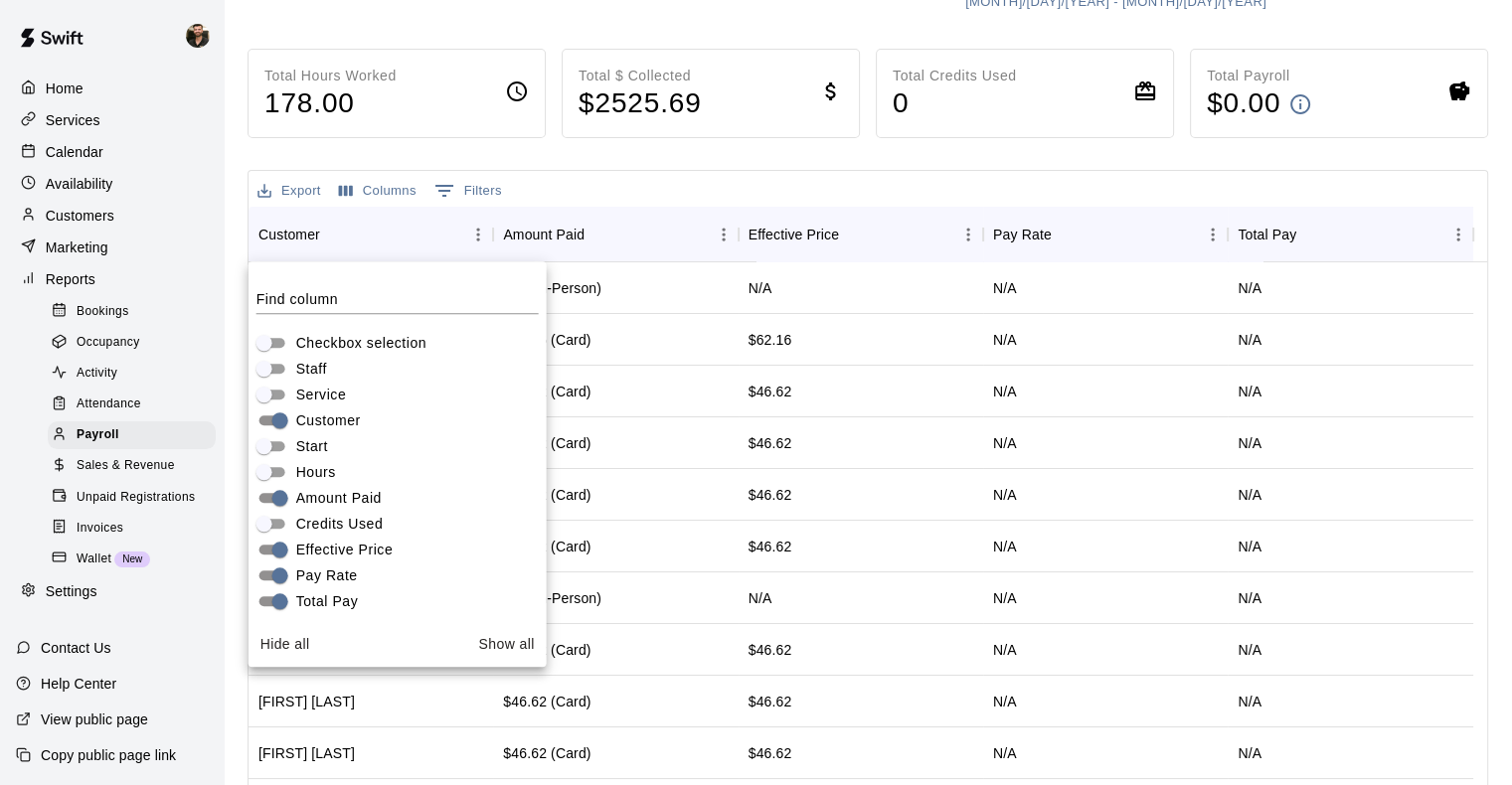 click on "Total Pay" at bounding box center [402, 601] 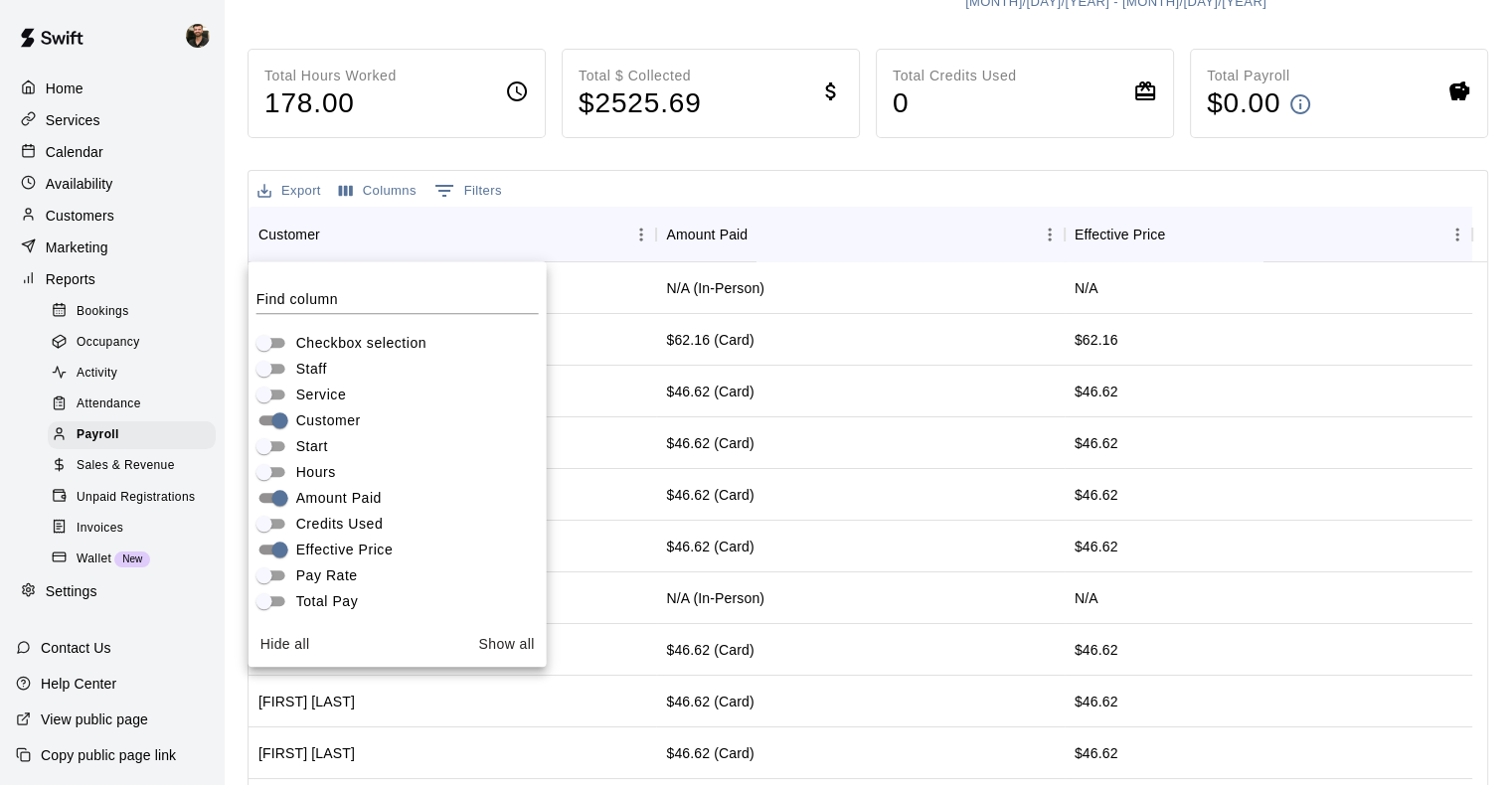 click on "Export Columns 0 Filters" at bounding box center (868, 189) 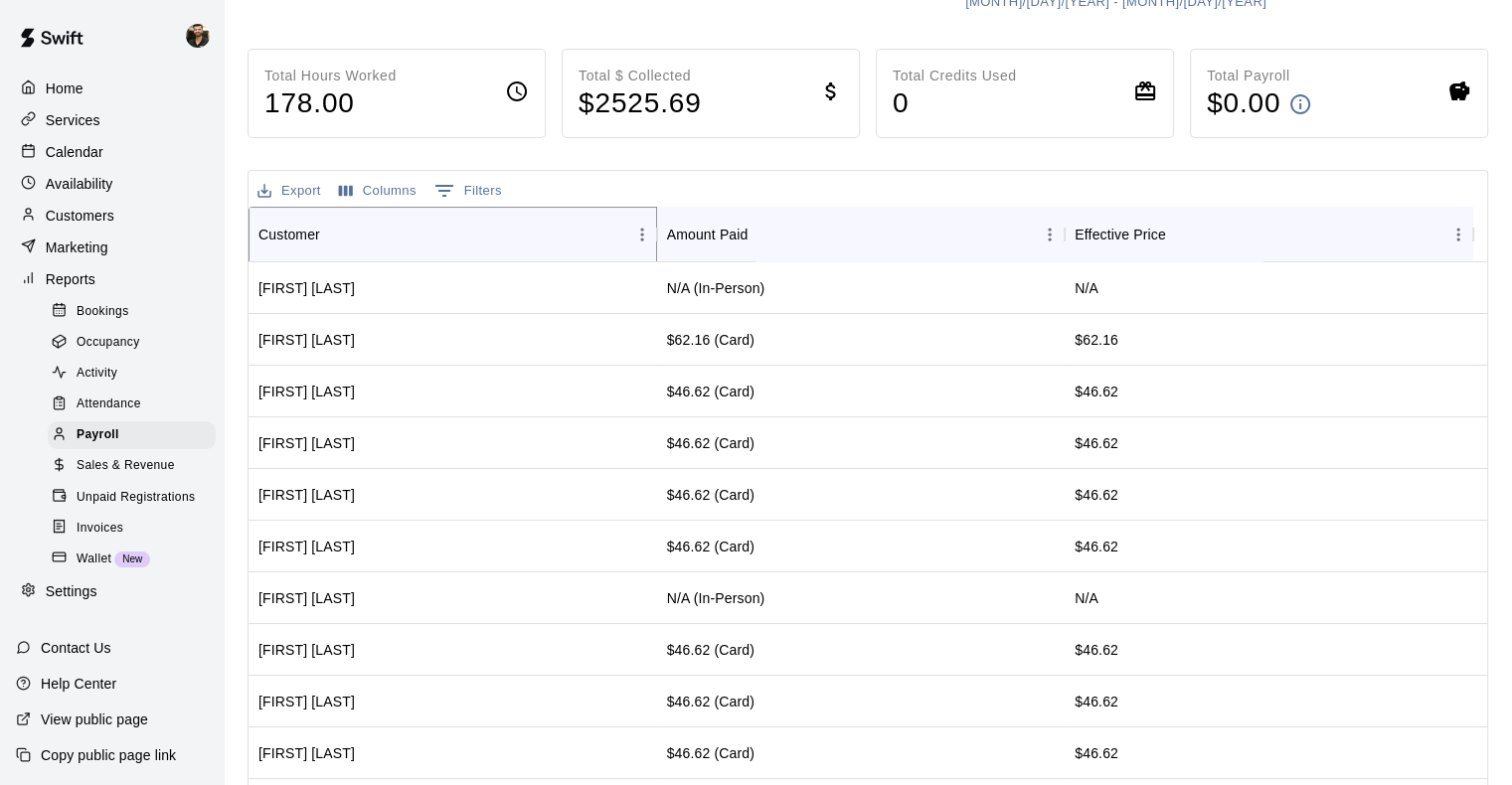 click at bounding box center (334, 235) 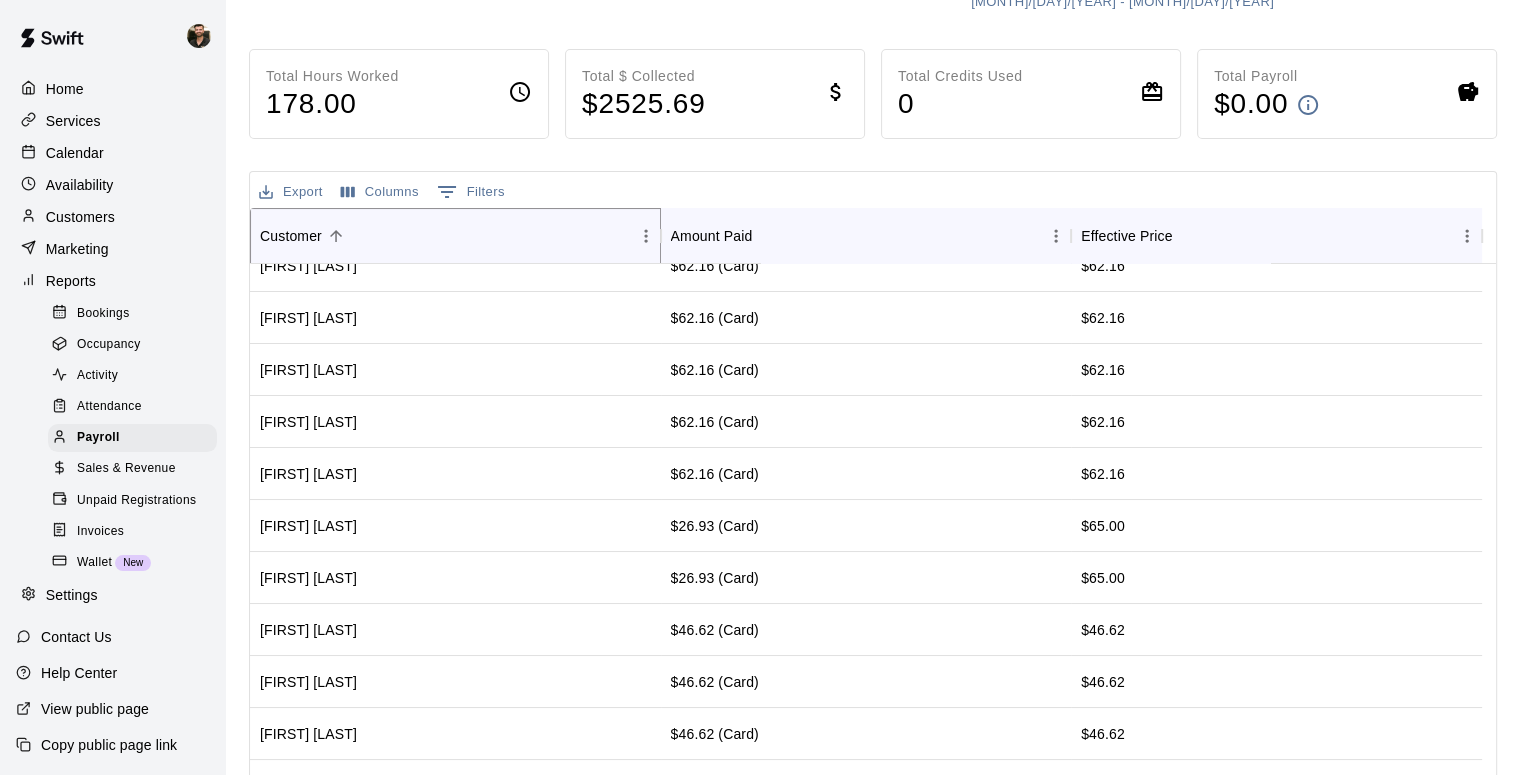 scroll, scrollTop: 0, scrollLeft: 0, axis: both 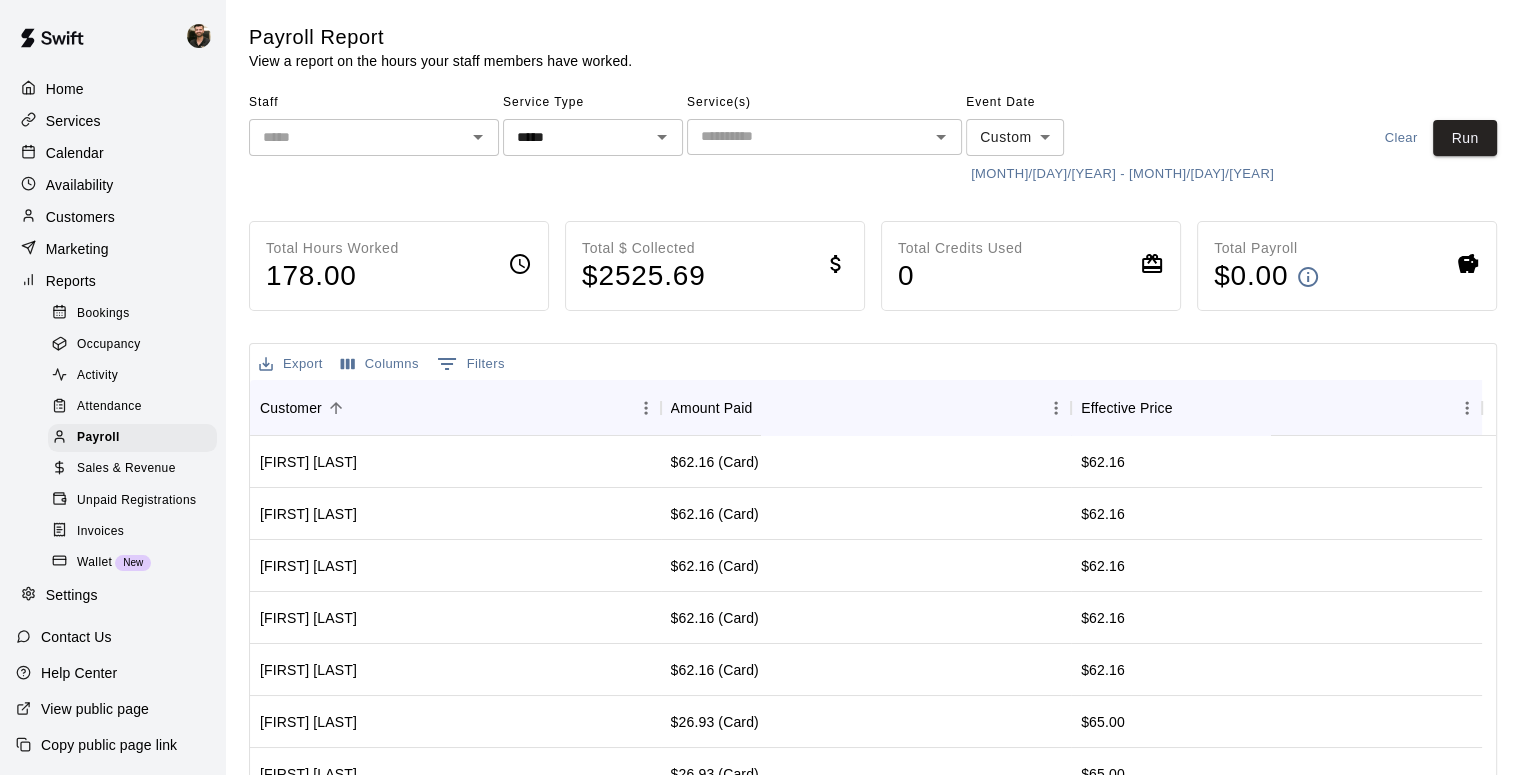click at bounding box center [808, 136] 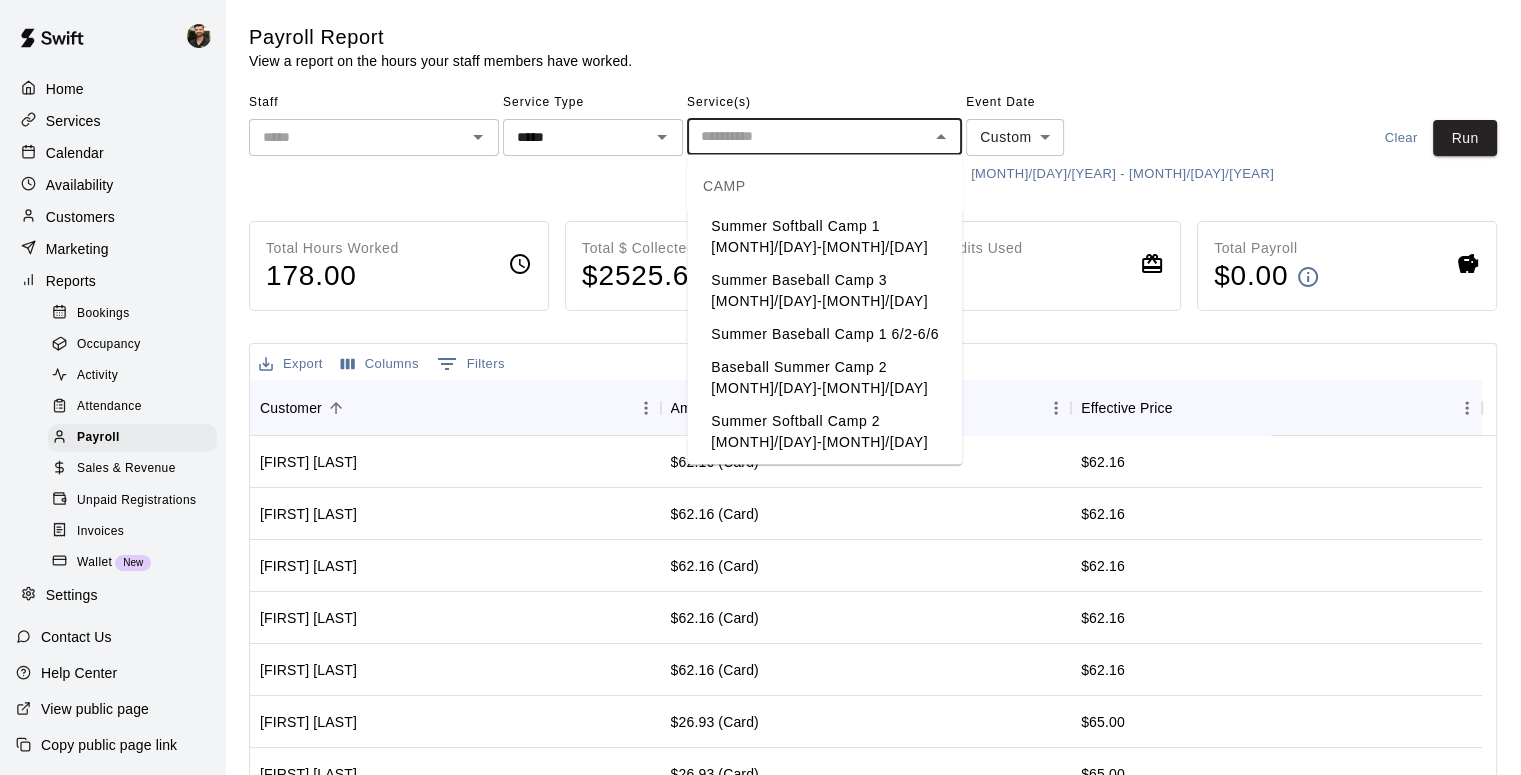click on "Summer Baseball Camp 3 [MONTH]/[DAY]-[MONTH]/[DAY]" at bounding box center [824, 291] 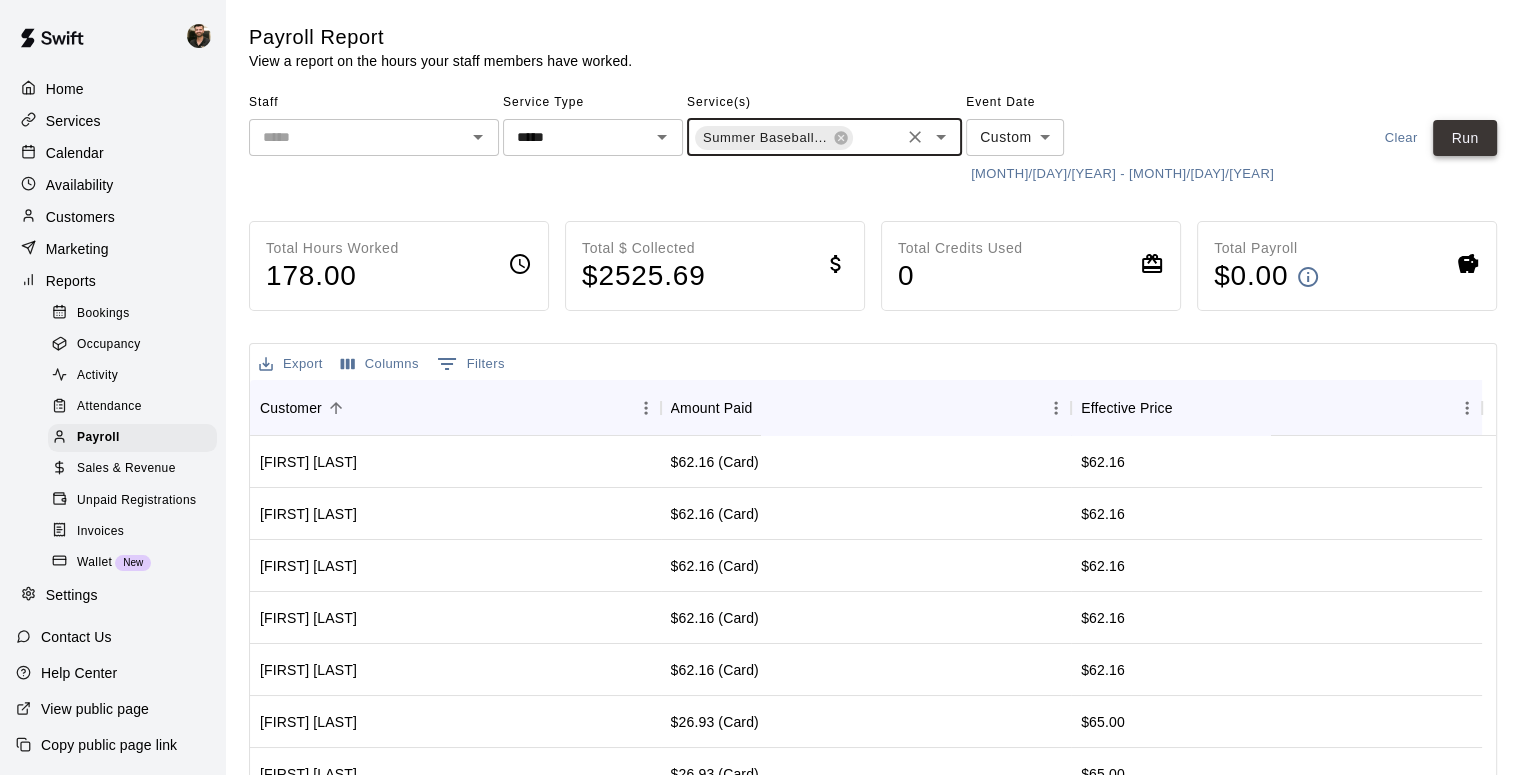 click on "Run" at bounding box center [1465, 138] 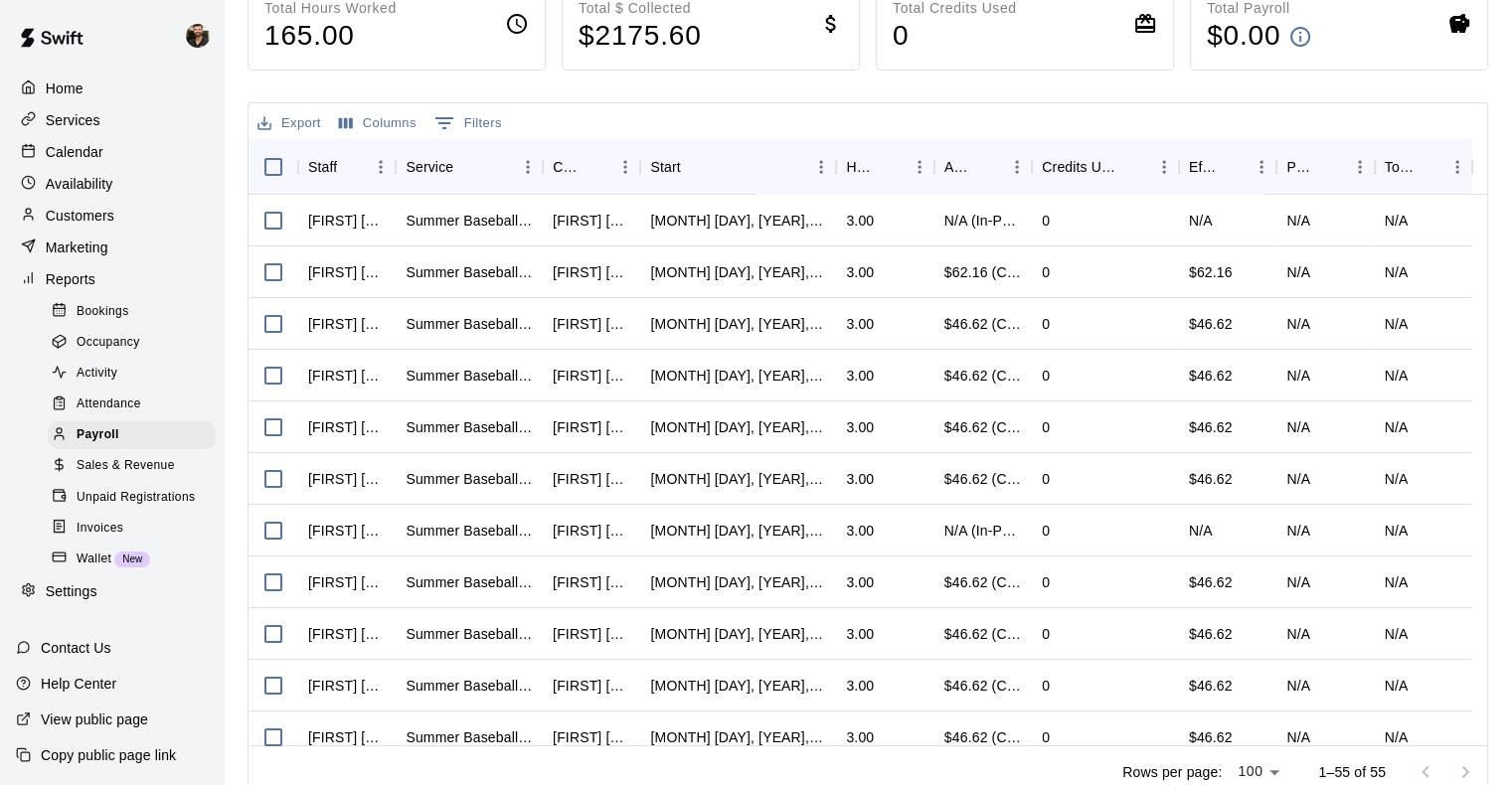 scroll, scrollTop: 242, scrollLeft: 0, axis: vertical 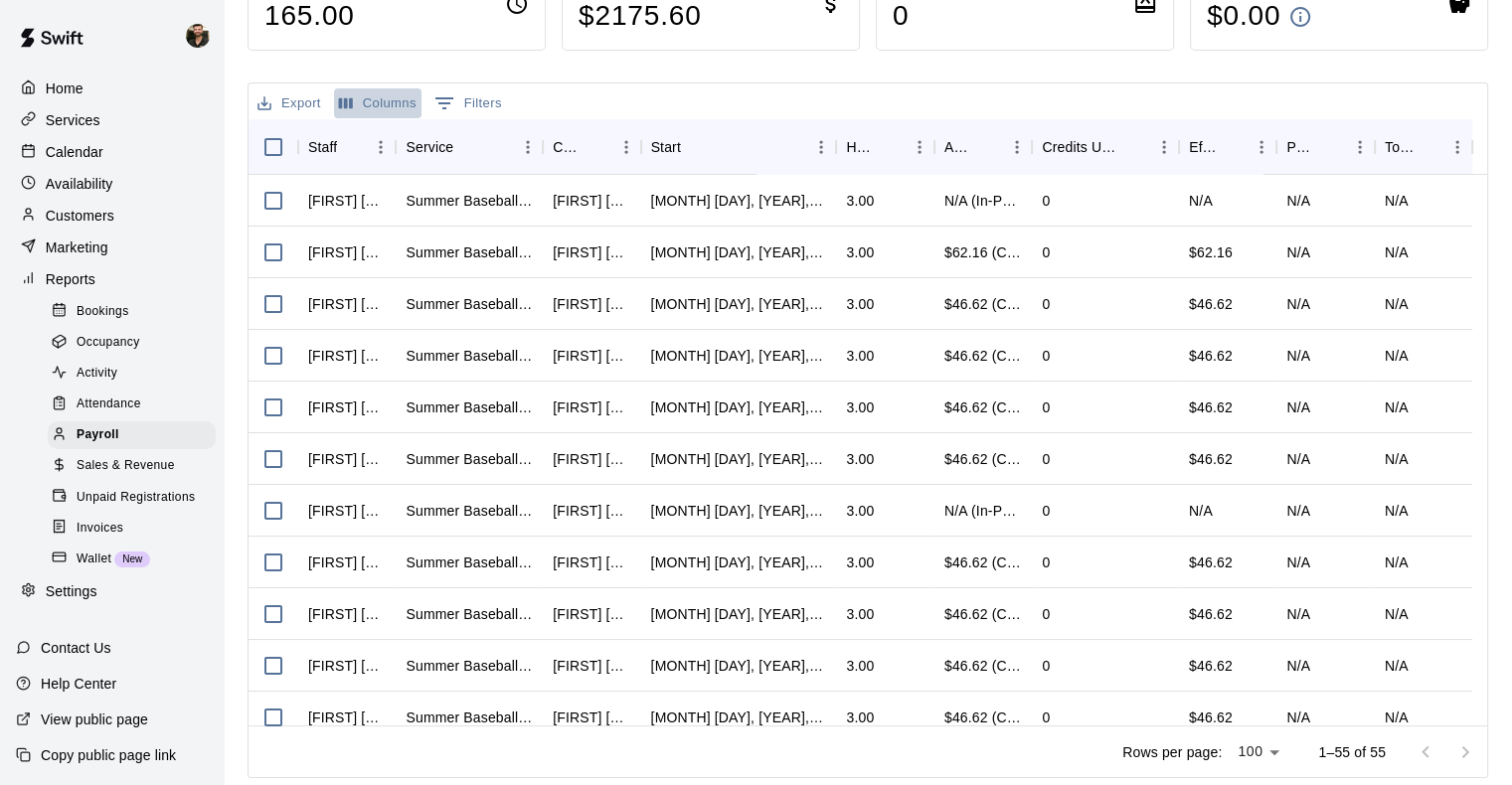 click on "Columns" at bounding box center (378, 103) 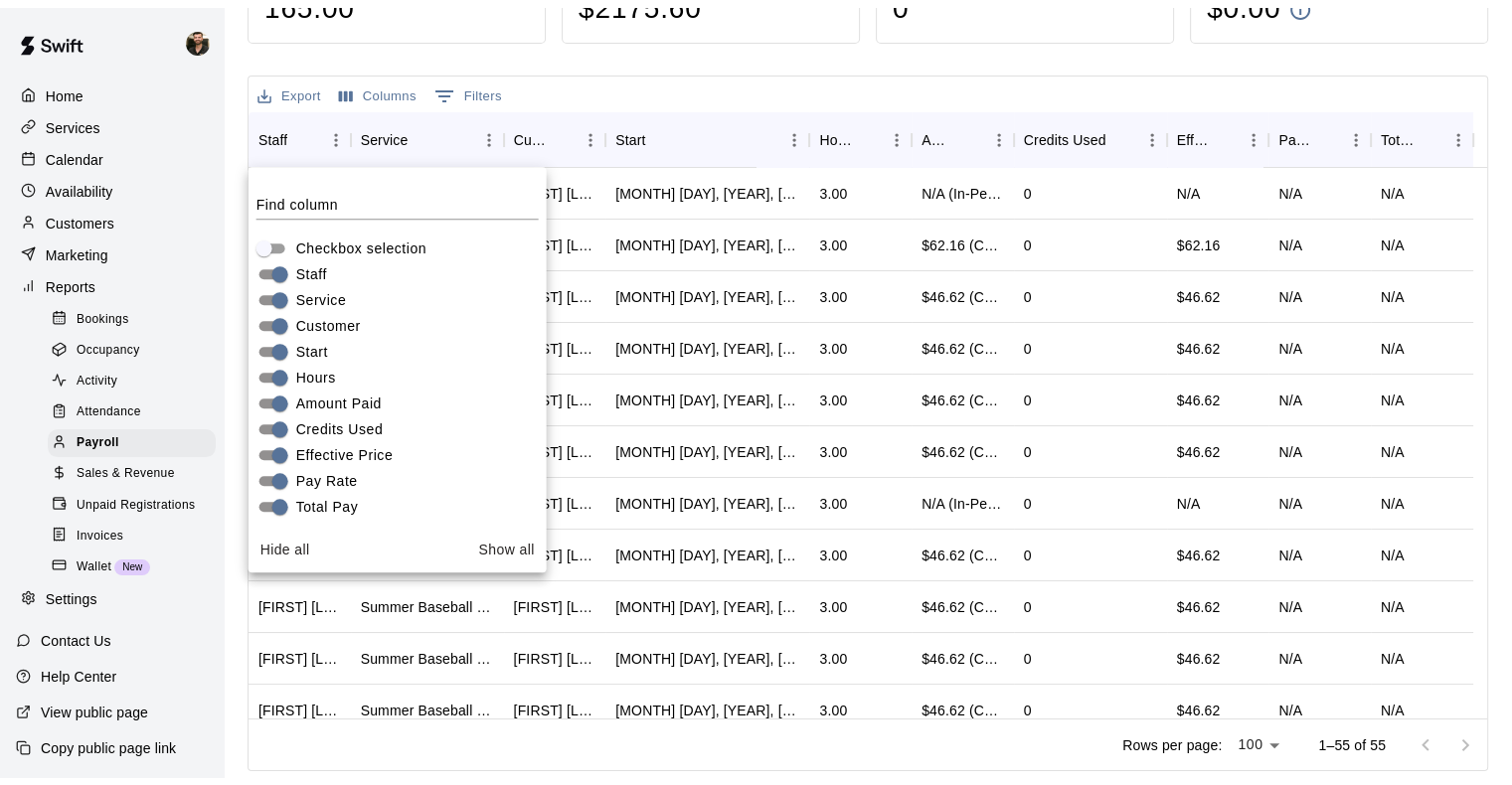 scroll, scrollTop: 0, scrollLeft: 0, axis: both 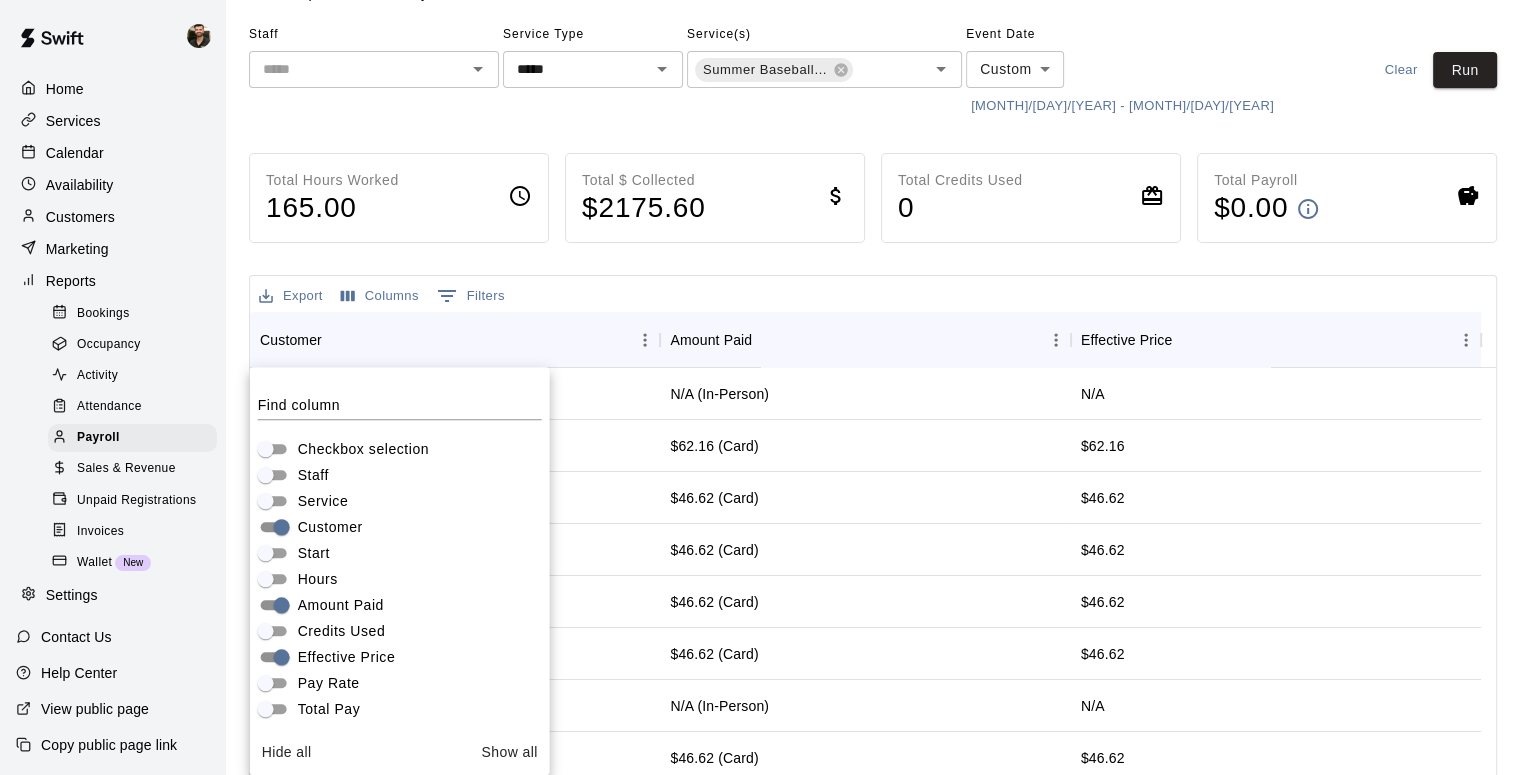 click on "Export Columns 0 Filters" at bounding box center (873, 294) 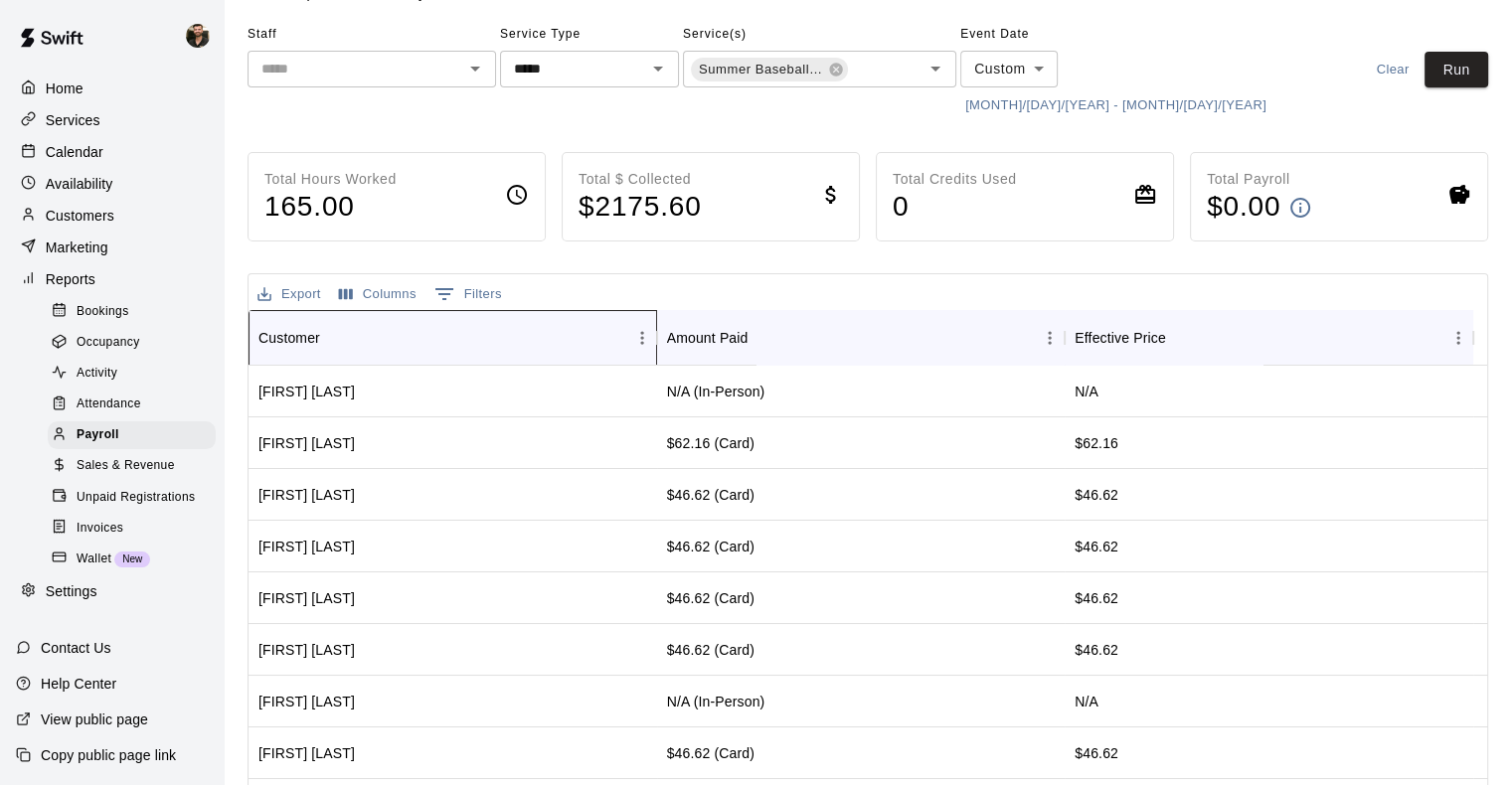 drag, startPoint x: 793, startPoint y: 281, endPoint x: 355, endPoint y: 340, distance: 441.9559 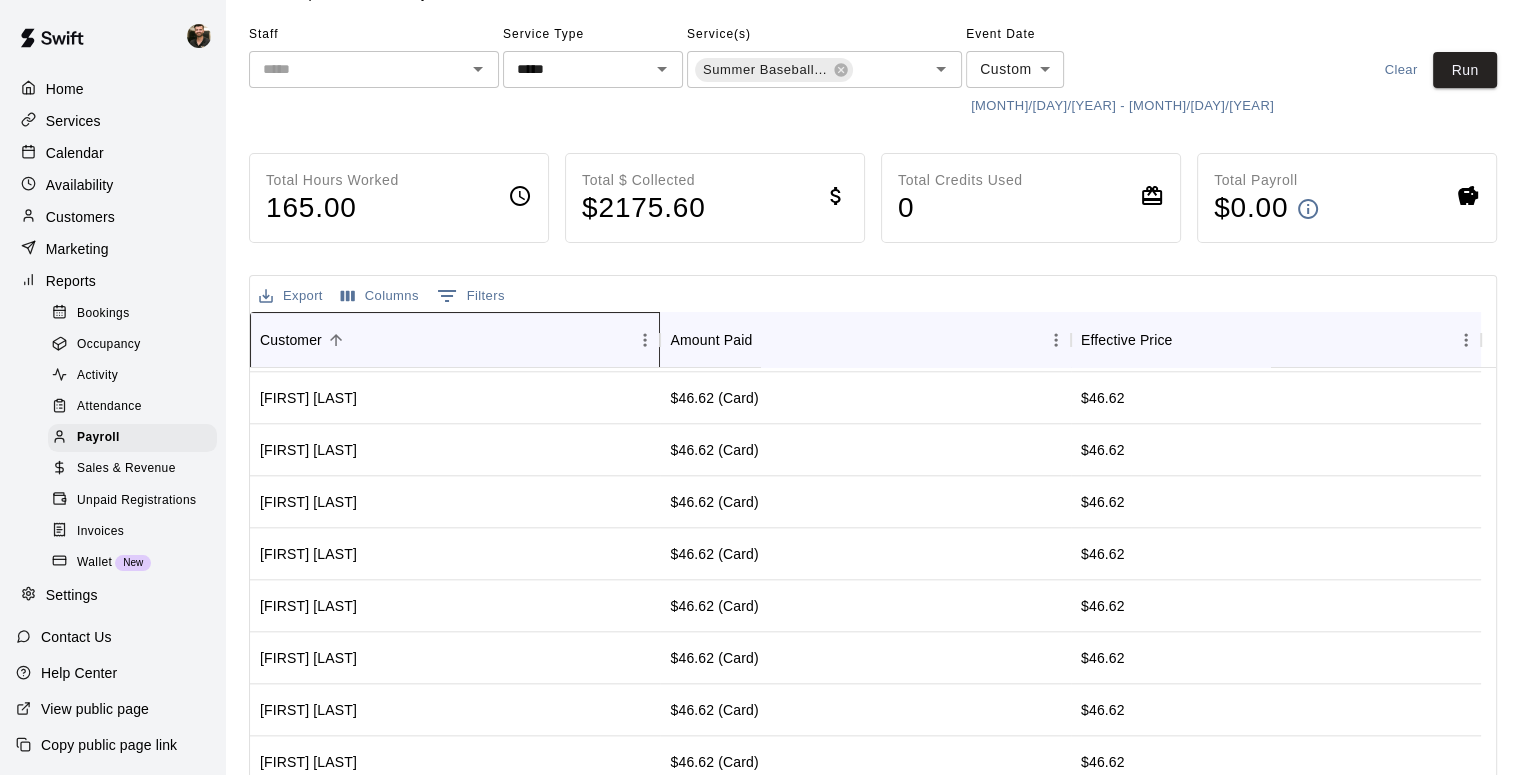 scroll, scrollTop: 2305, scrollLeft: 0, axis: vertical 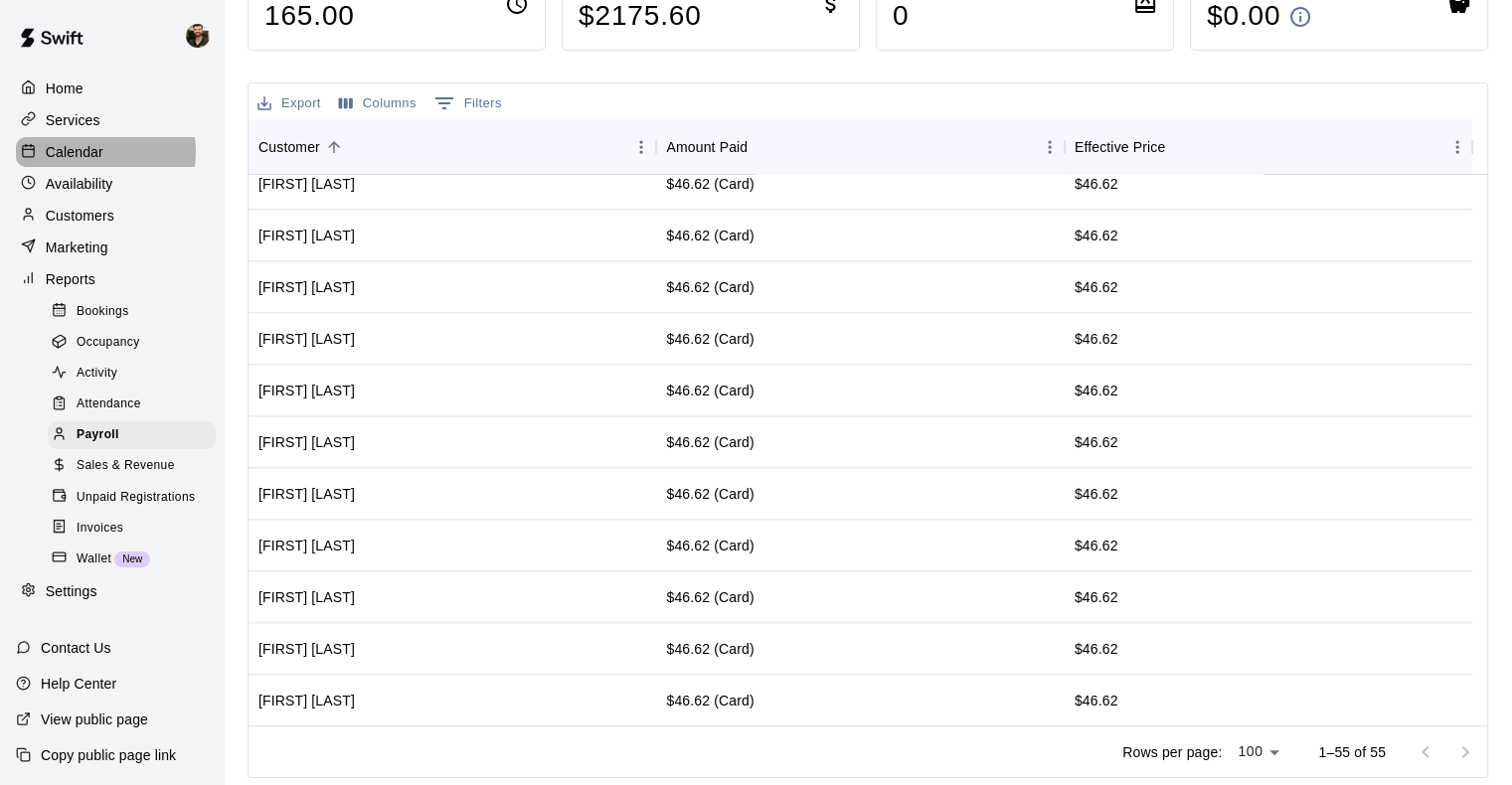 click on "Calendar" at bounding box center [75, 152] 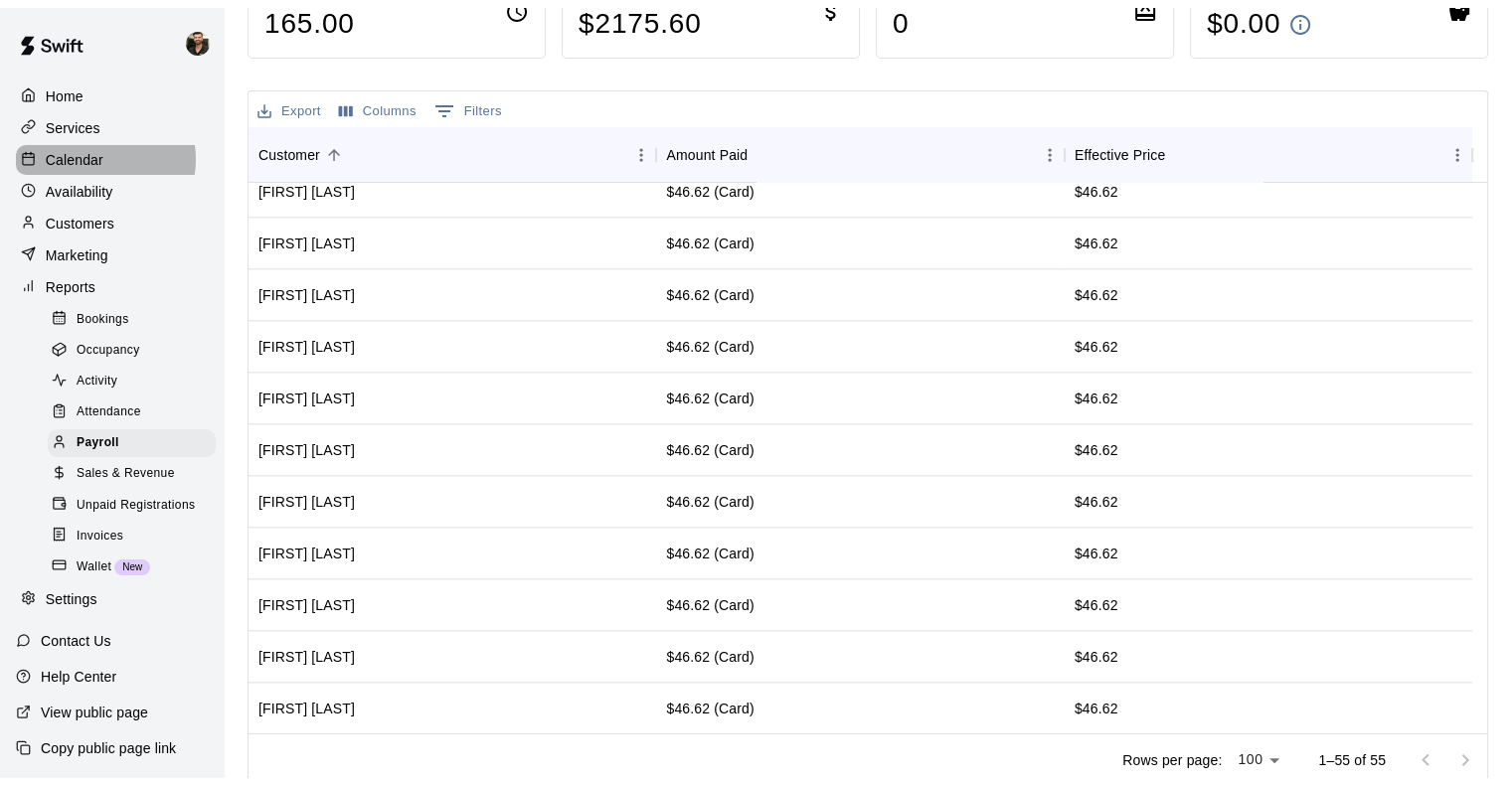 scroll, scrollTop: 0, scrollLeft: 0, axis: both 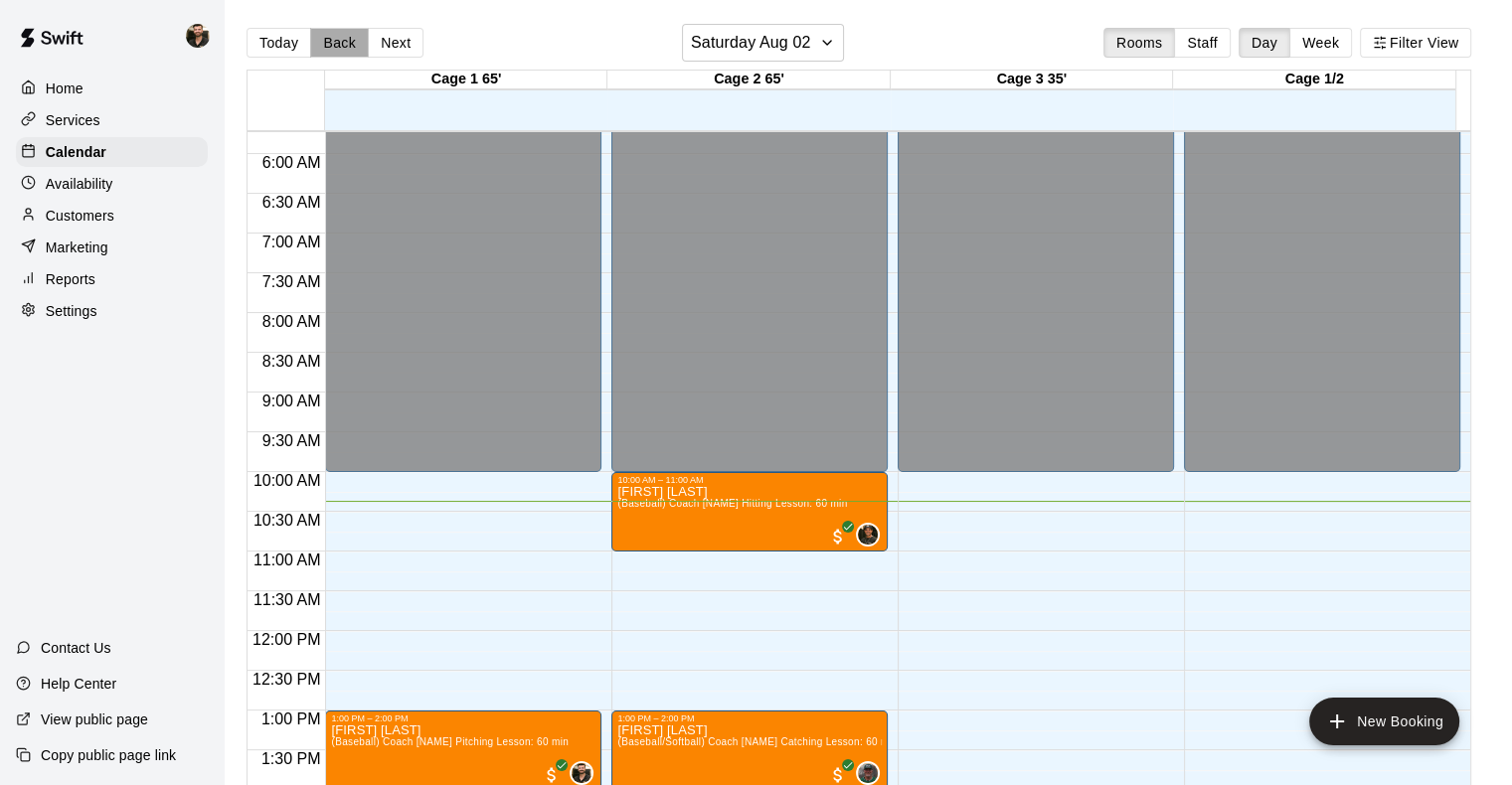 click on "Back" at bounding box center (339, 43) 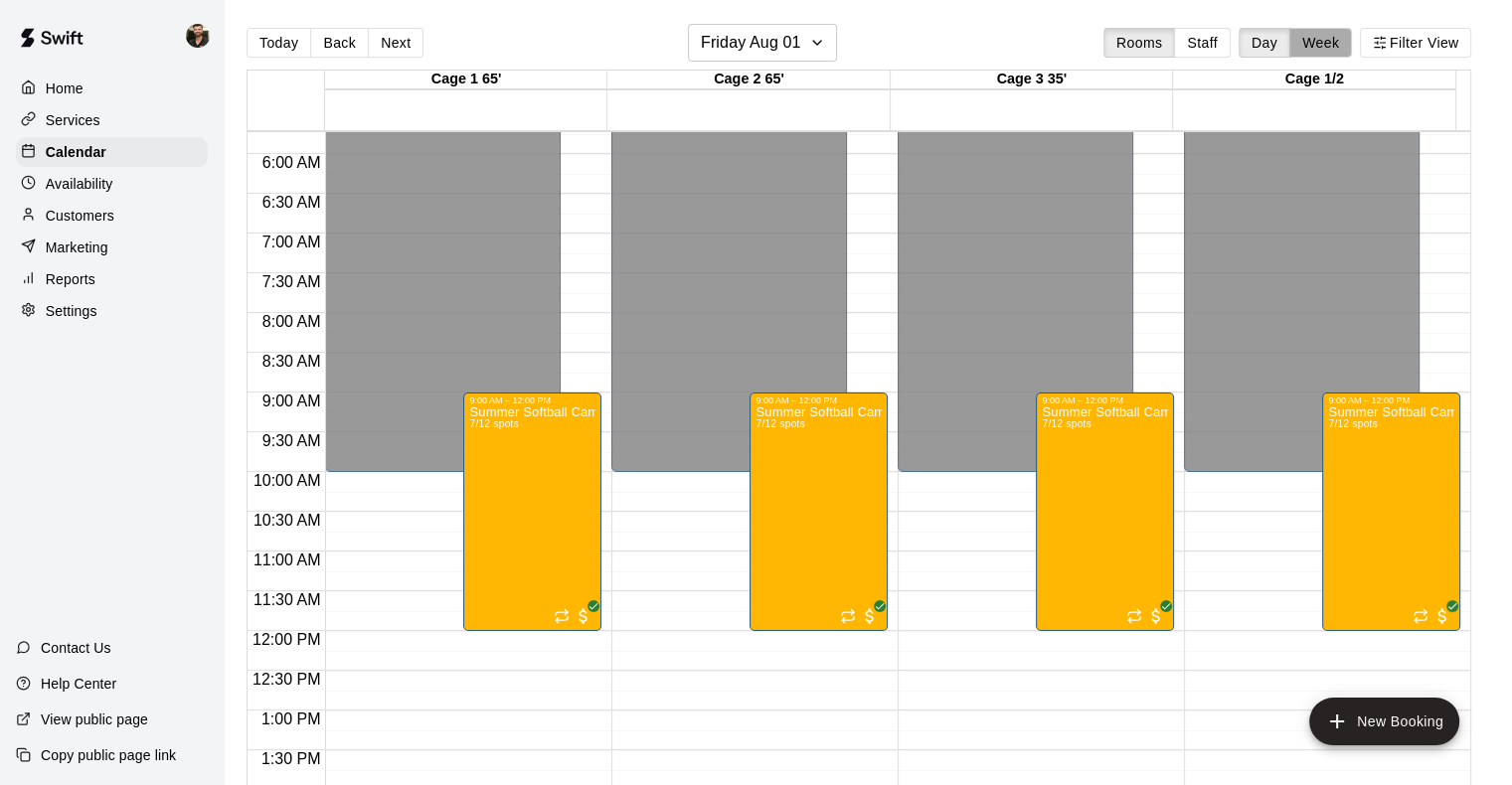 click on "Week" at bounding box center [1320, 43] 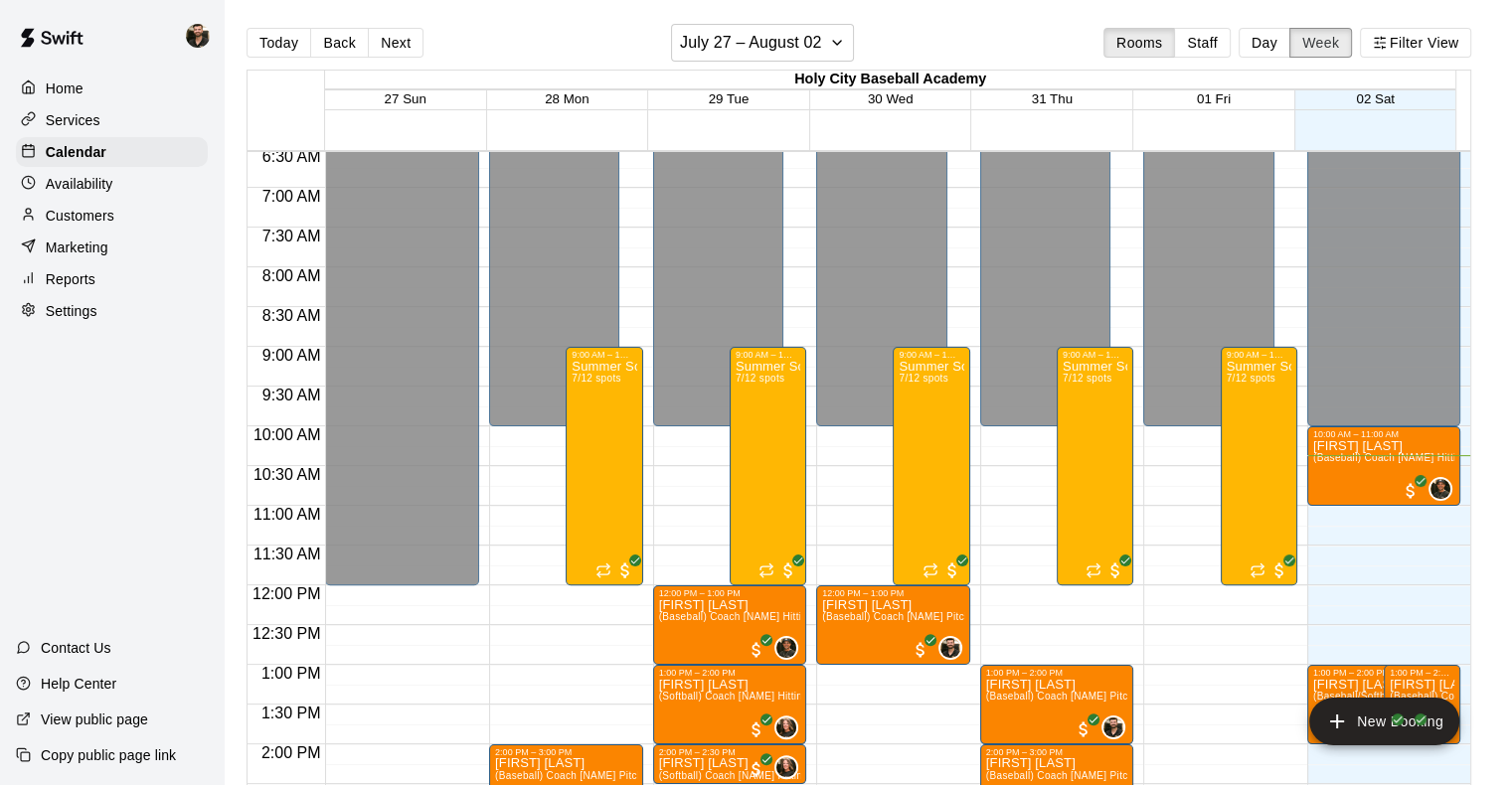 scroll, scrollTop: 520, scrollLeft: 0, axis: vertical 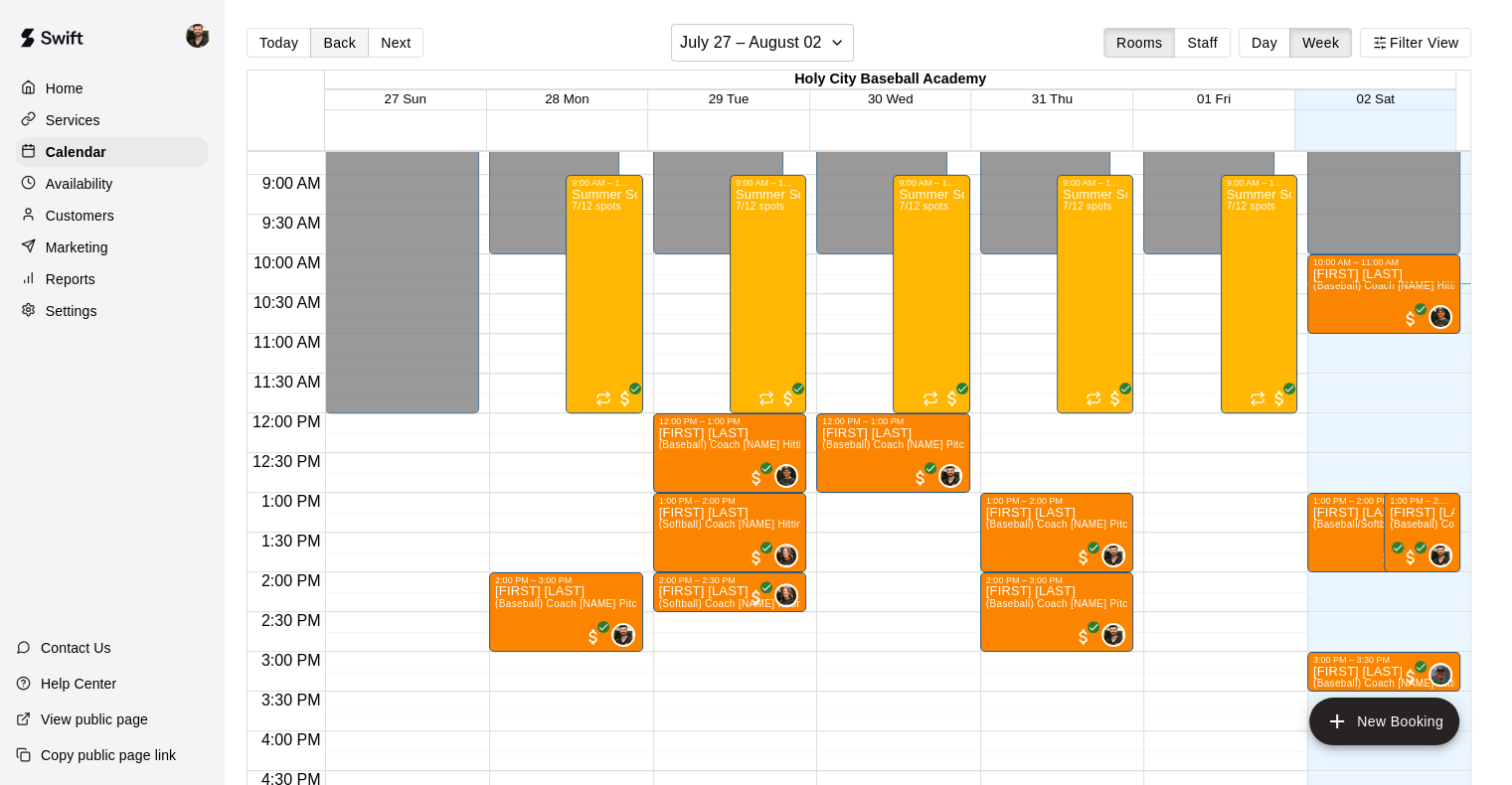 click on "Back" at bounding box center (339, 43) 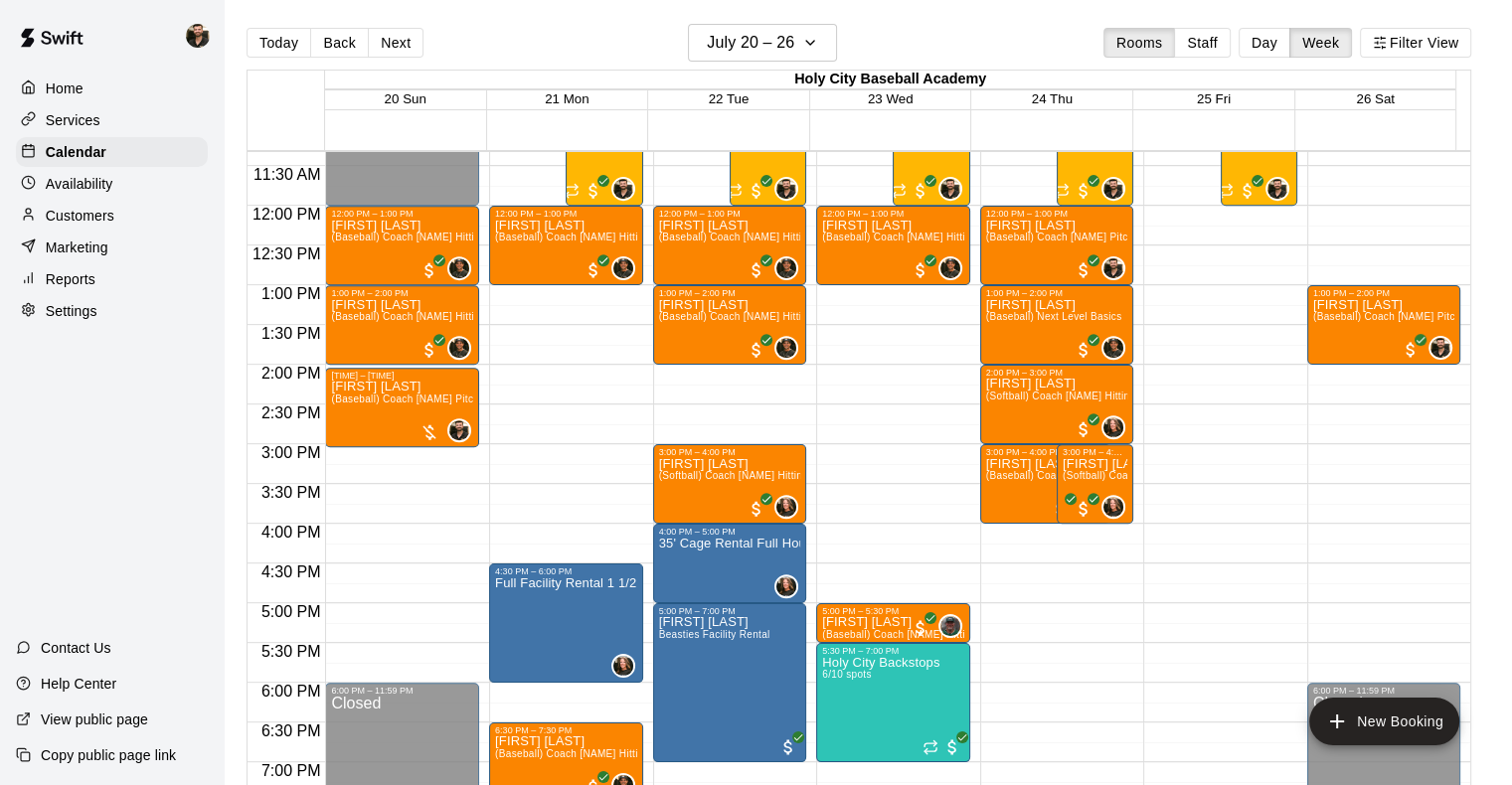 scroll, scrollTop: 901, scrollLeft: 0, axis: vertical 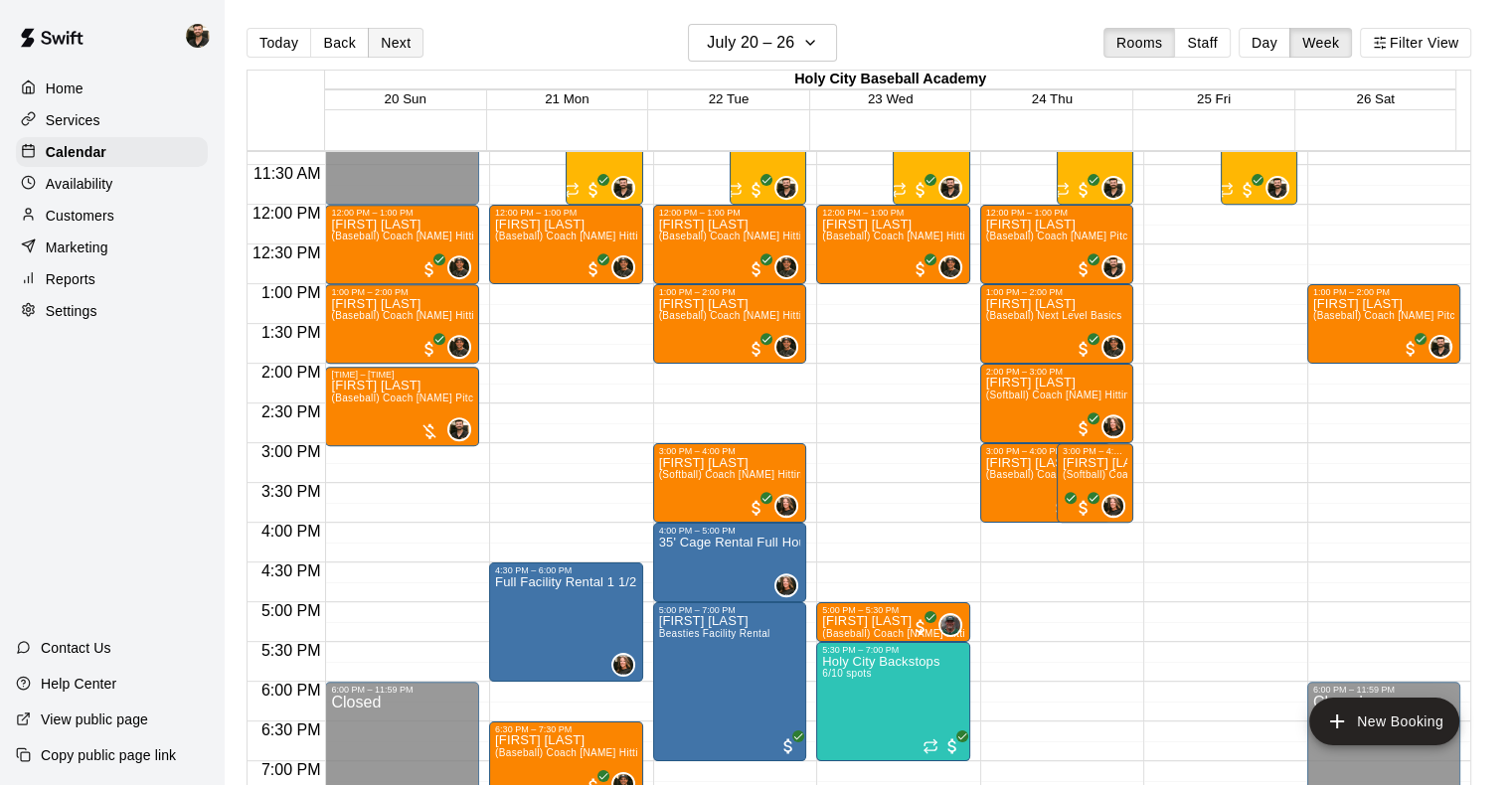 click on "Next" at bounding box center [396, 43] 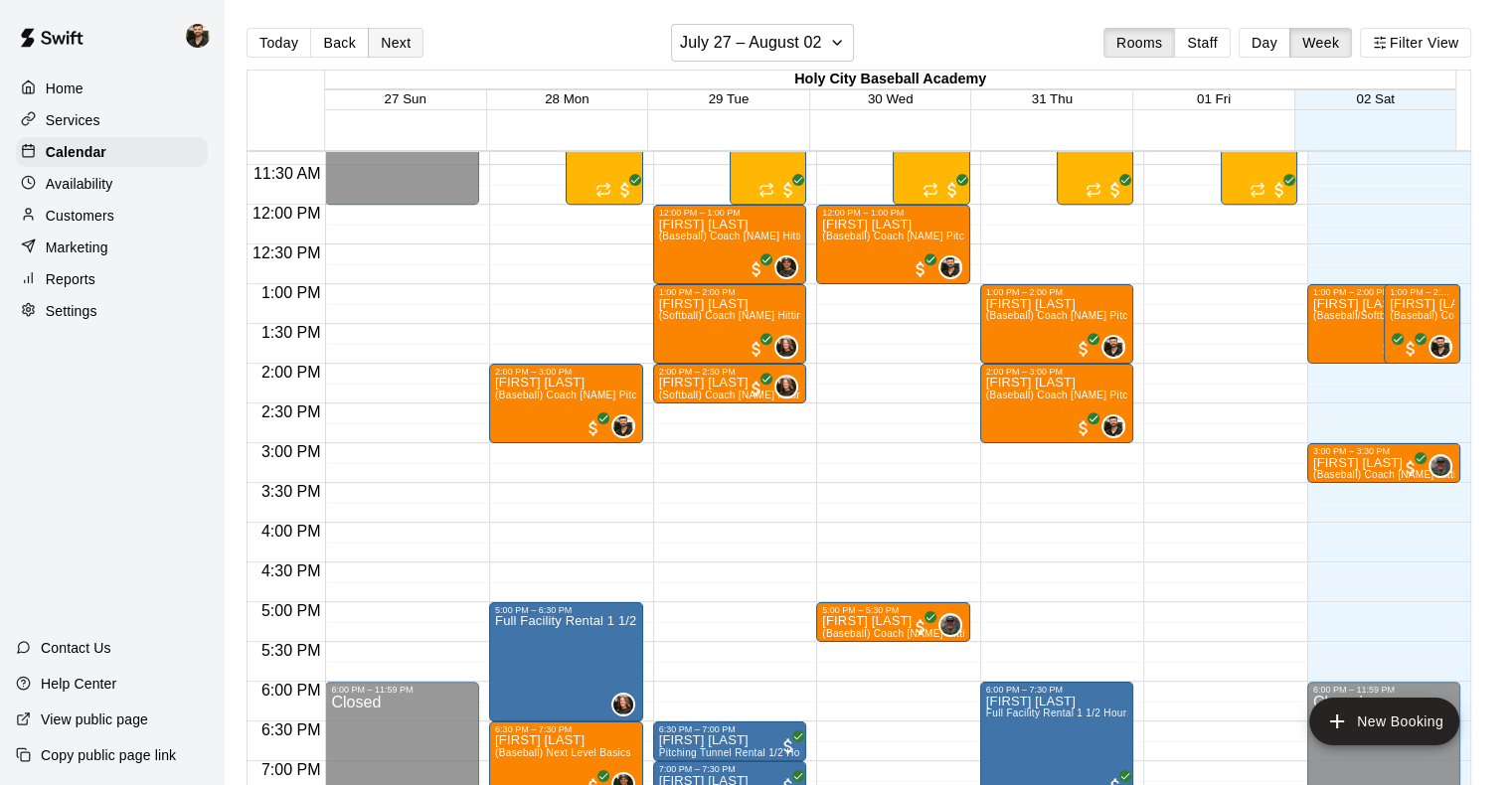 click on "Next" at bounding box center [396, 43] 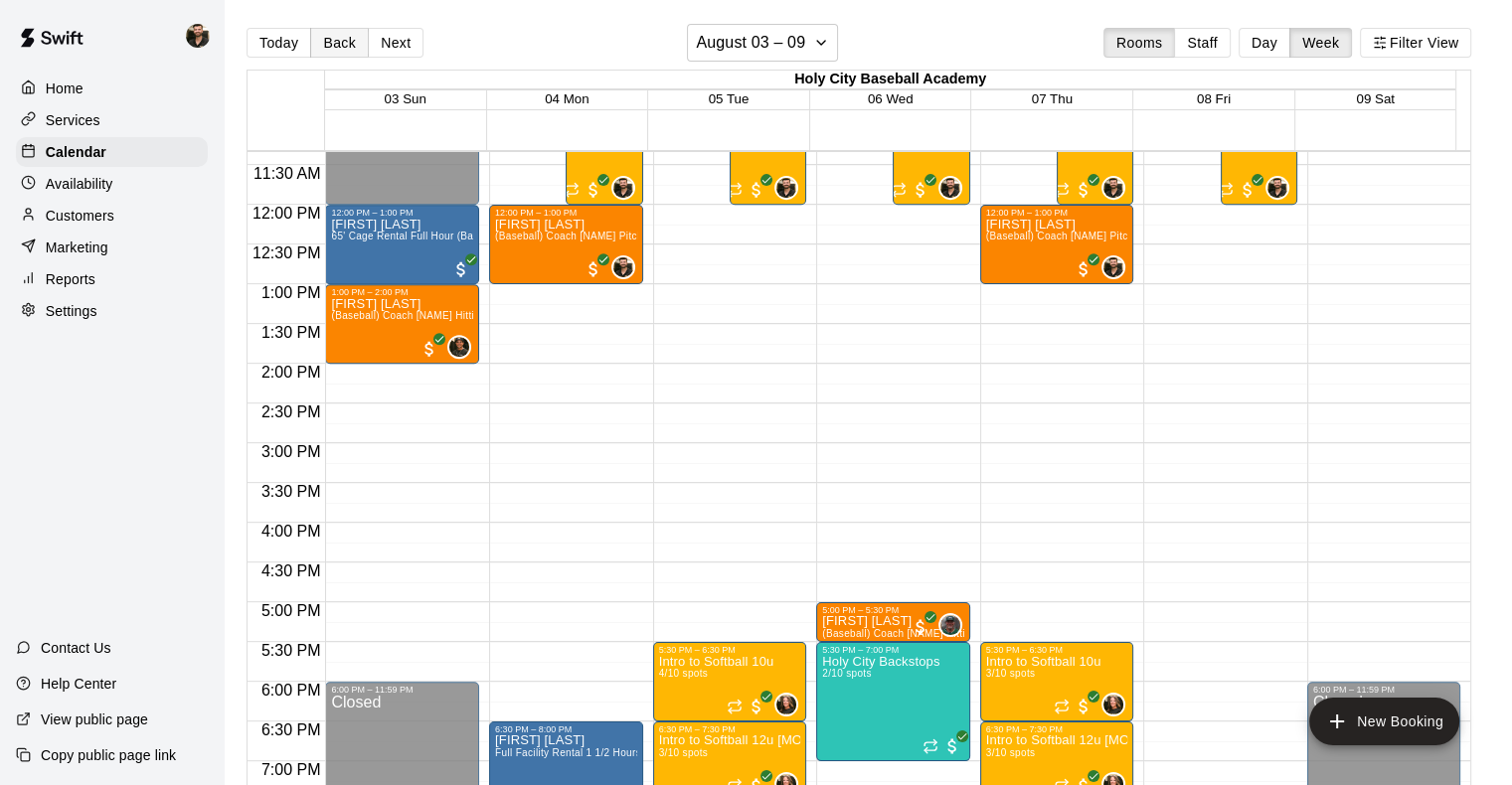 click on "Back" at bounding box center (339, 43) 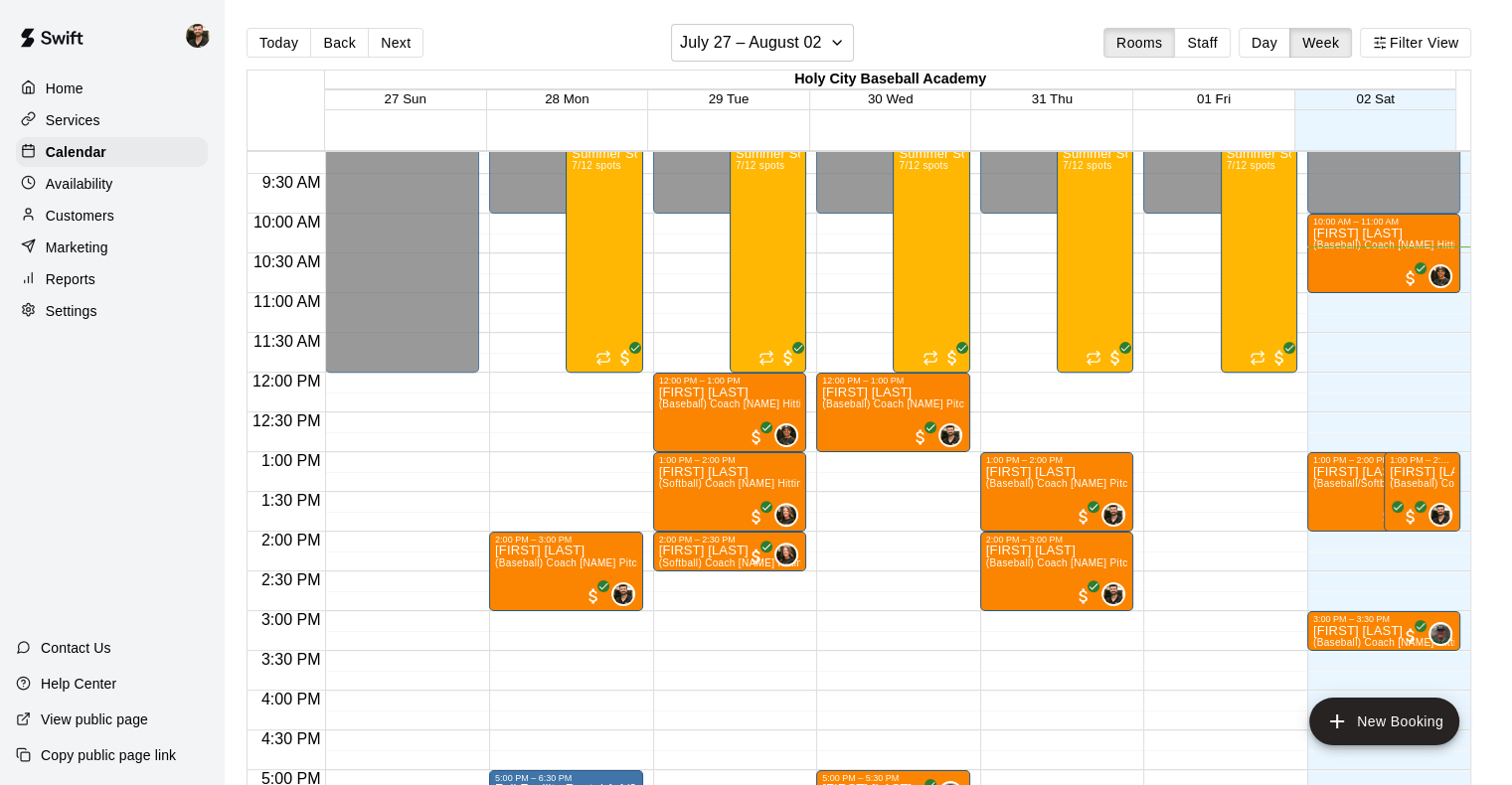scroll, scrollTop: 643, scrollLeft: 0, axis: vertical 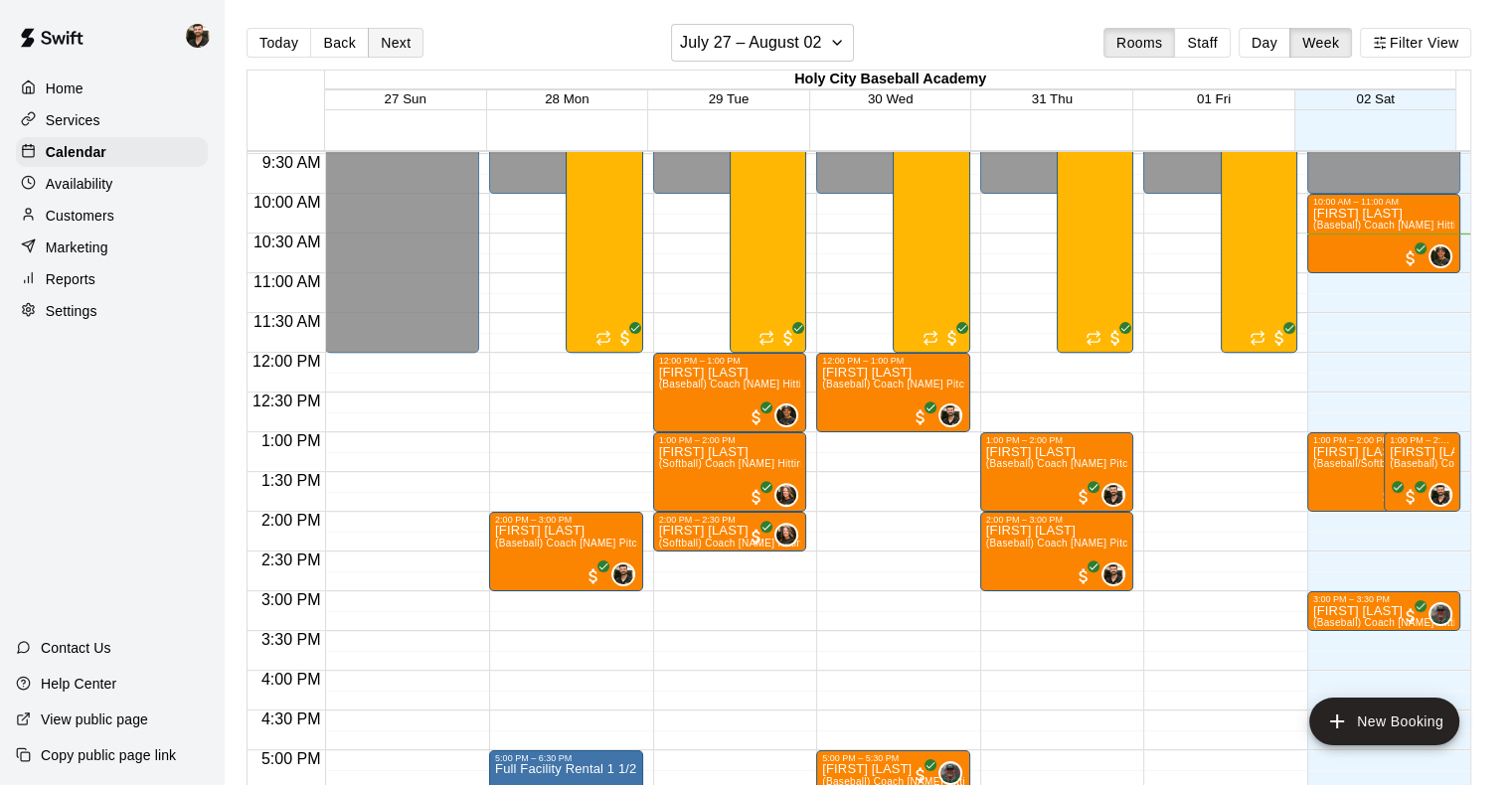 click on "Next" at bounding box center (396, 43) 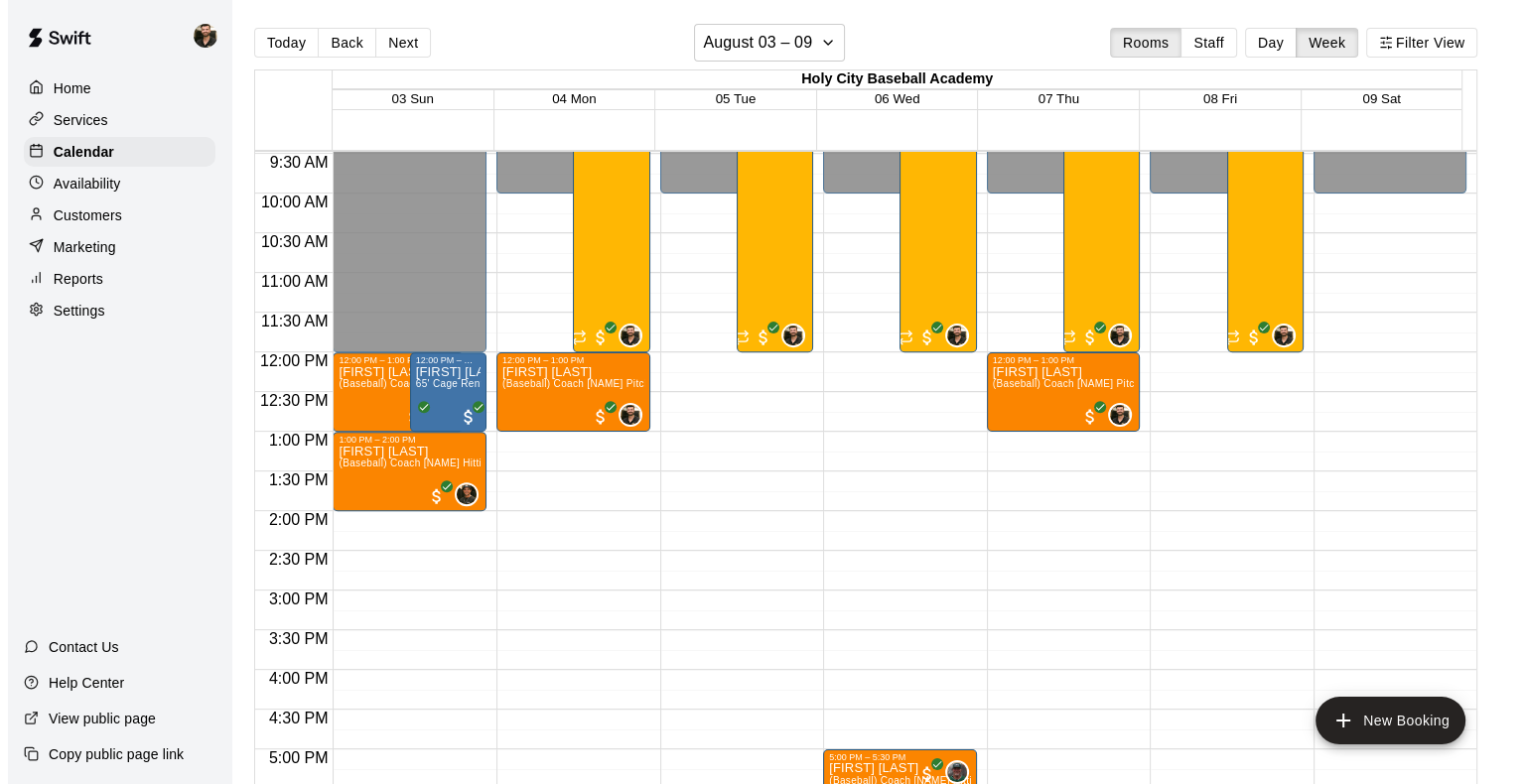 scroll, scrollTop: 805, scrollLeft: 0, axis: vertical 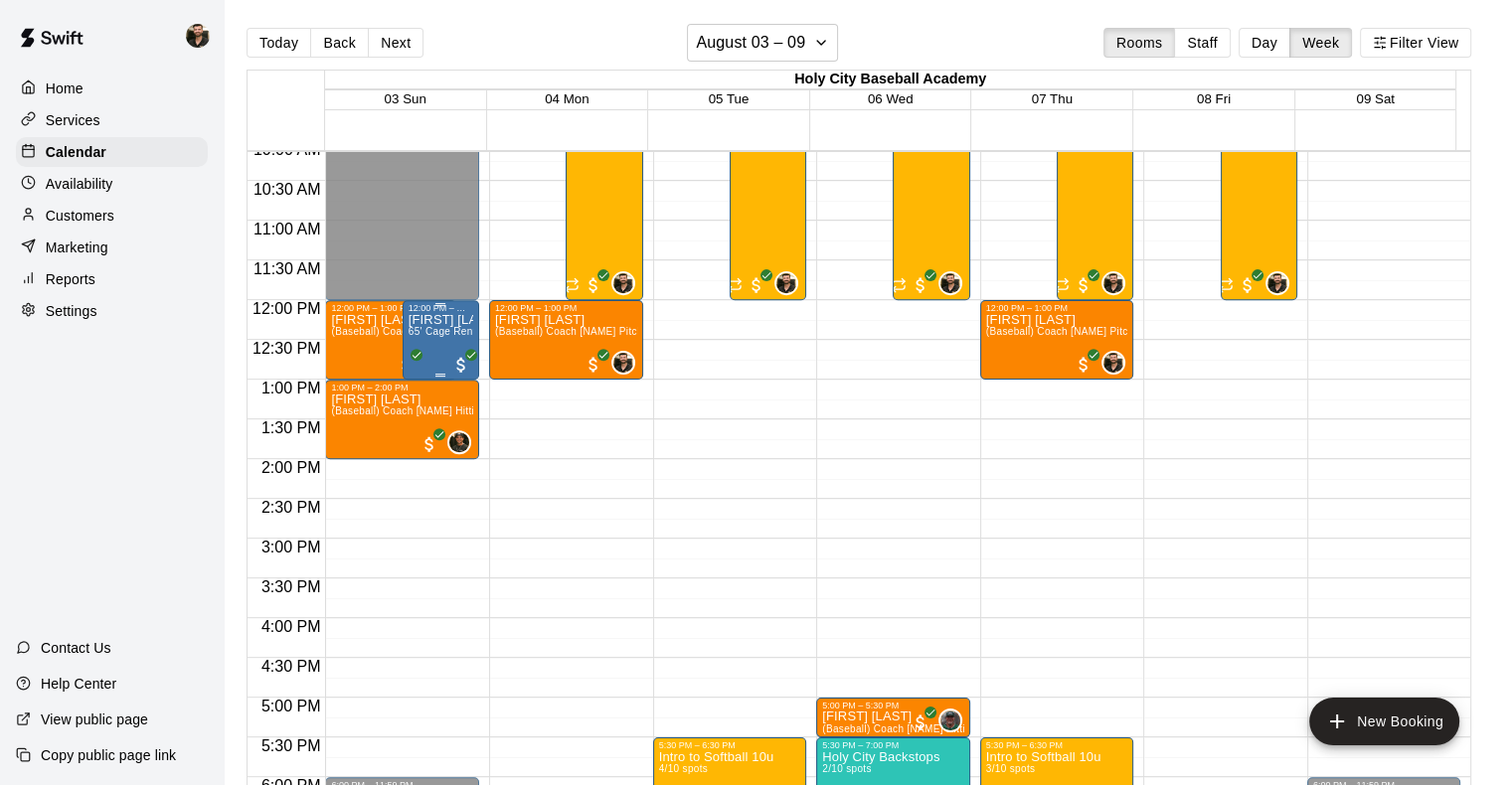 click on "[FIRST] [LAST] 65' Cage Rental Full Hour (Batting)" at bounding box center (440, 706) 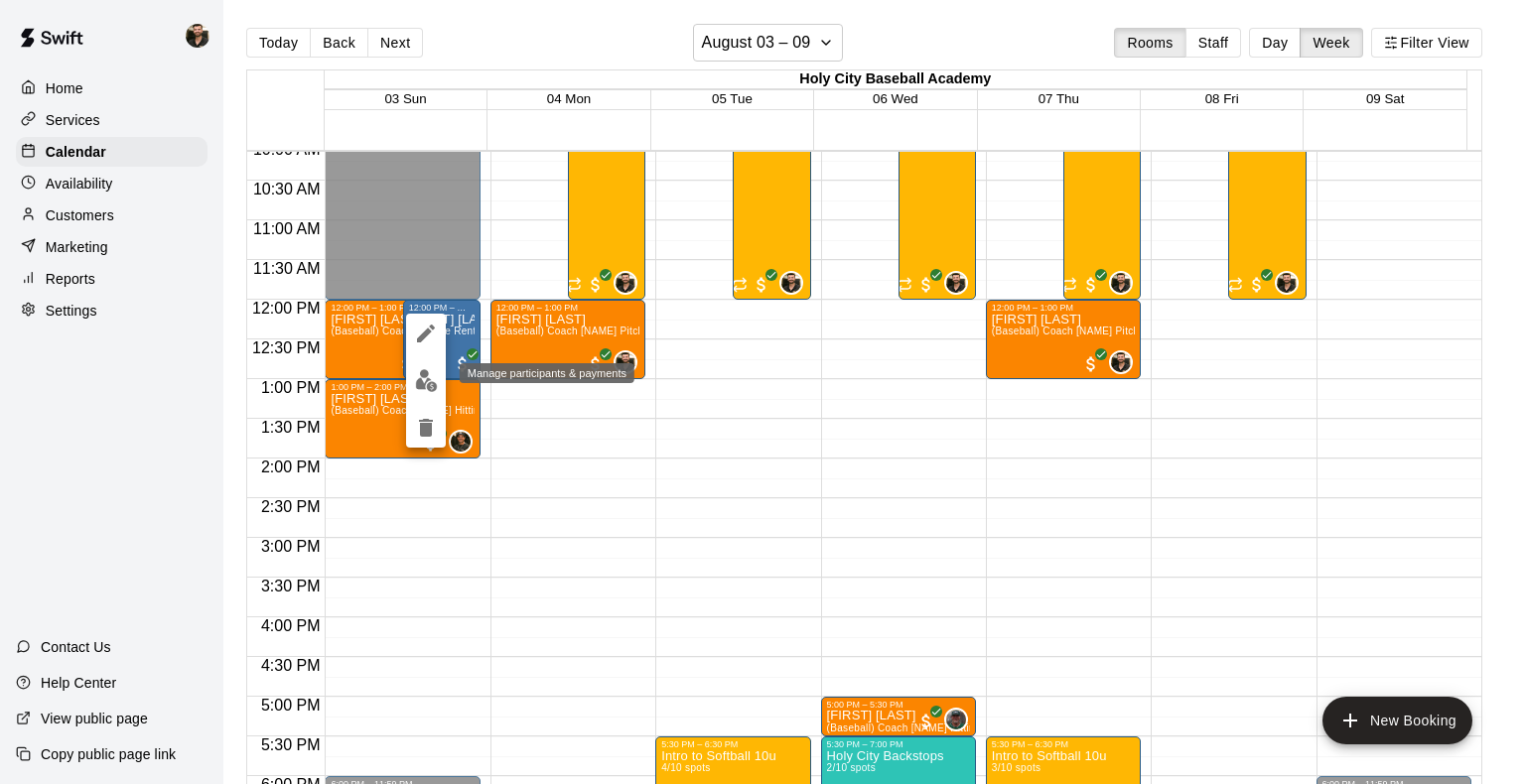 click at bounding box center (426, 380) 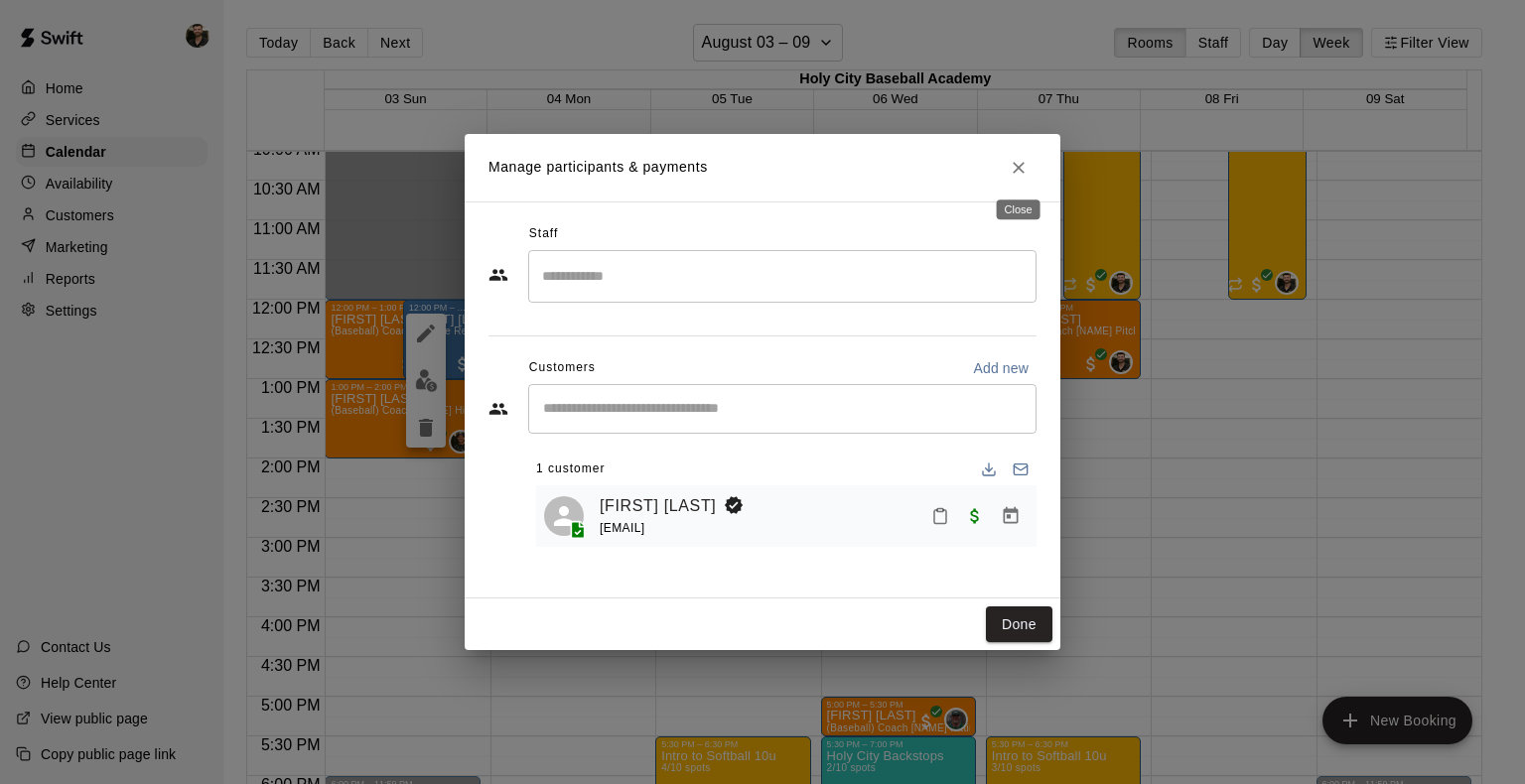 click at bounding box center [1019, 168] 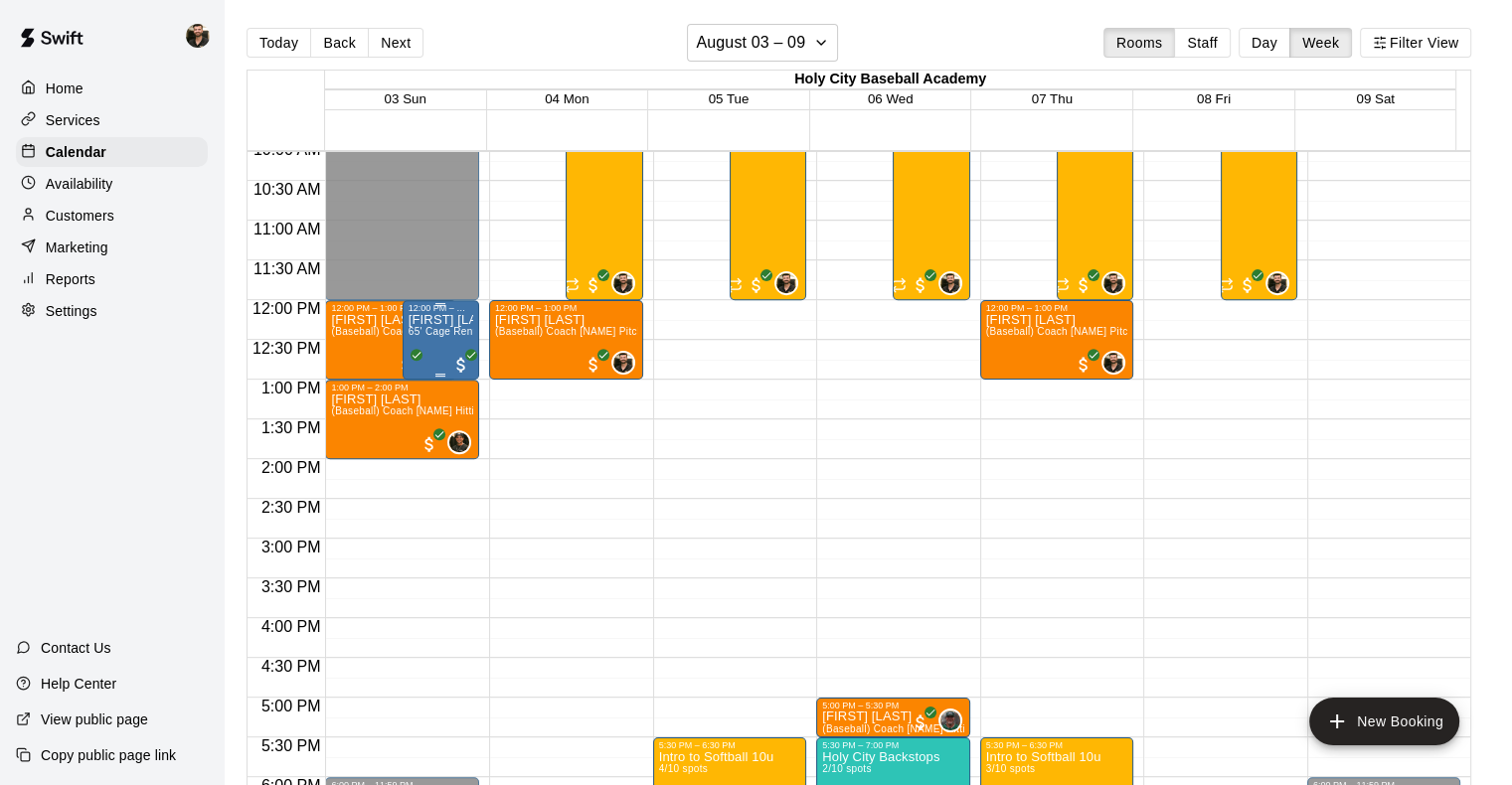 click on "[FIRST] [LAST] 65' Cage Rental Full Hour (Batting)" at bounding box center (440, 706) 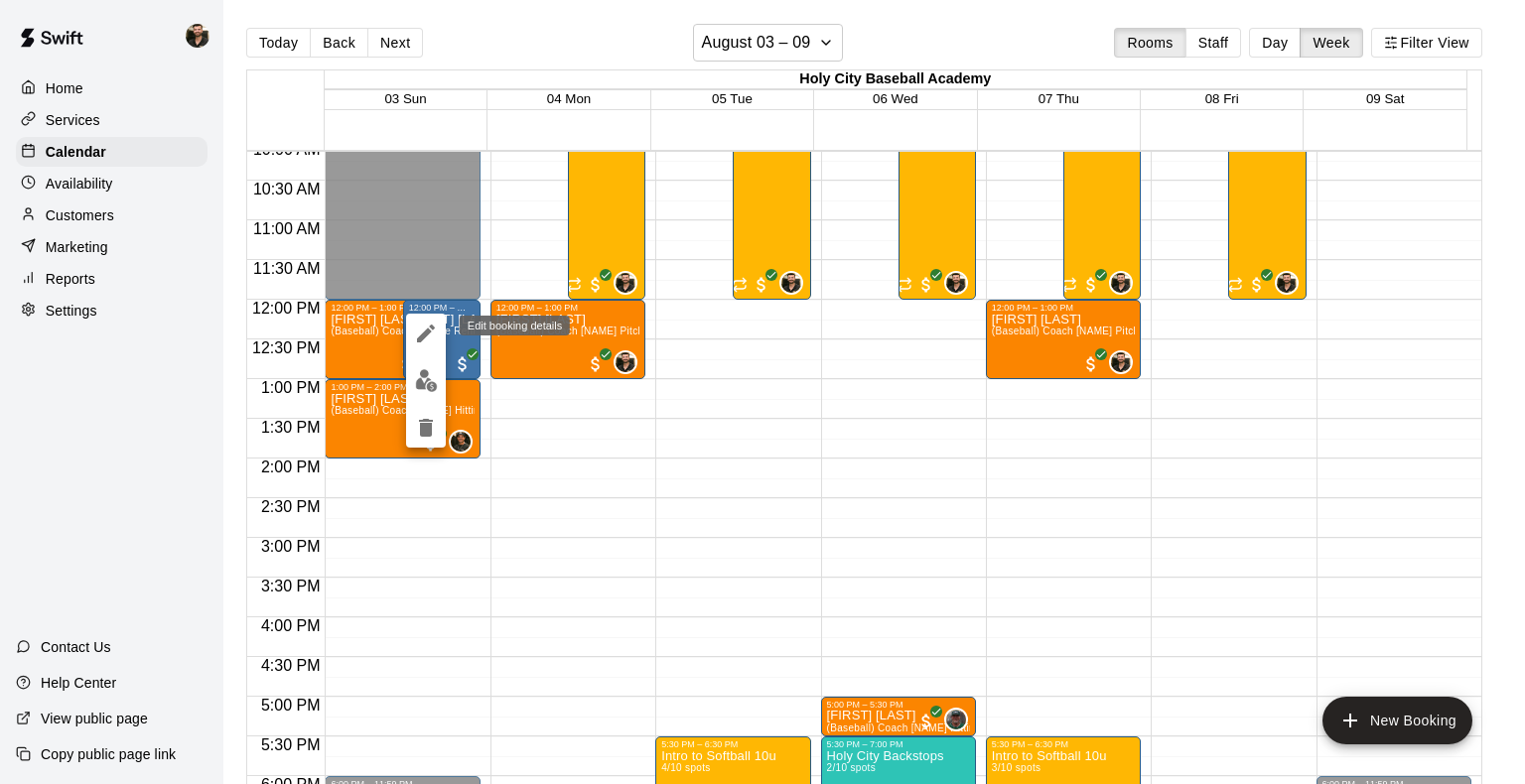 click 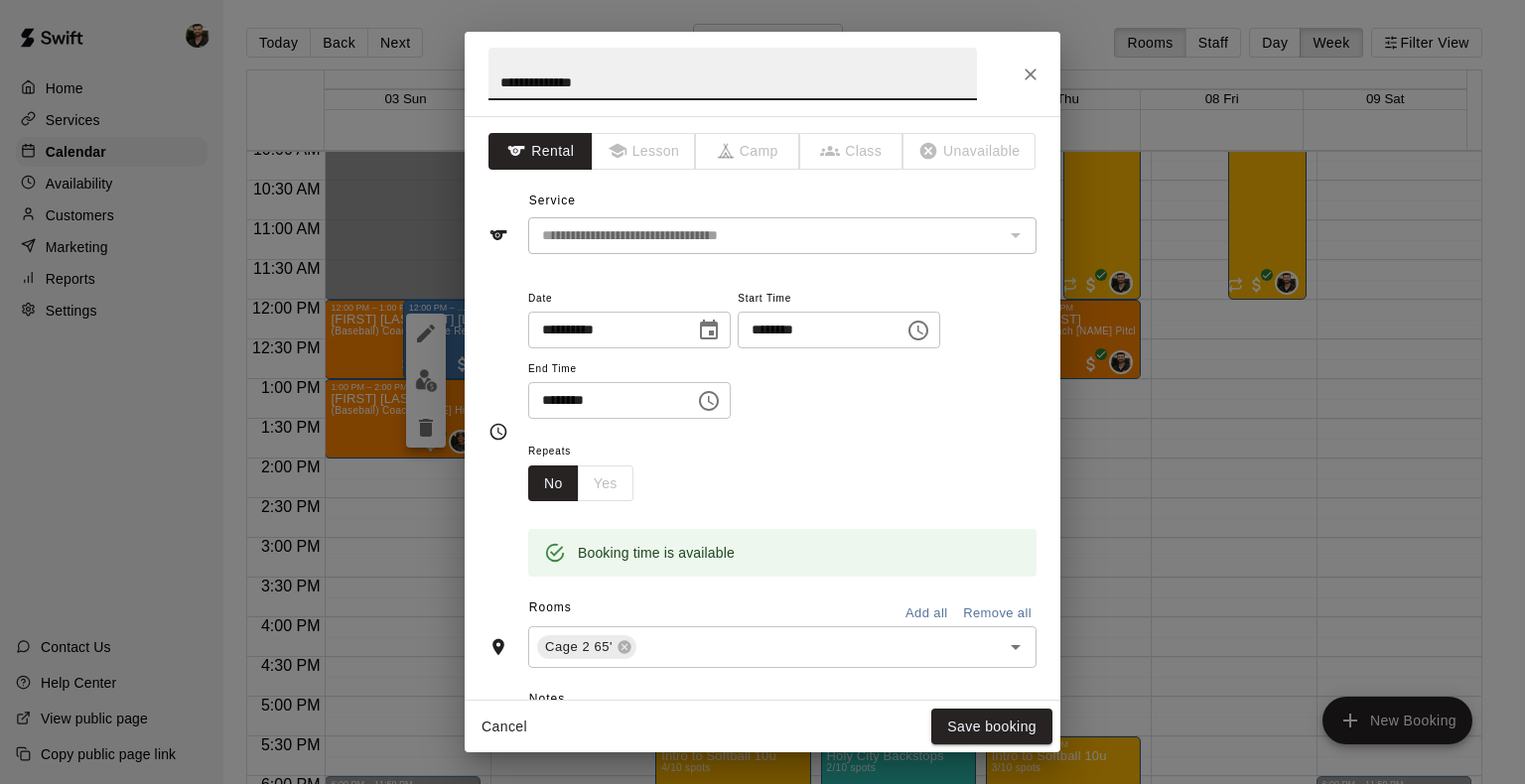 click 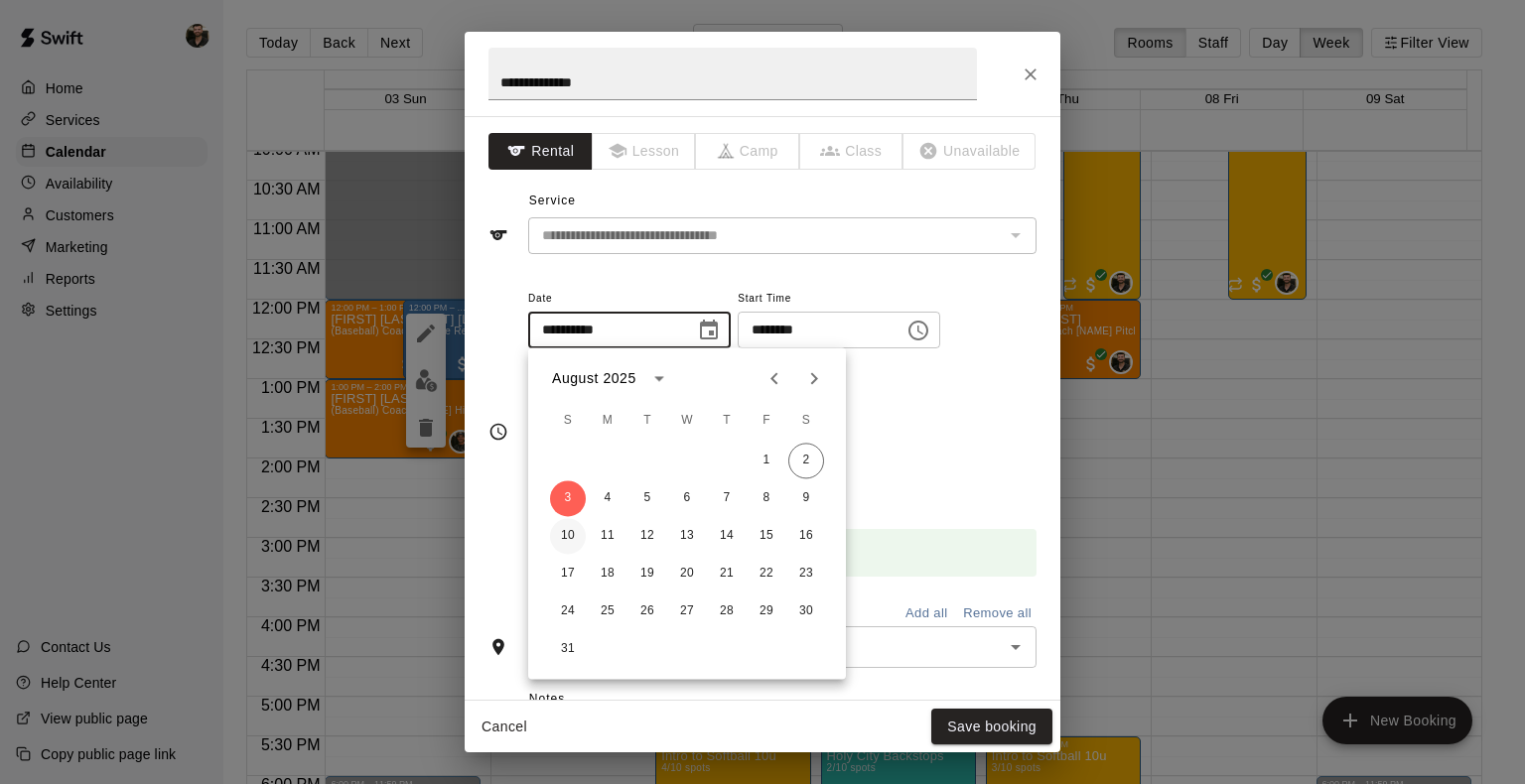click on "10" at bounding box center [568, 536] 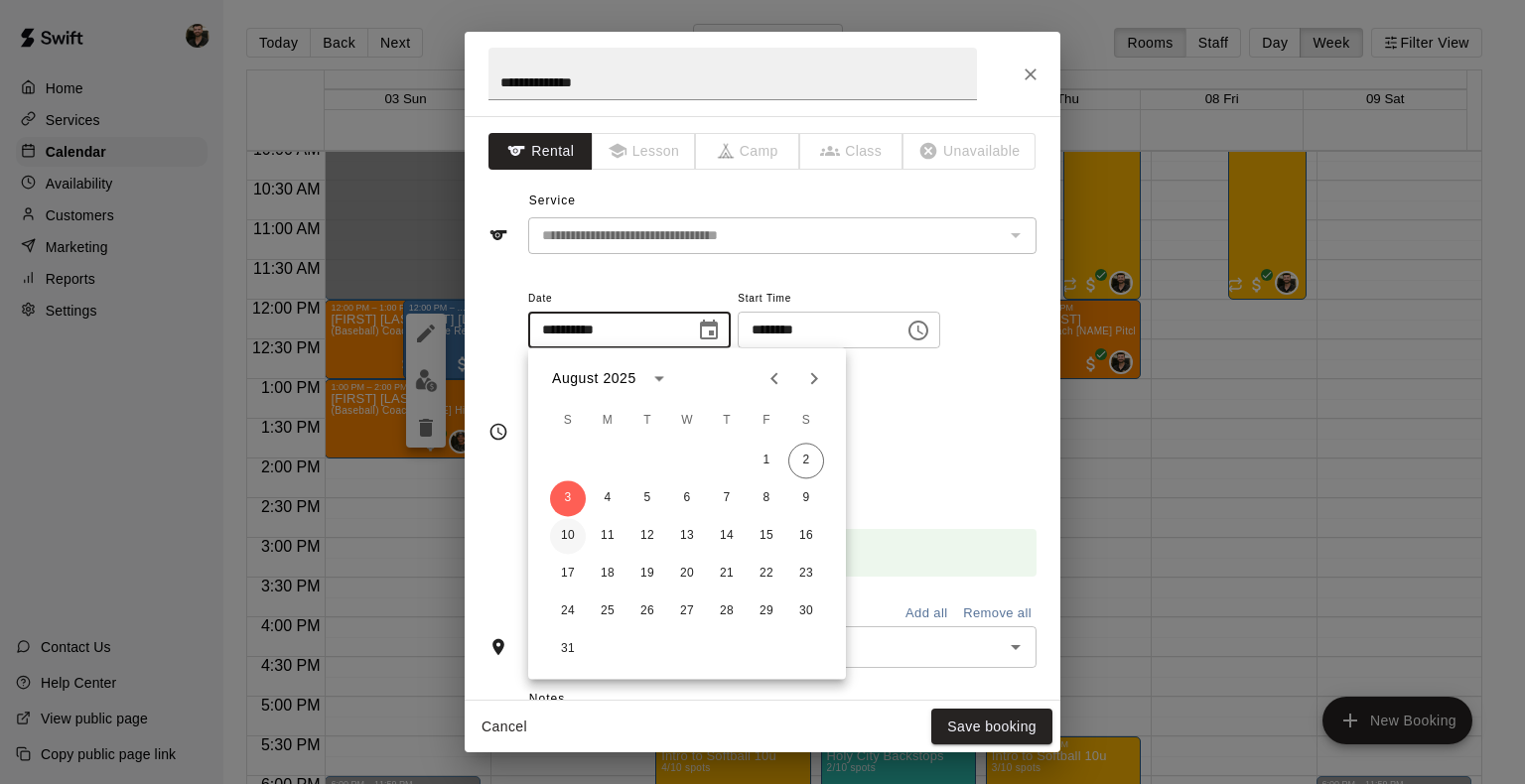 type on "**********" 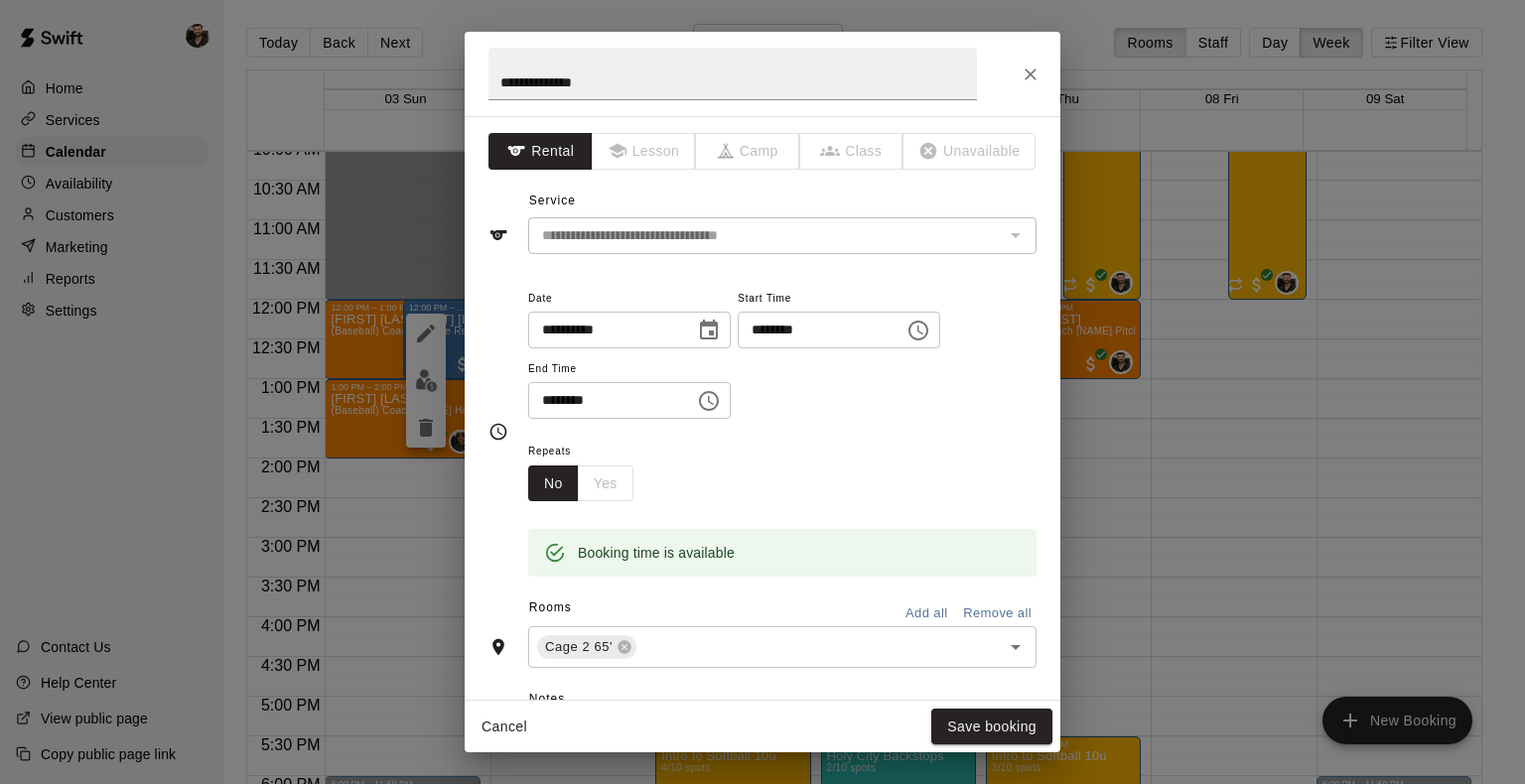 scroll, scrollTop: 79, scrollLeft: 0, axis: vertical 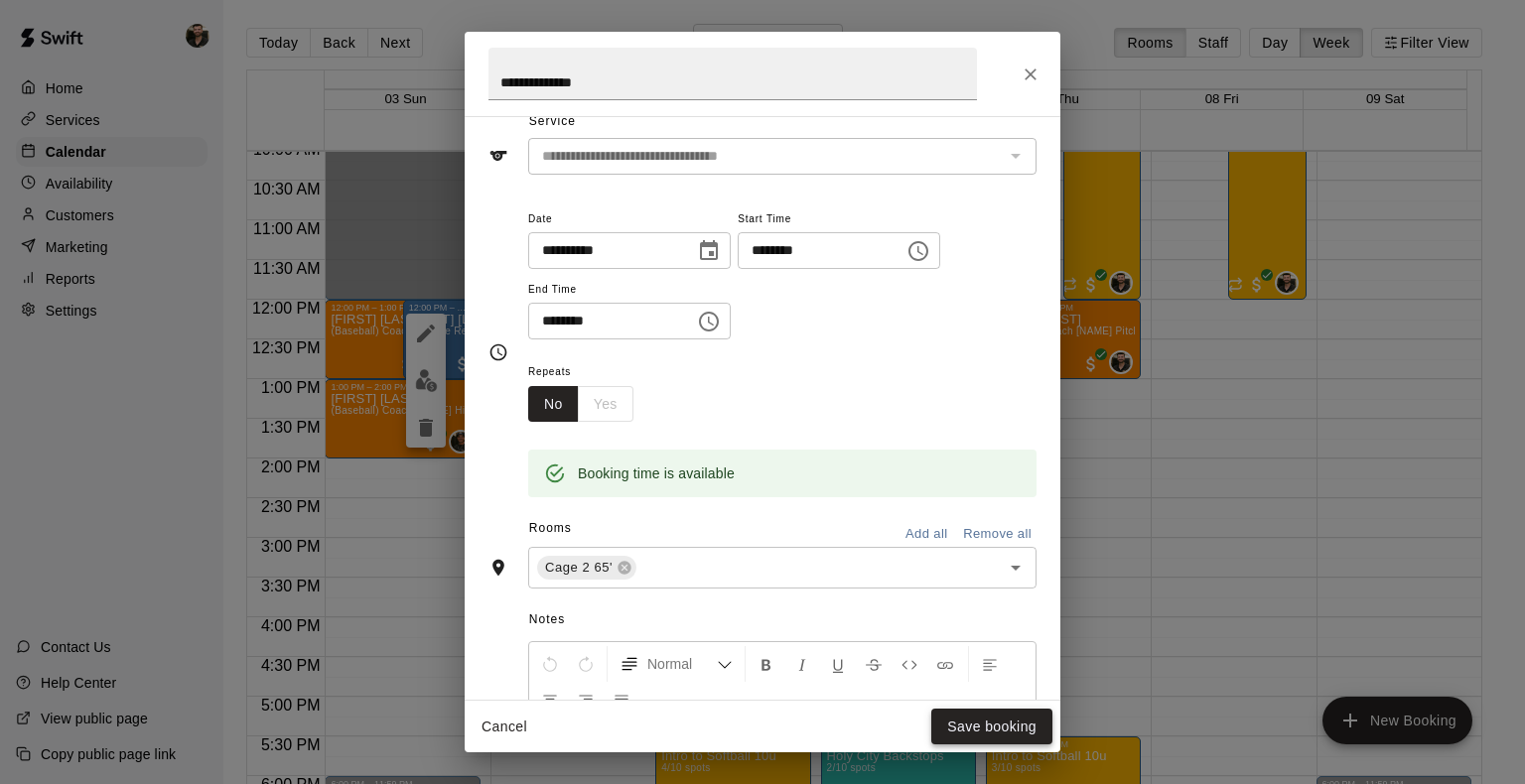 click on "Save booking" at bounding box center (992, 726) 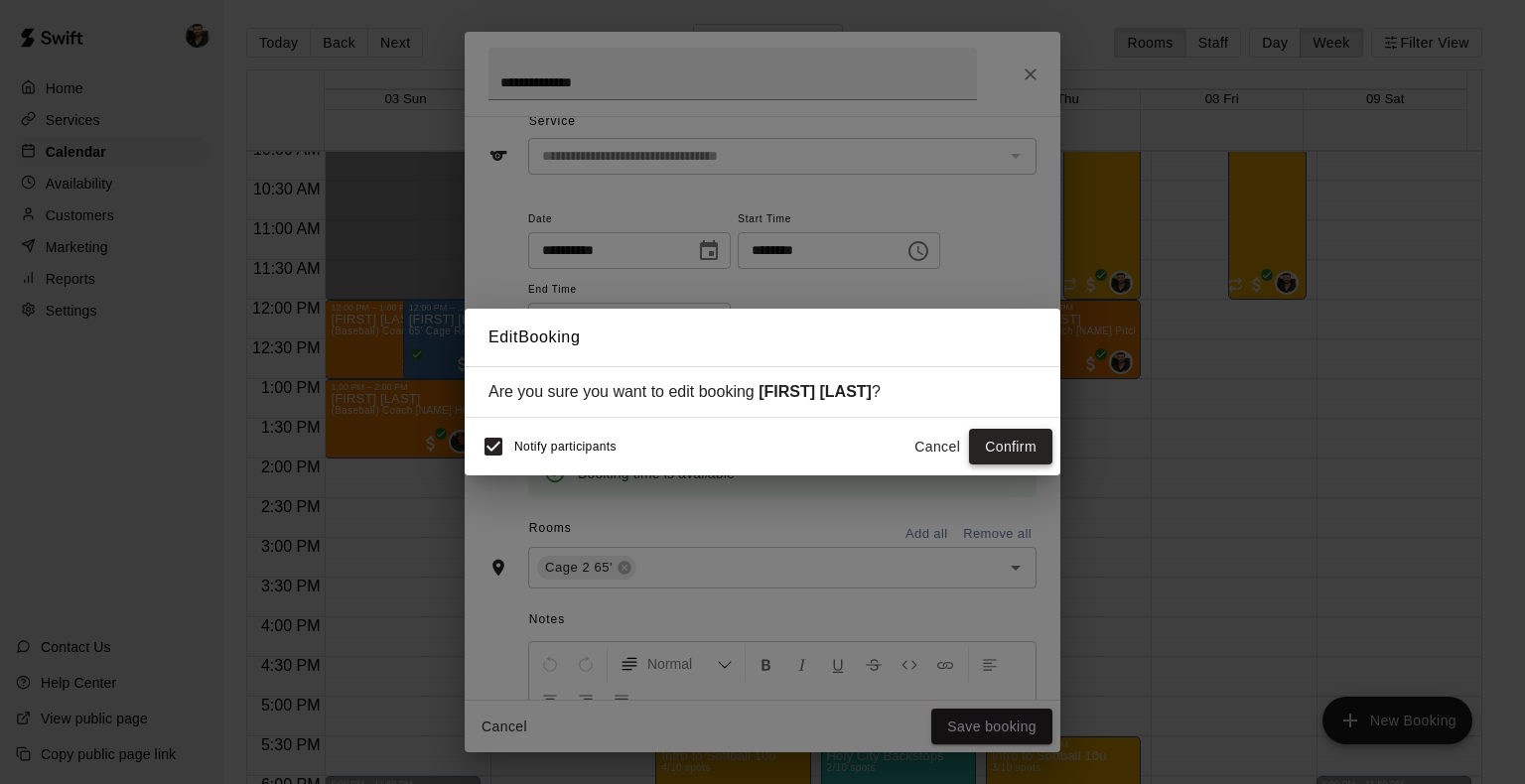 click on "Confirm" at bounding box center [1011, 447] 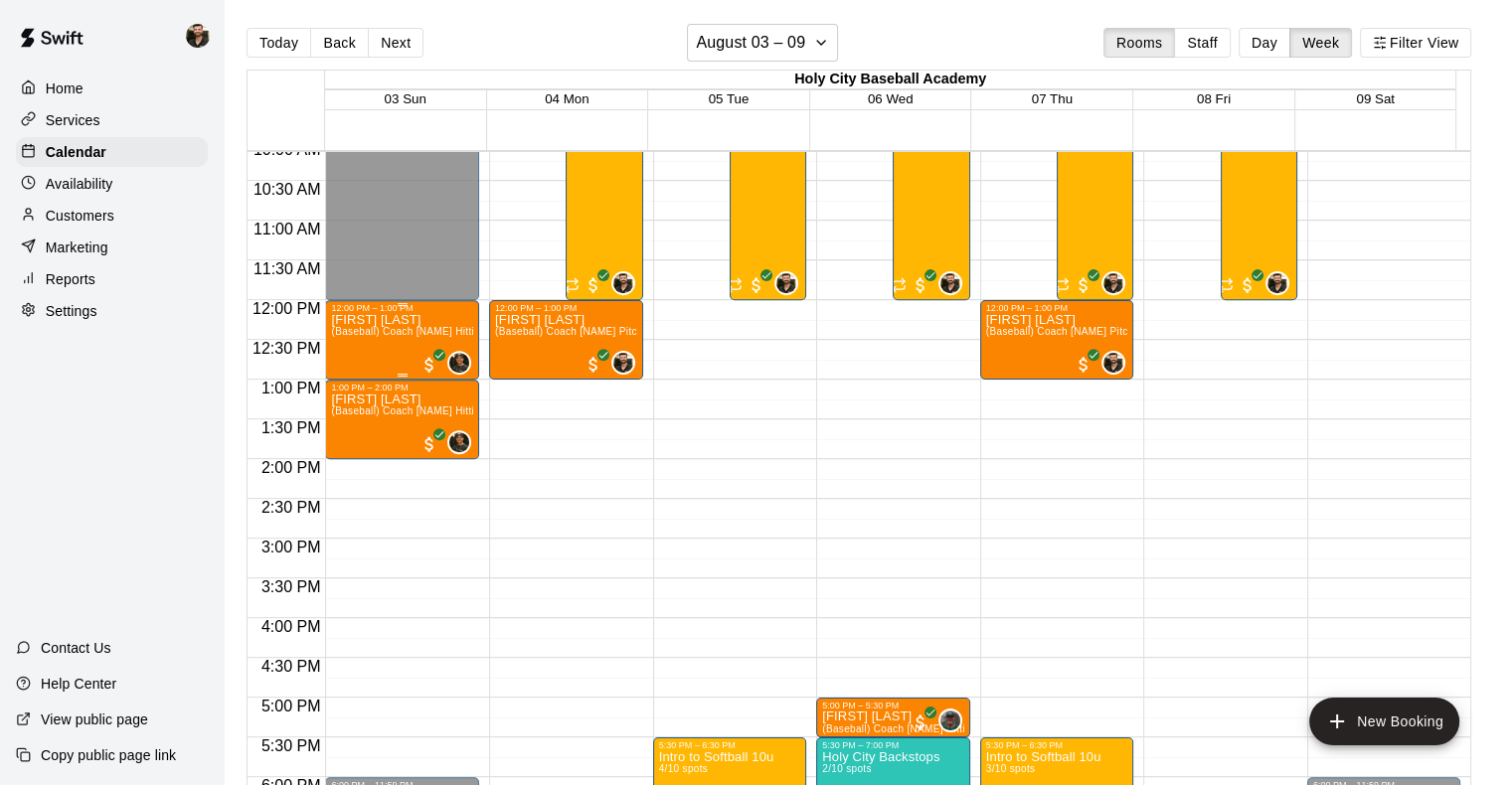 click on "[FIRST] [LAST] (Baseball) Coach [NAME] Hitting Lesson: 60 min" at bounding box center (402, 706) 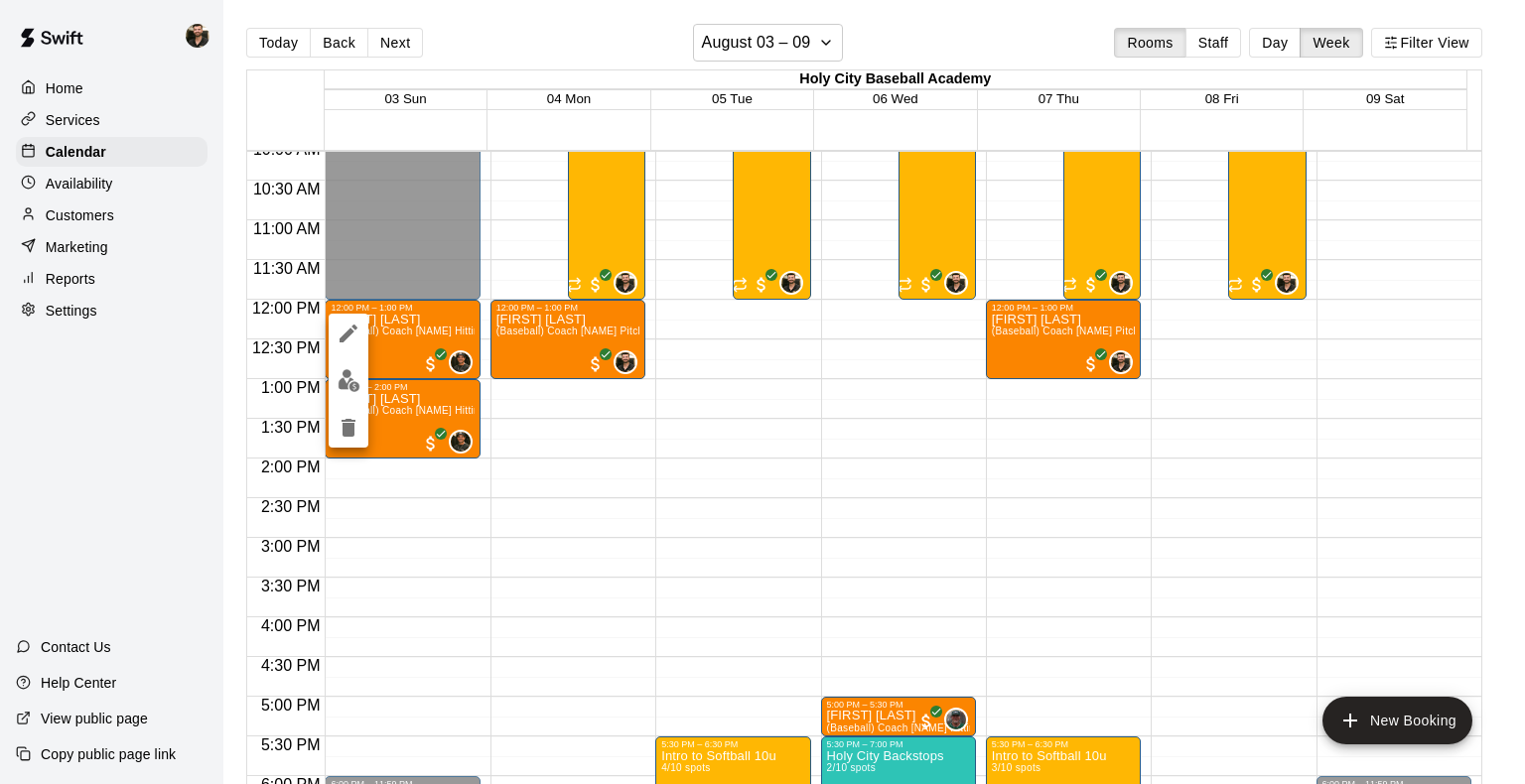 click 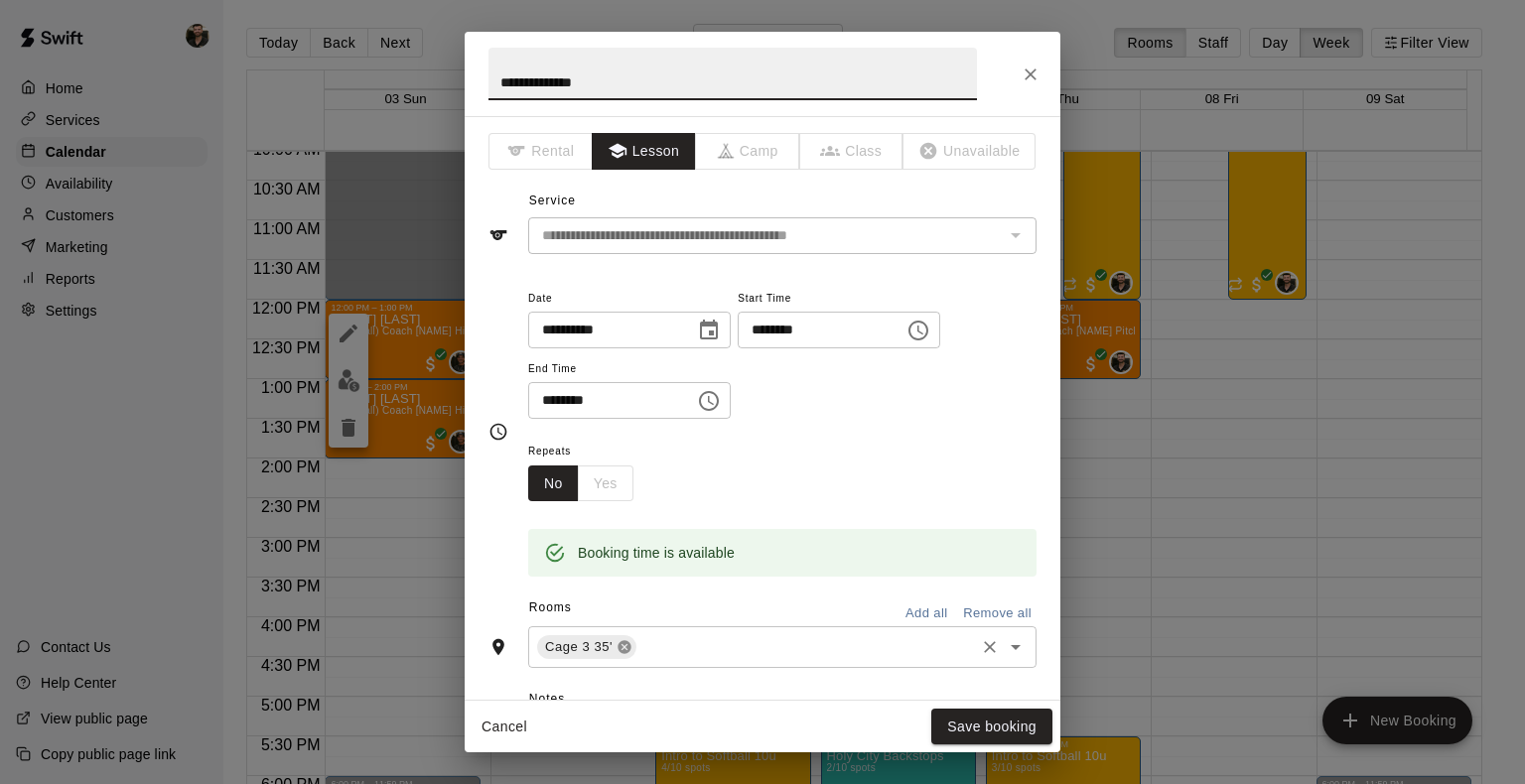 click 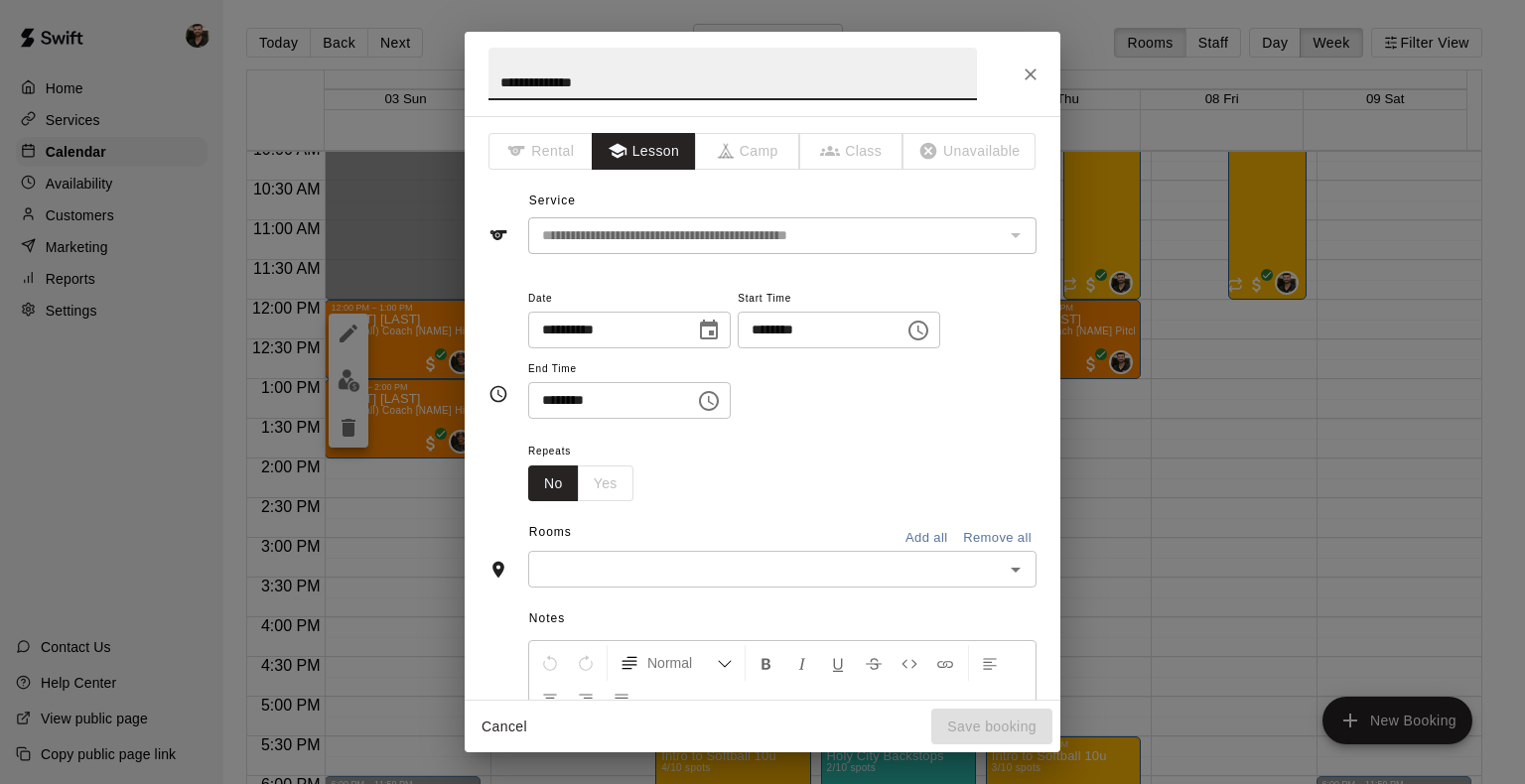 click on "Add all" at bounding box center (926, 538) 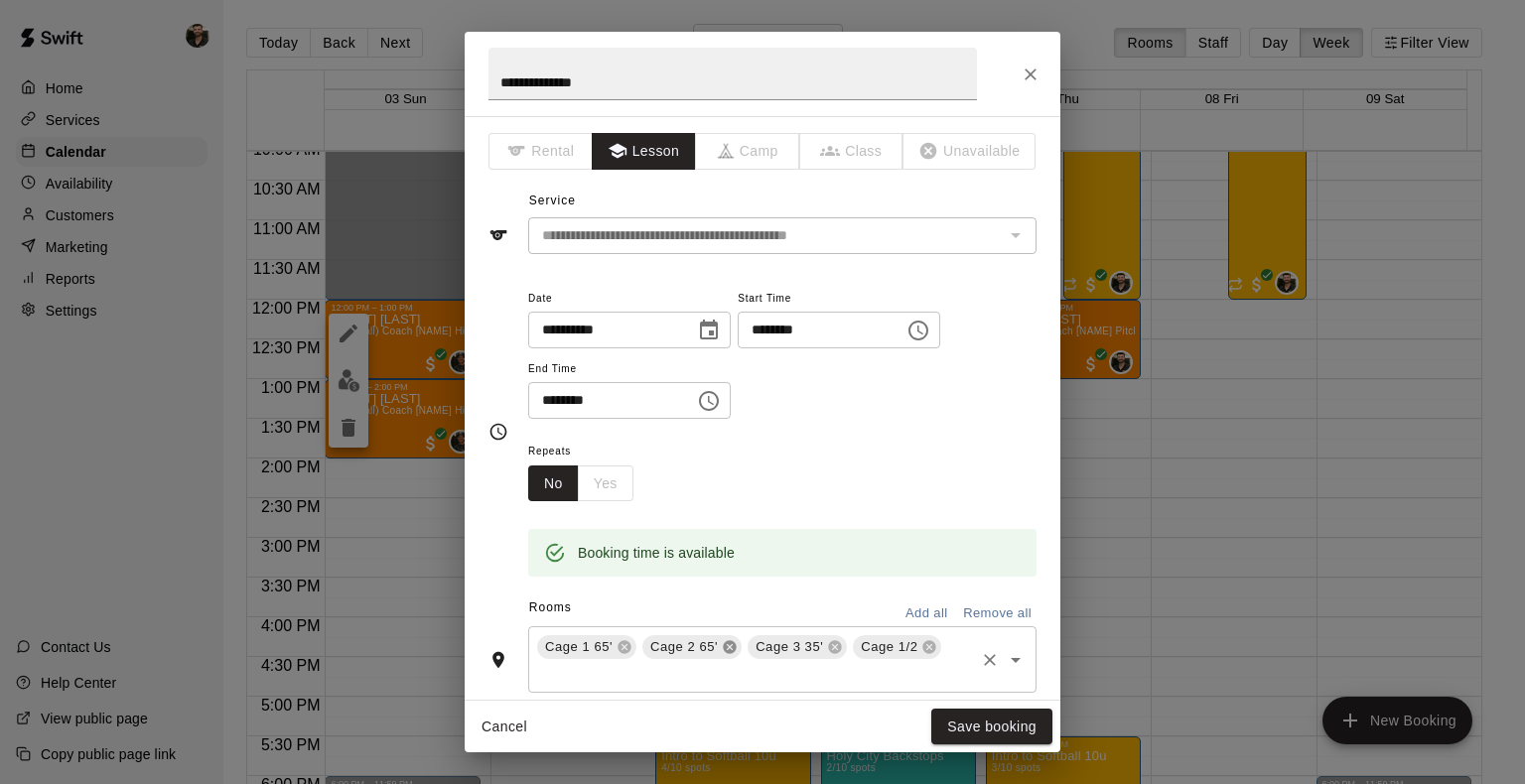 click 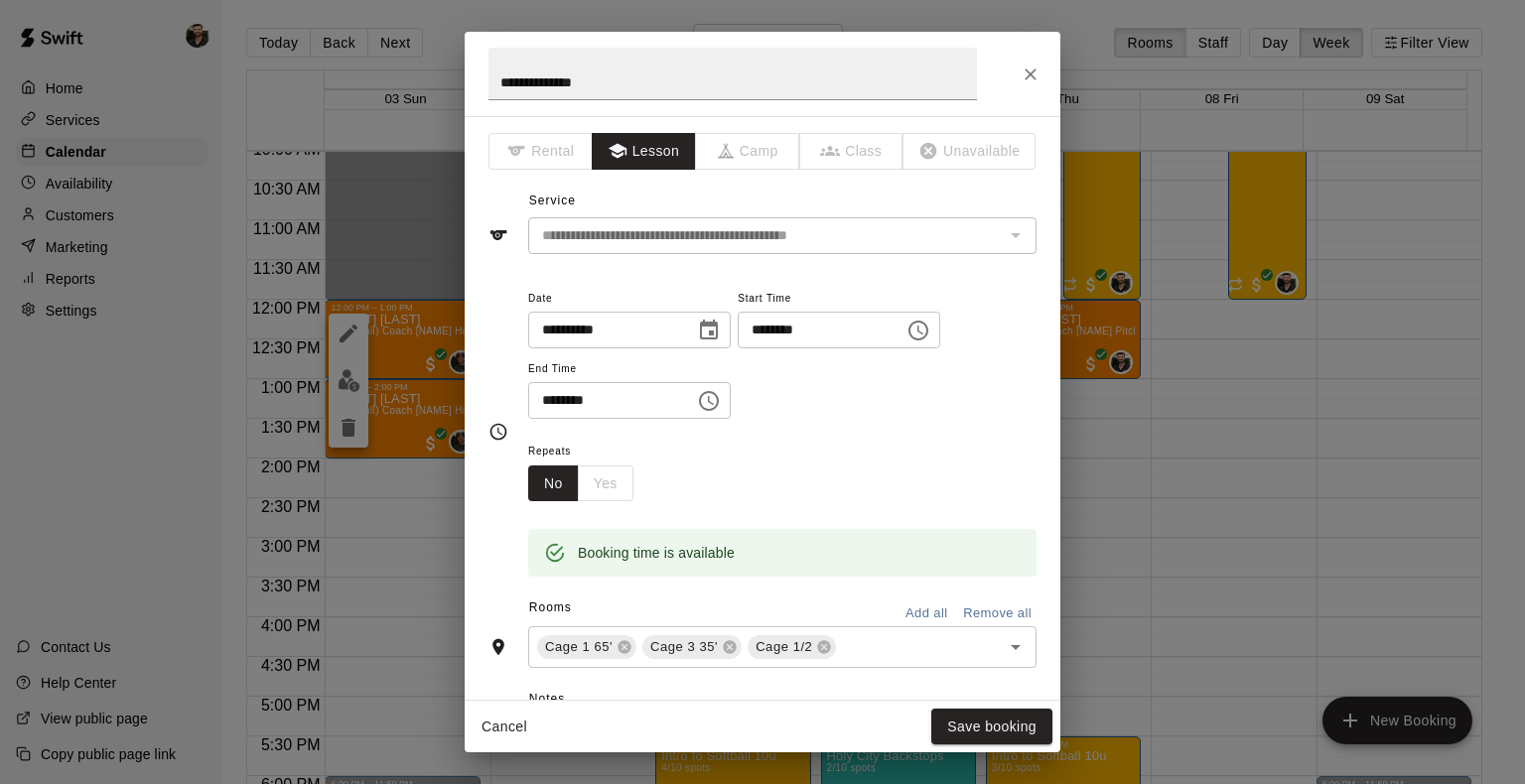 click on "Repeats No Yes" at bounding box center (782, 469) 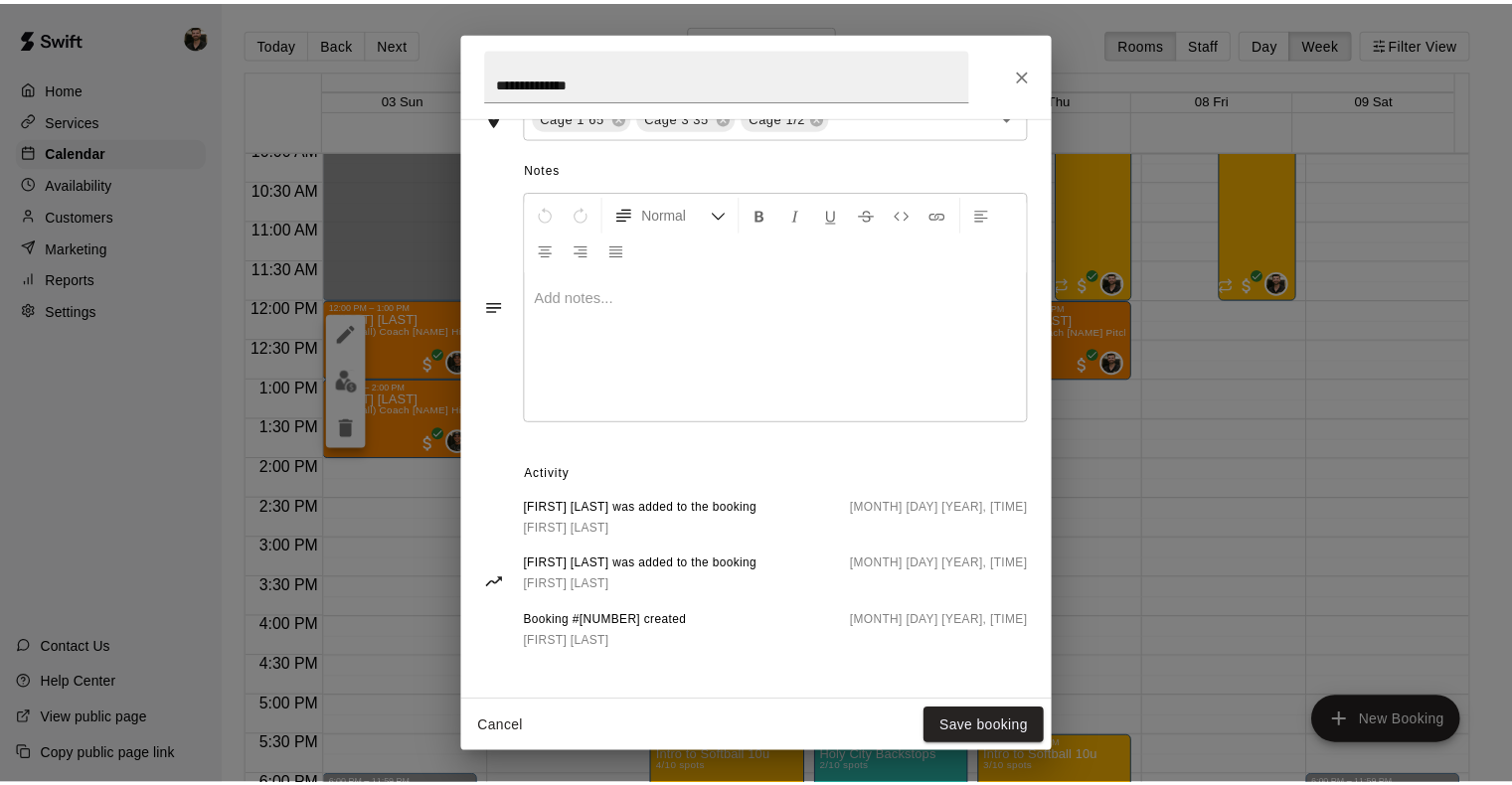 scroll, scrollTop: 0, scrollLeft: 0, axis: both 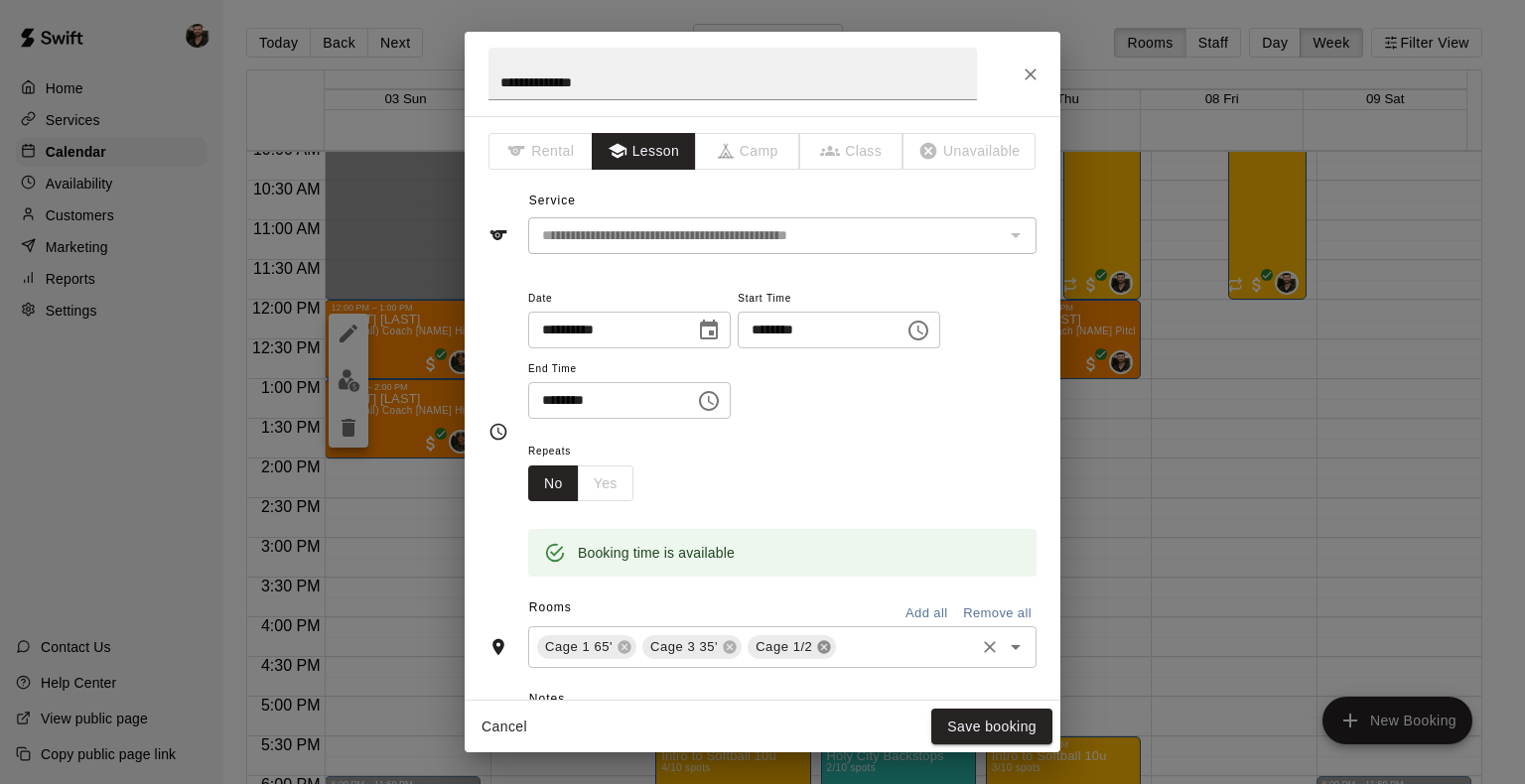click 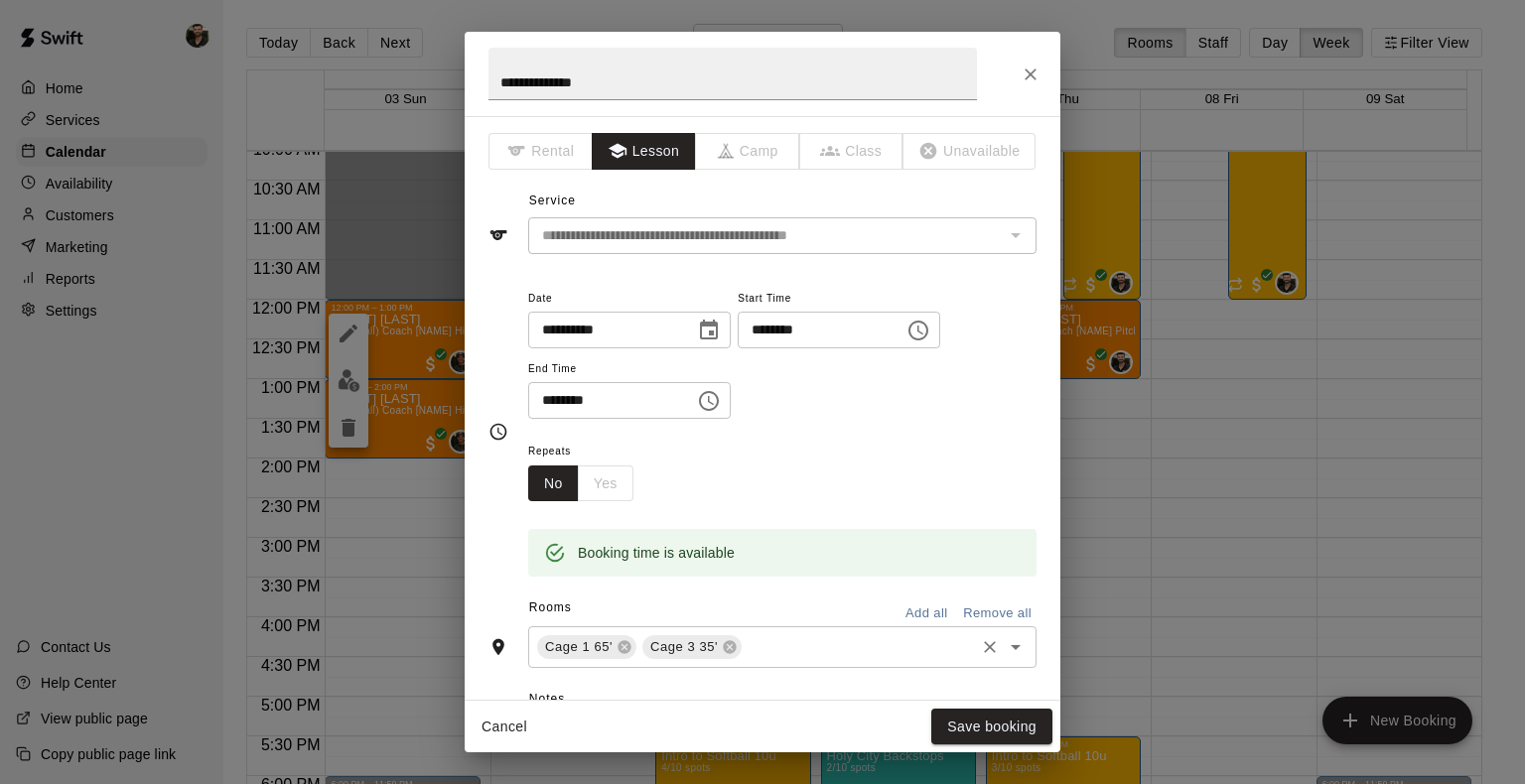 click on "Cage 1 65' Cage 3 35'" at bounding box center (782, 647) 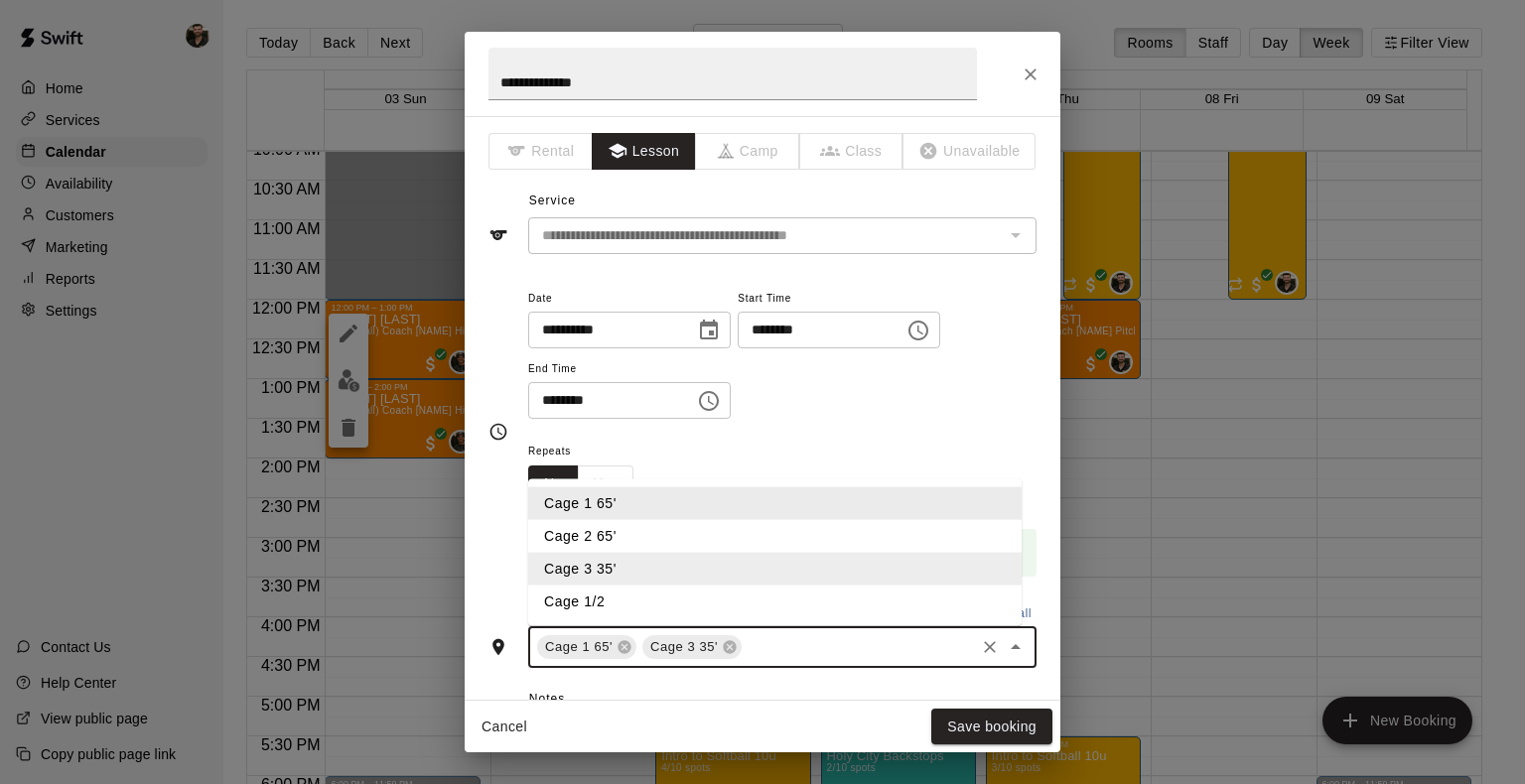 click on "Cage 3 35'" at bounding box center [684, 647] 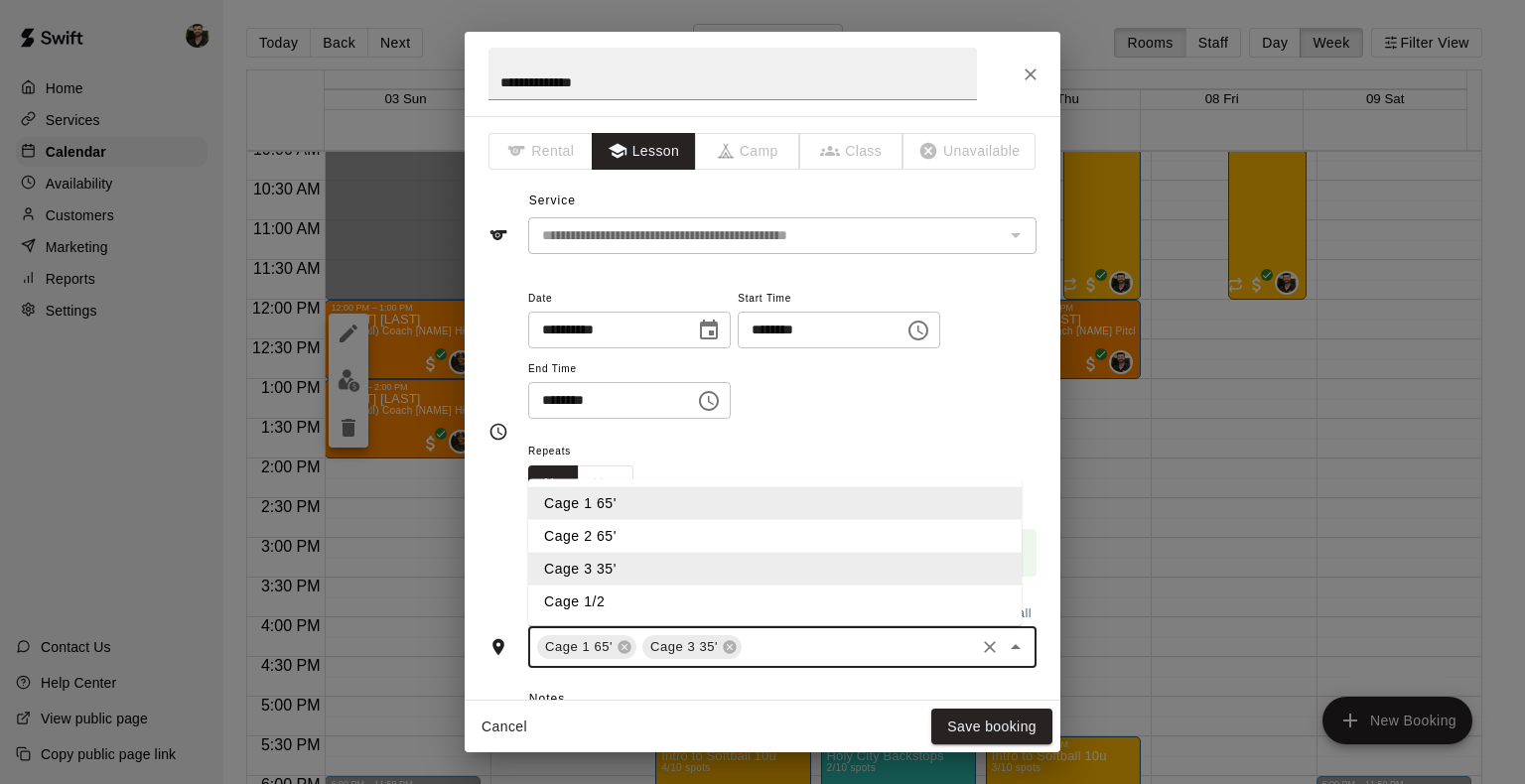 click on "Cage 2 65'" at bounding box center (774, 536) 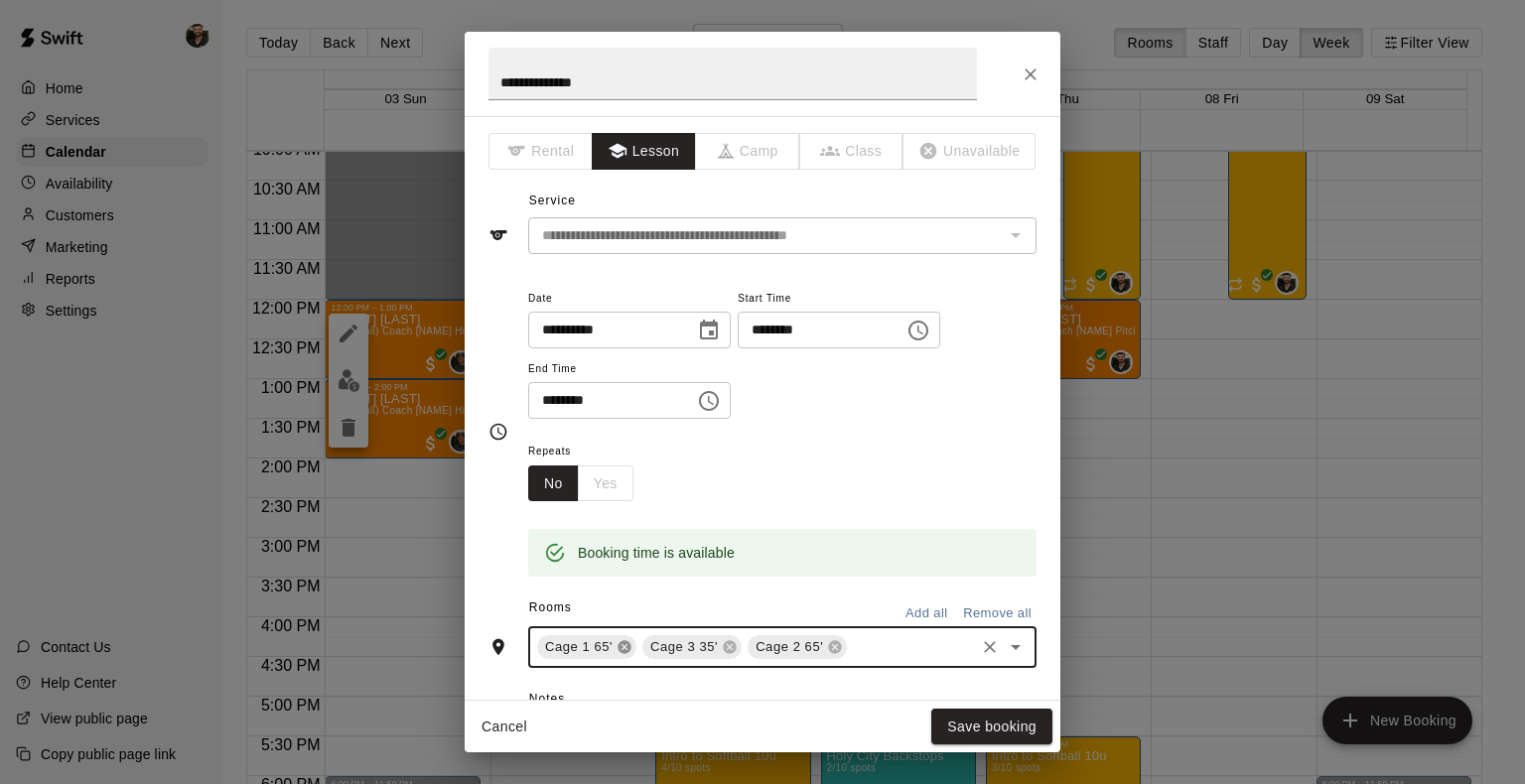 click 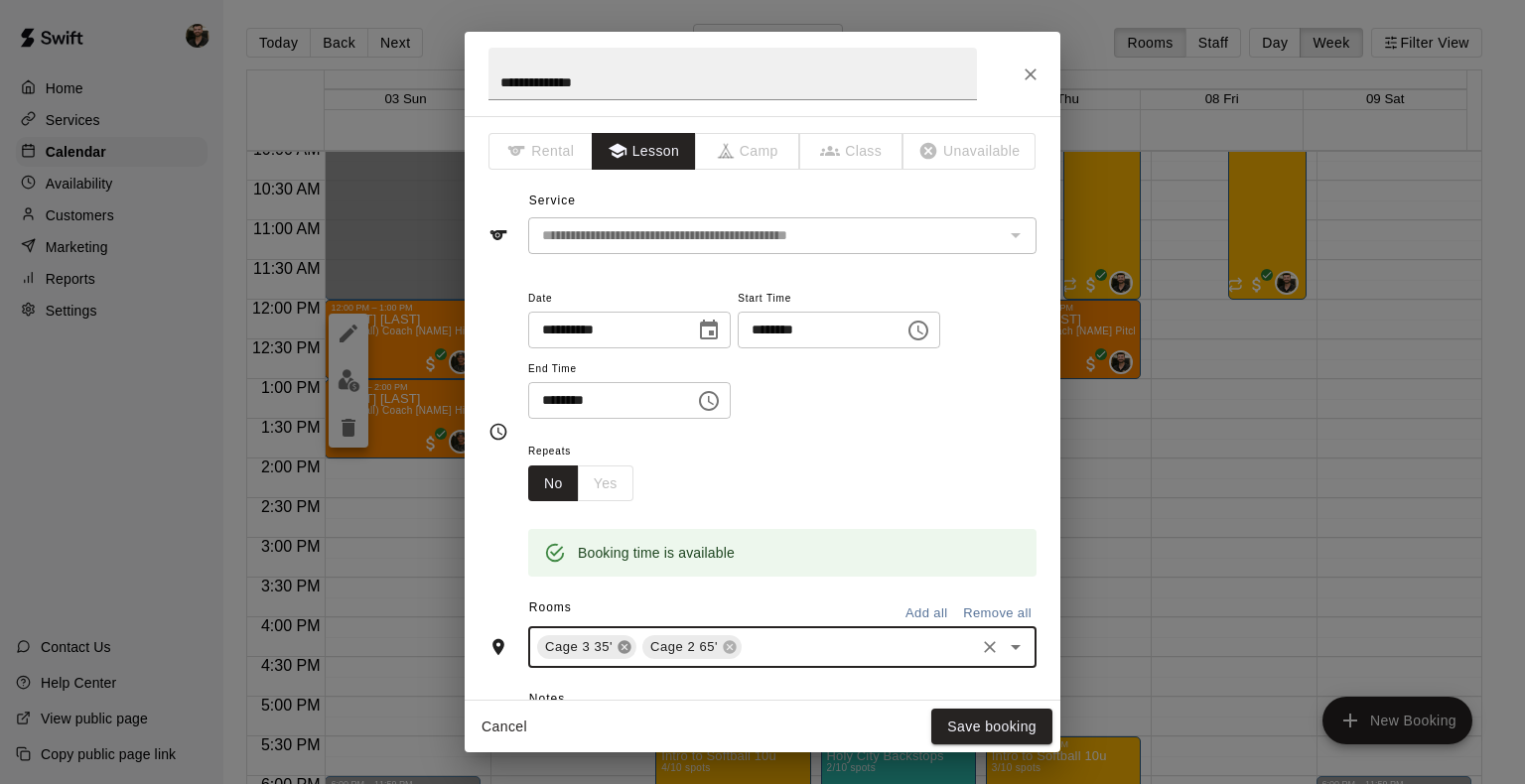 click 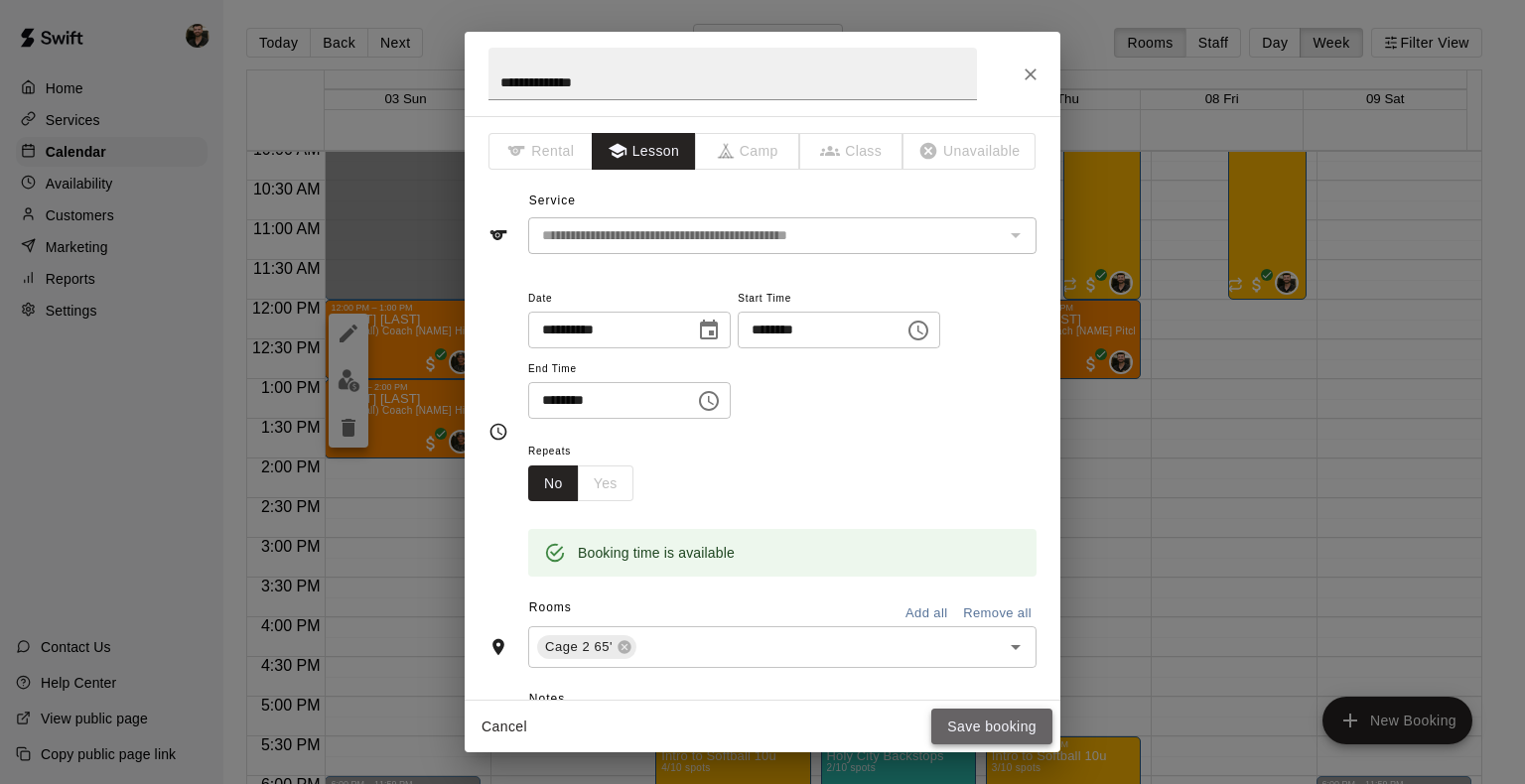click on "Save booking" at bounding box center (992, 726) 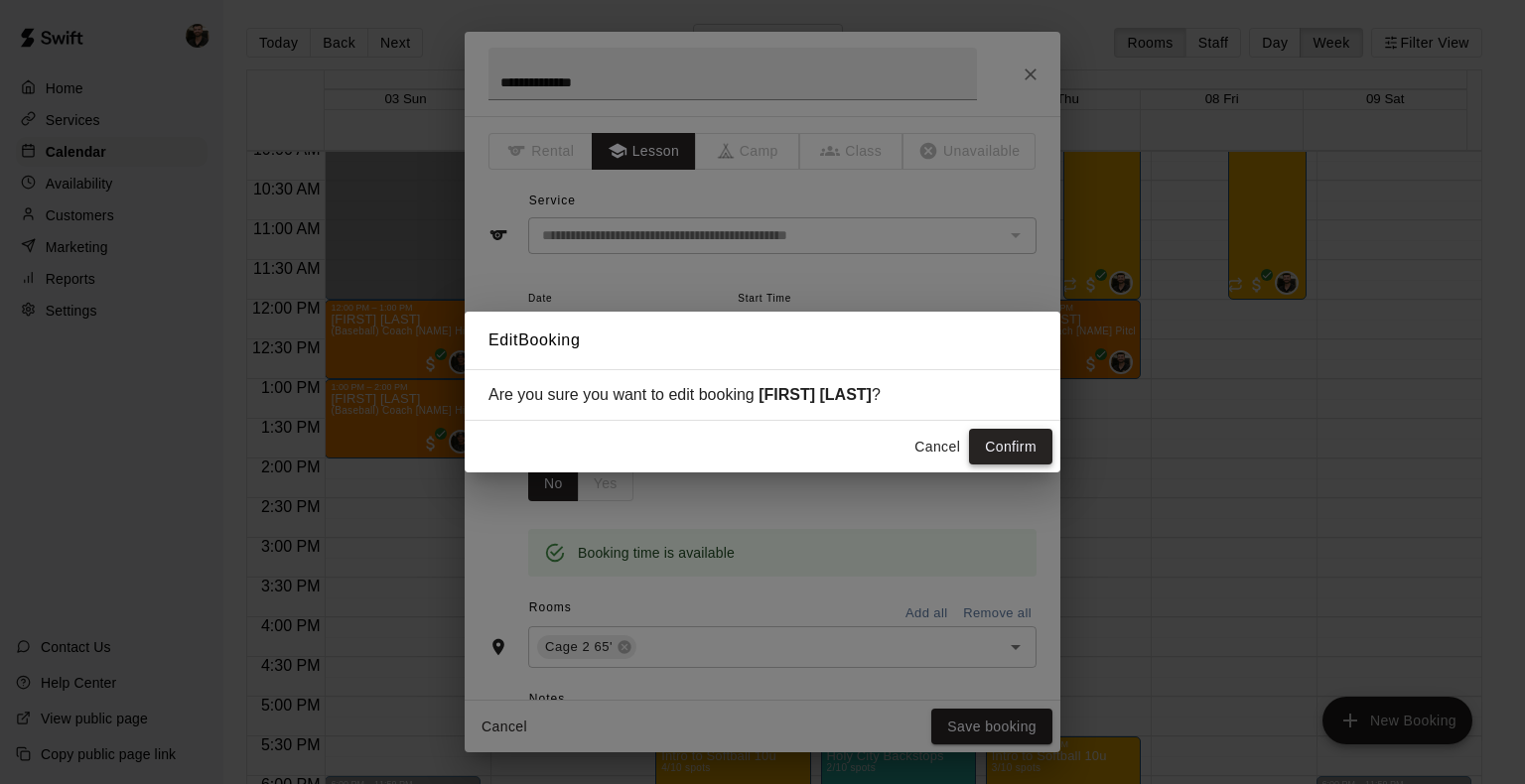 click on "Confirm" at bounding box center [1011, 447] 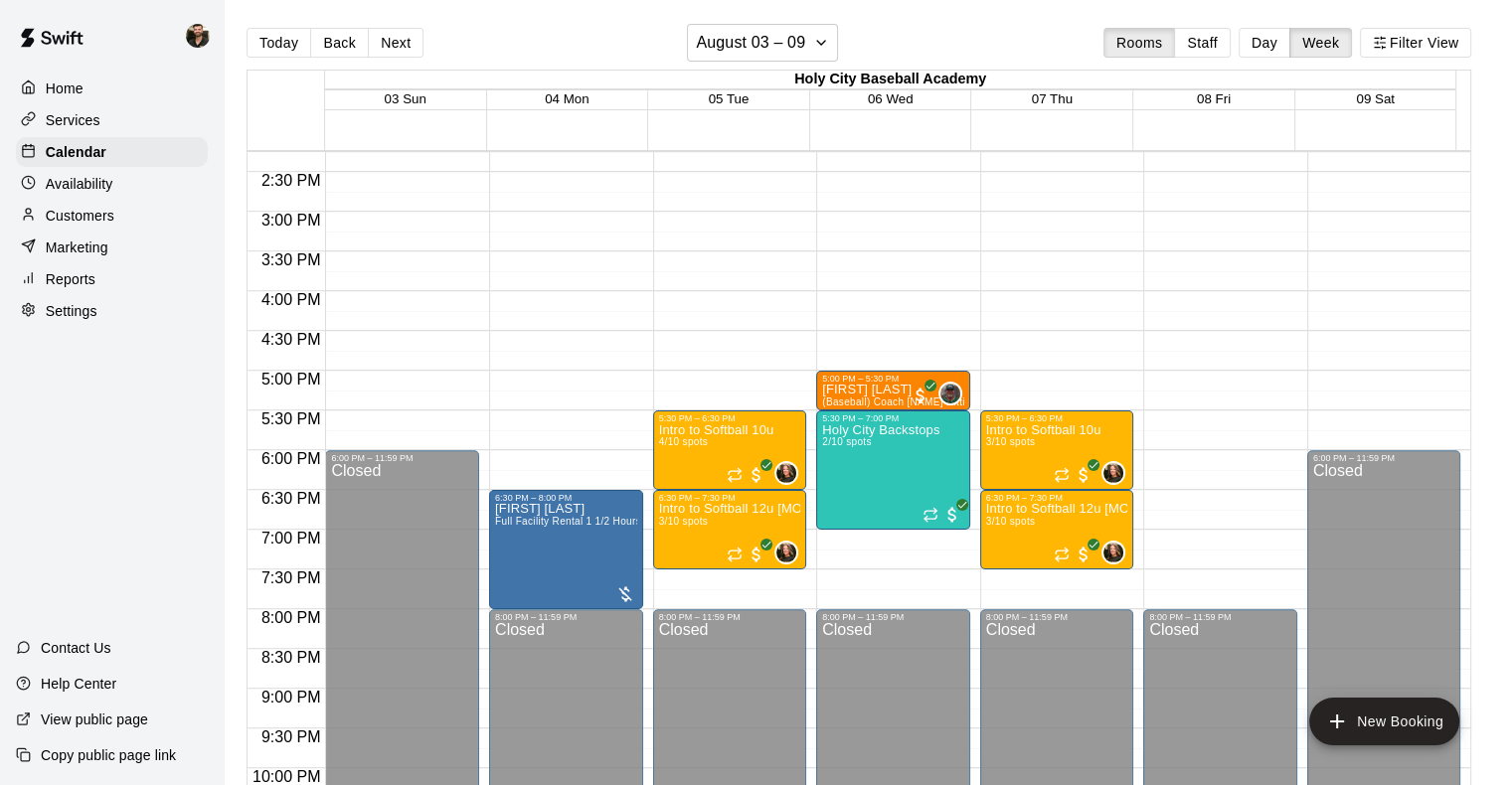scroll, scrollTop: 1134, scrollLeft: 0, axis: vertical 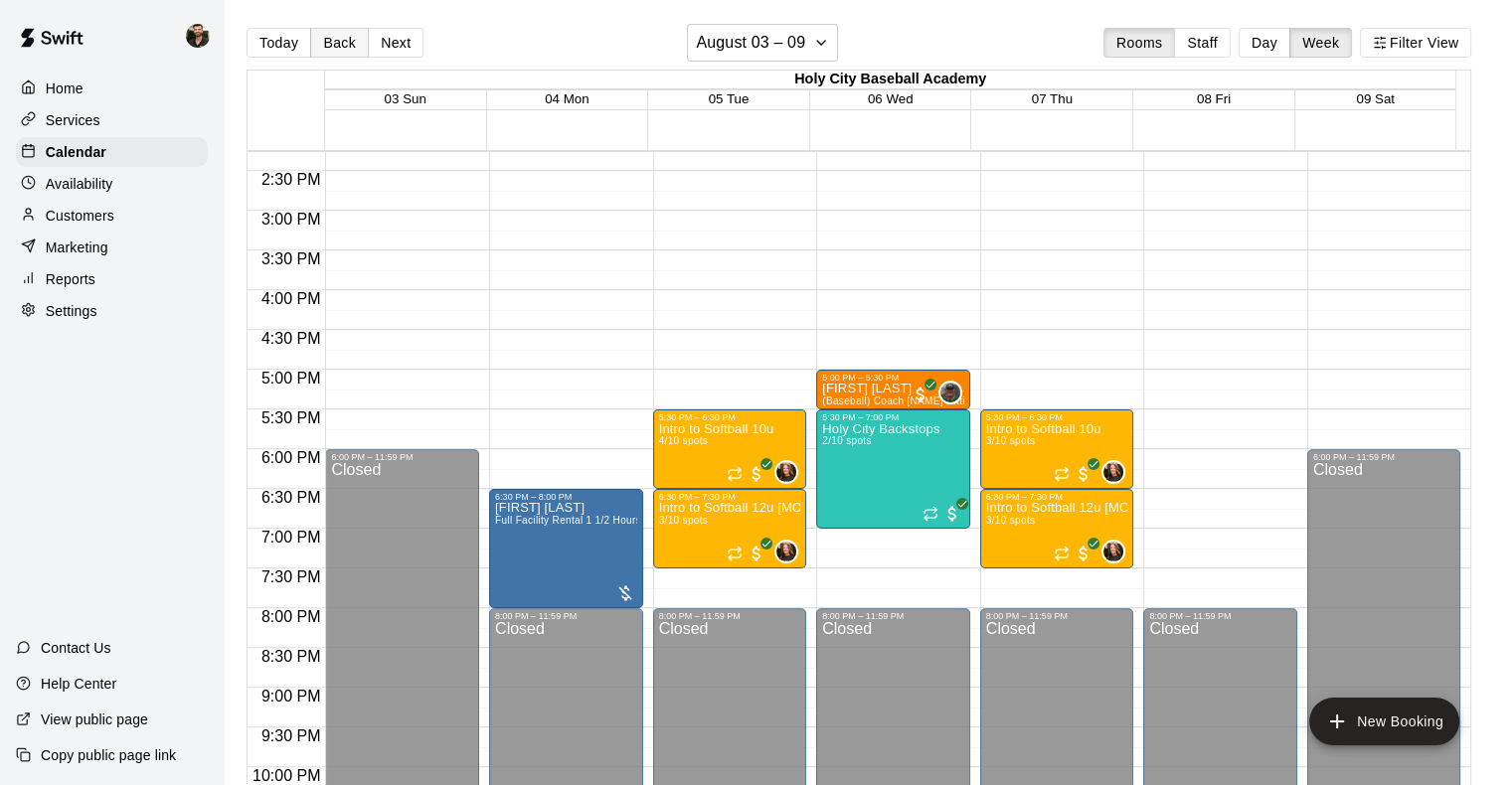 click on "Back" at bounding box center (339, 43) 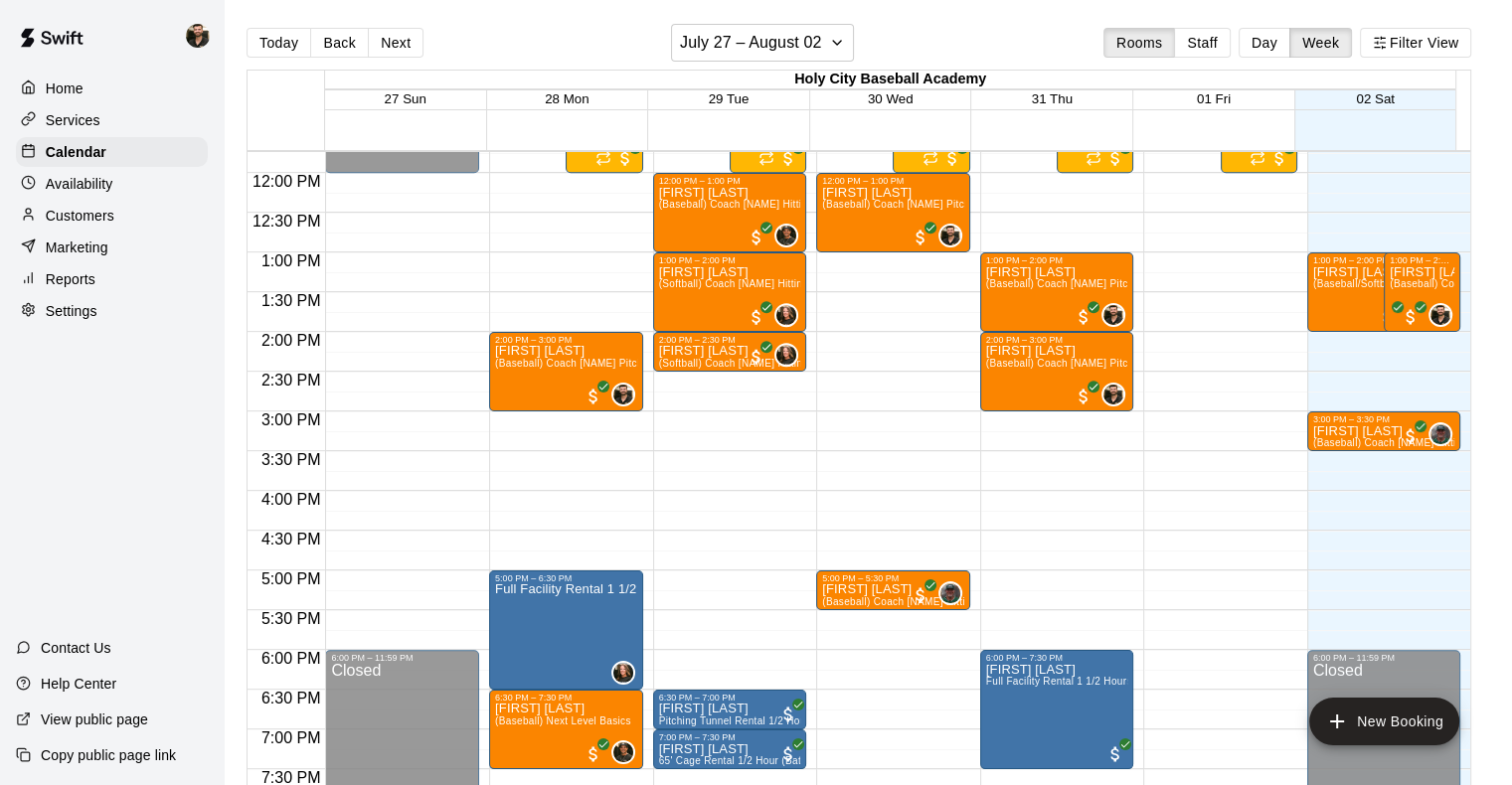 scroll, scrollTop: 934, scrollLeft: 0, axis: vertical 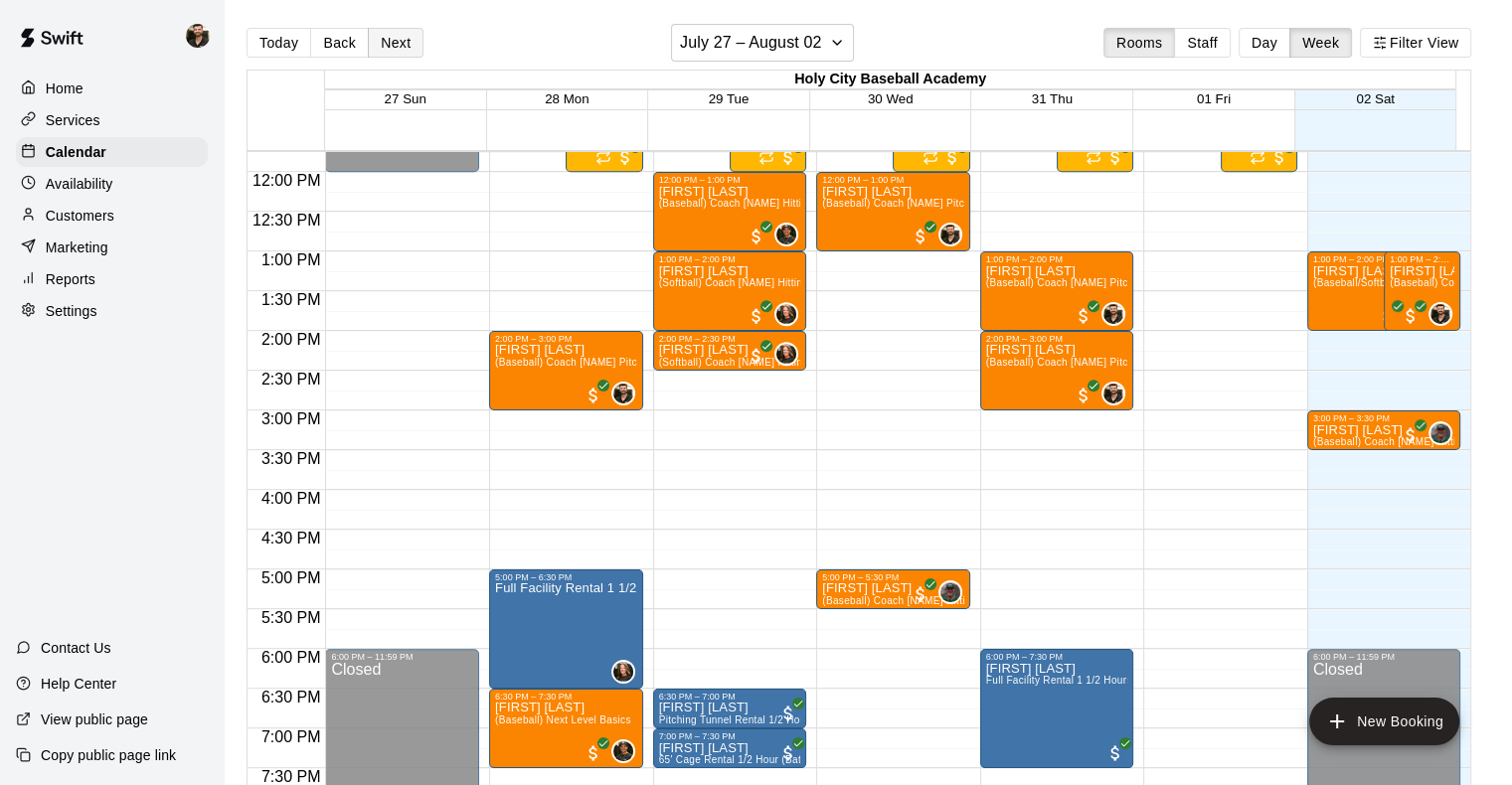 click on "Next" at bounding box center (396, 43) 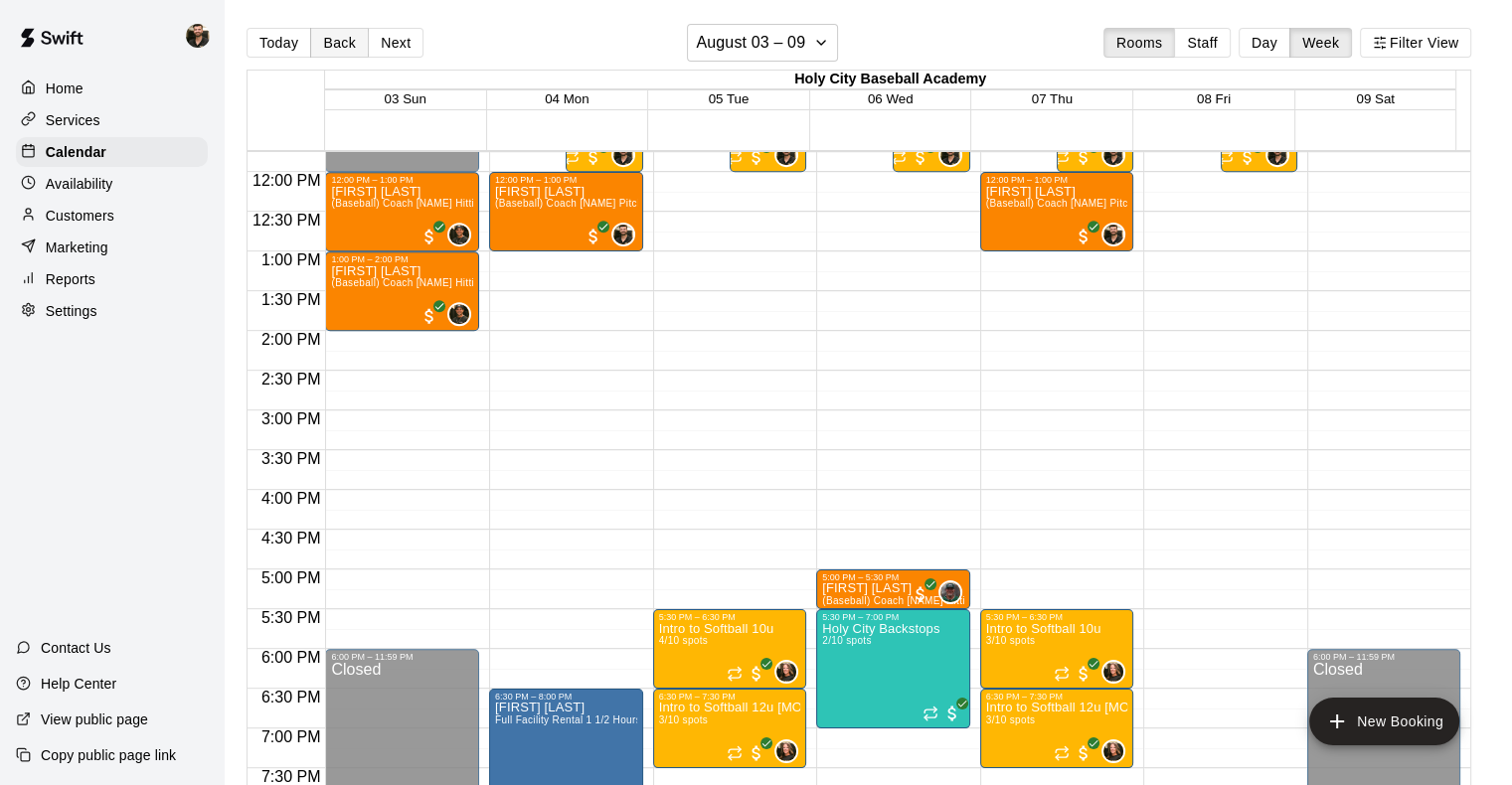 click on "Back" at bounding box center (339, 43) 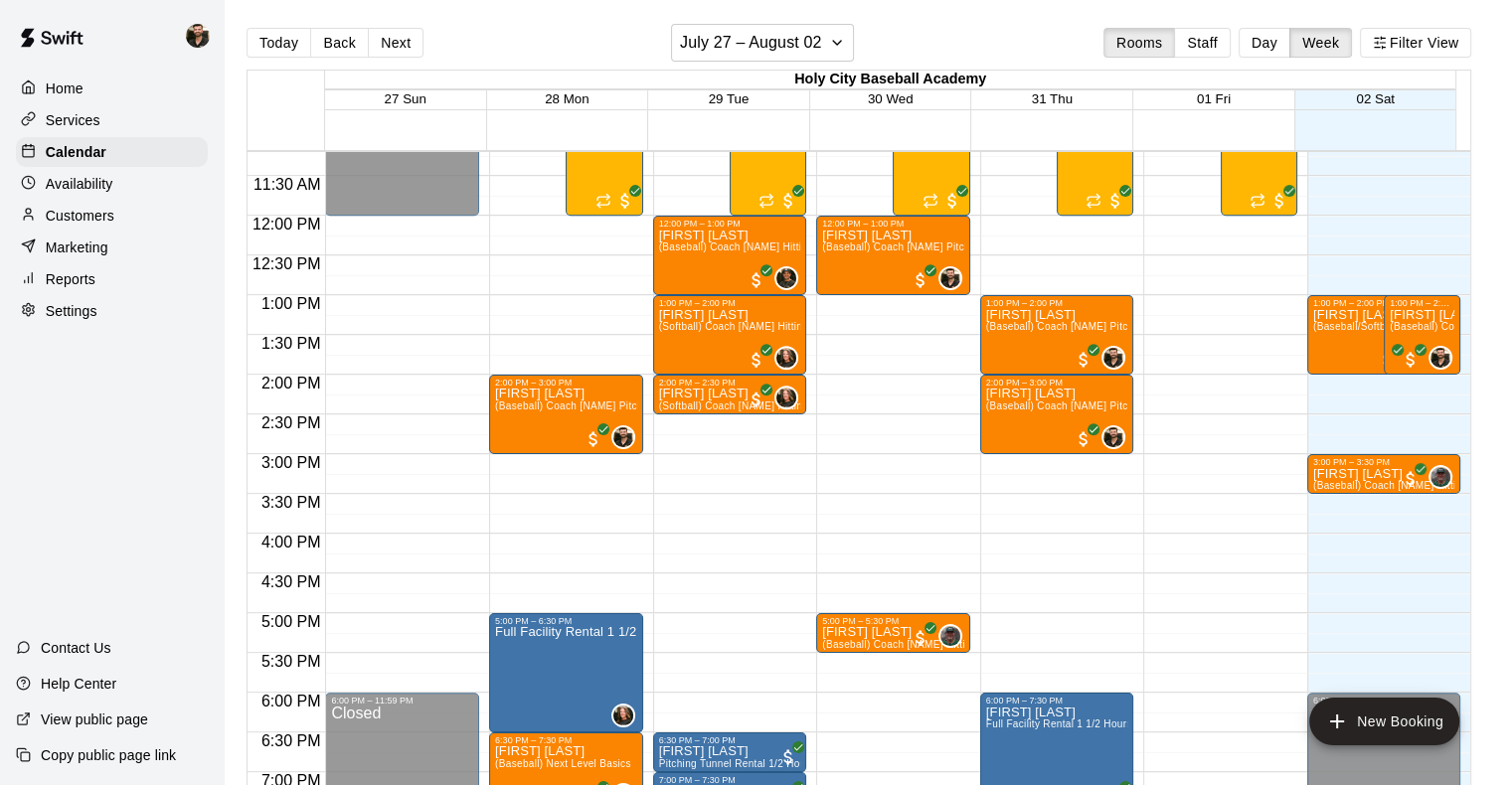 scroll, scrollTop: 901, scrollLeft: 0, axis: vertical 